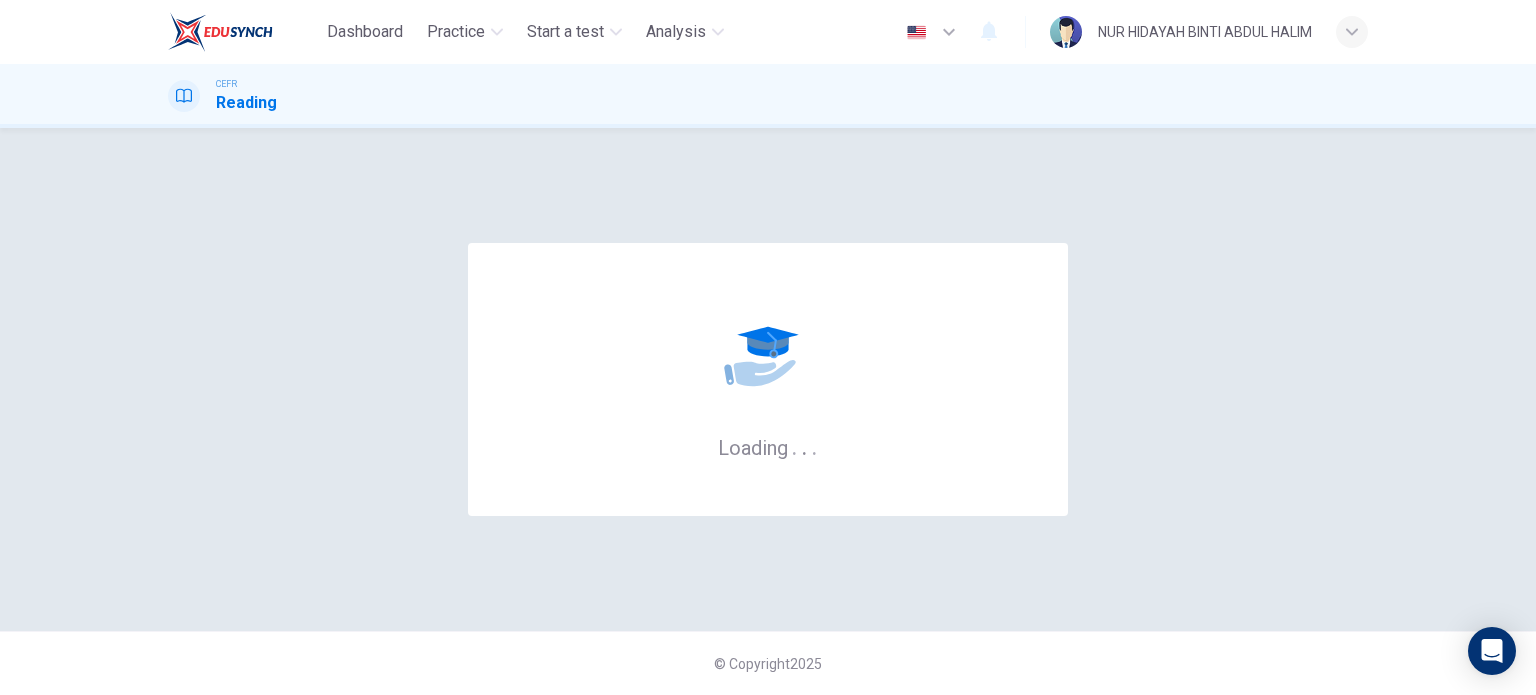 scroll, scrollTop: 0, scrollLeft: 0, axis: both 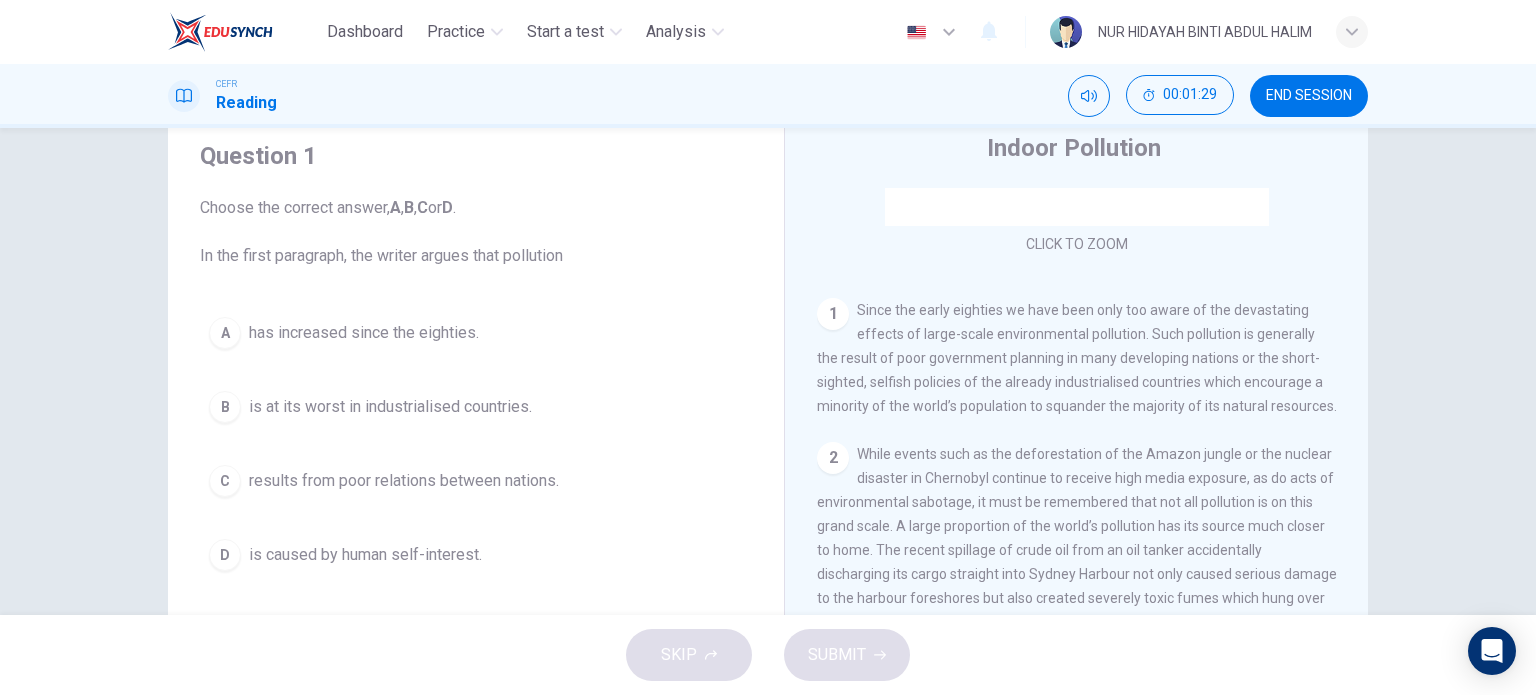 click on "D is caused by human self-interest." at bounding box center [476, 555] 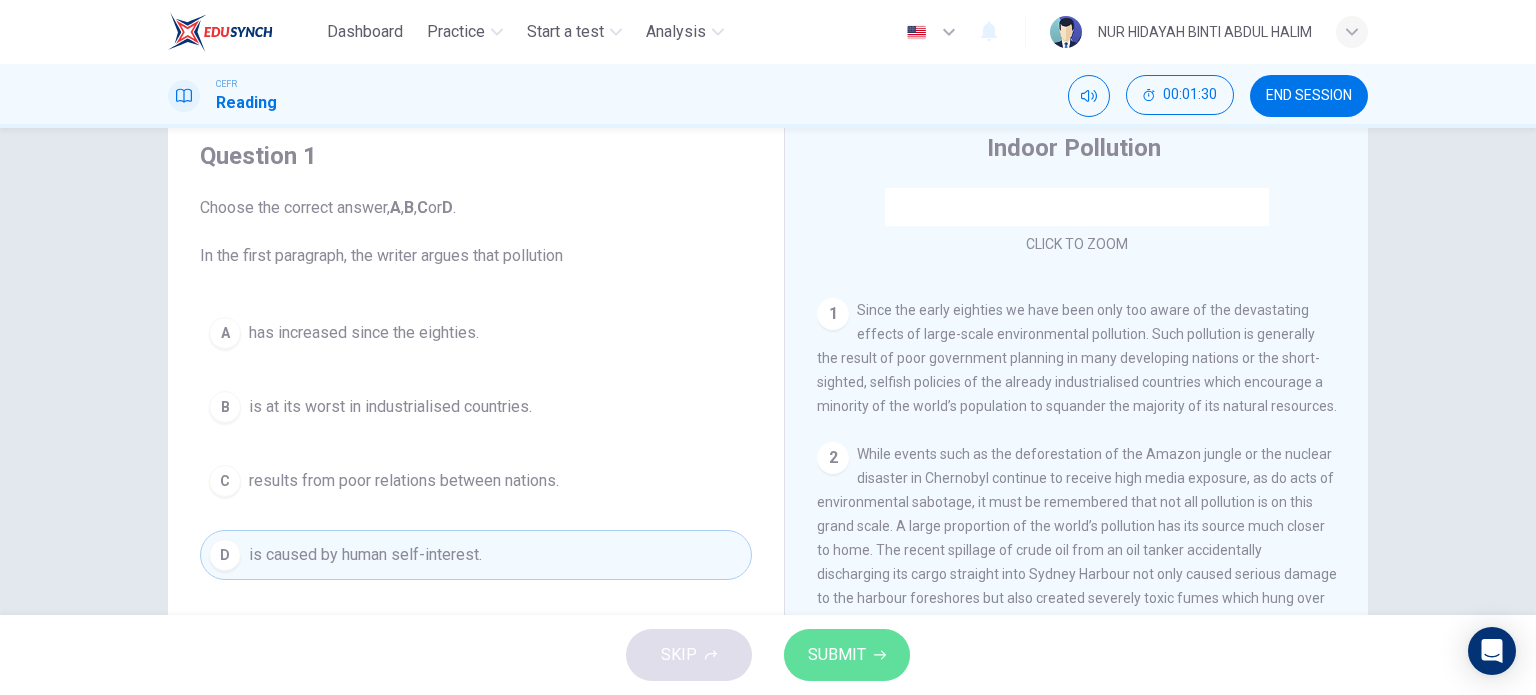 click on "SUBMIT" at bounding box center [837, 655] 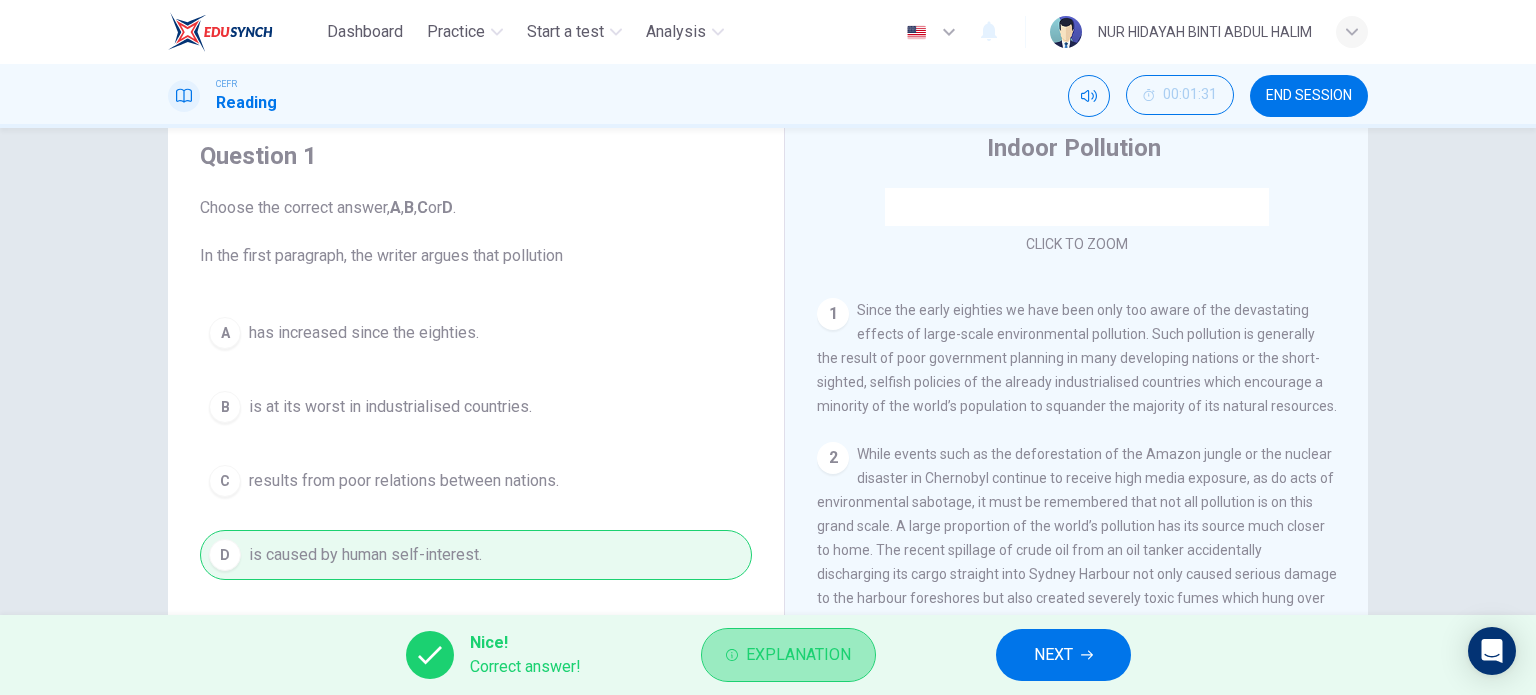 click on "Explanation" at bounding box center (788, 655) 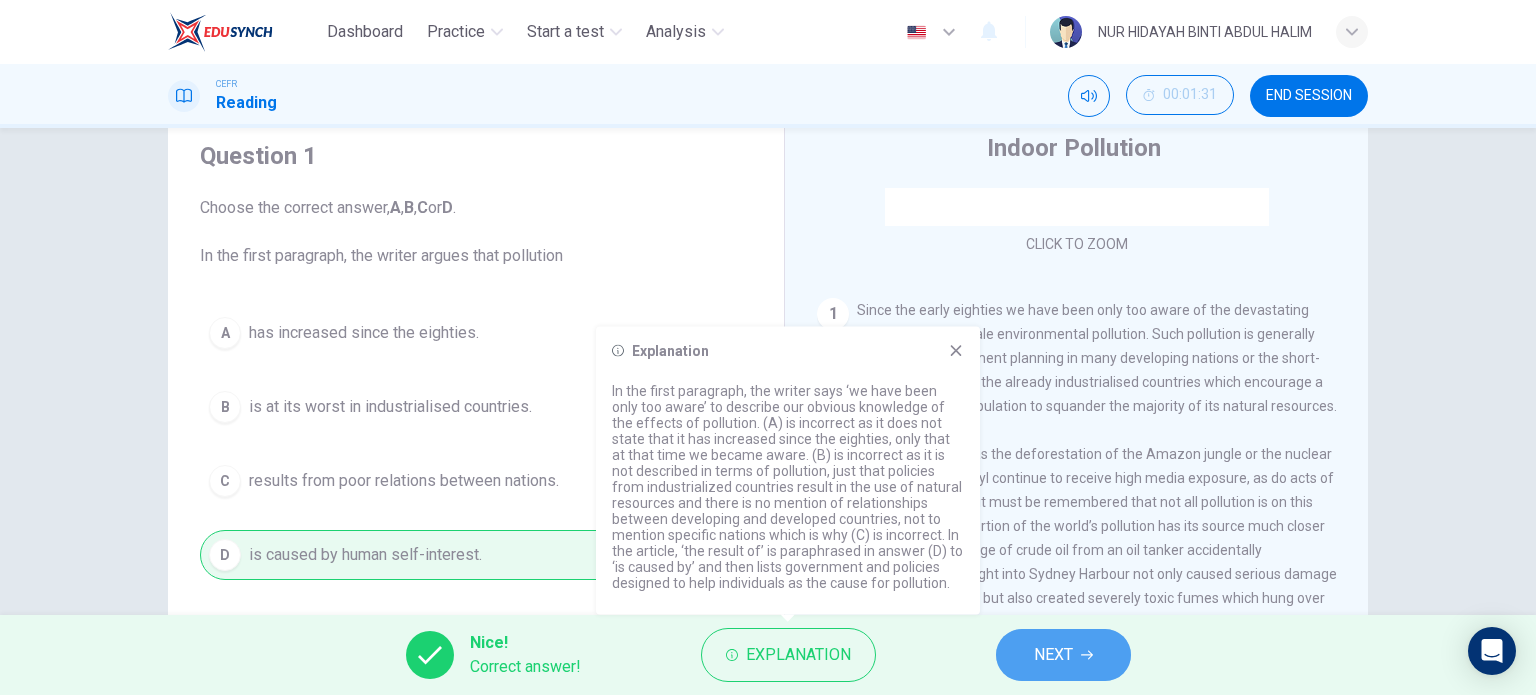 click on "NEXT" at bounding box center (1053, 655) 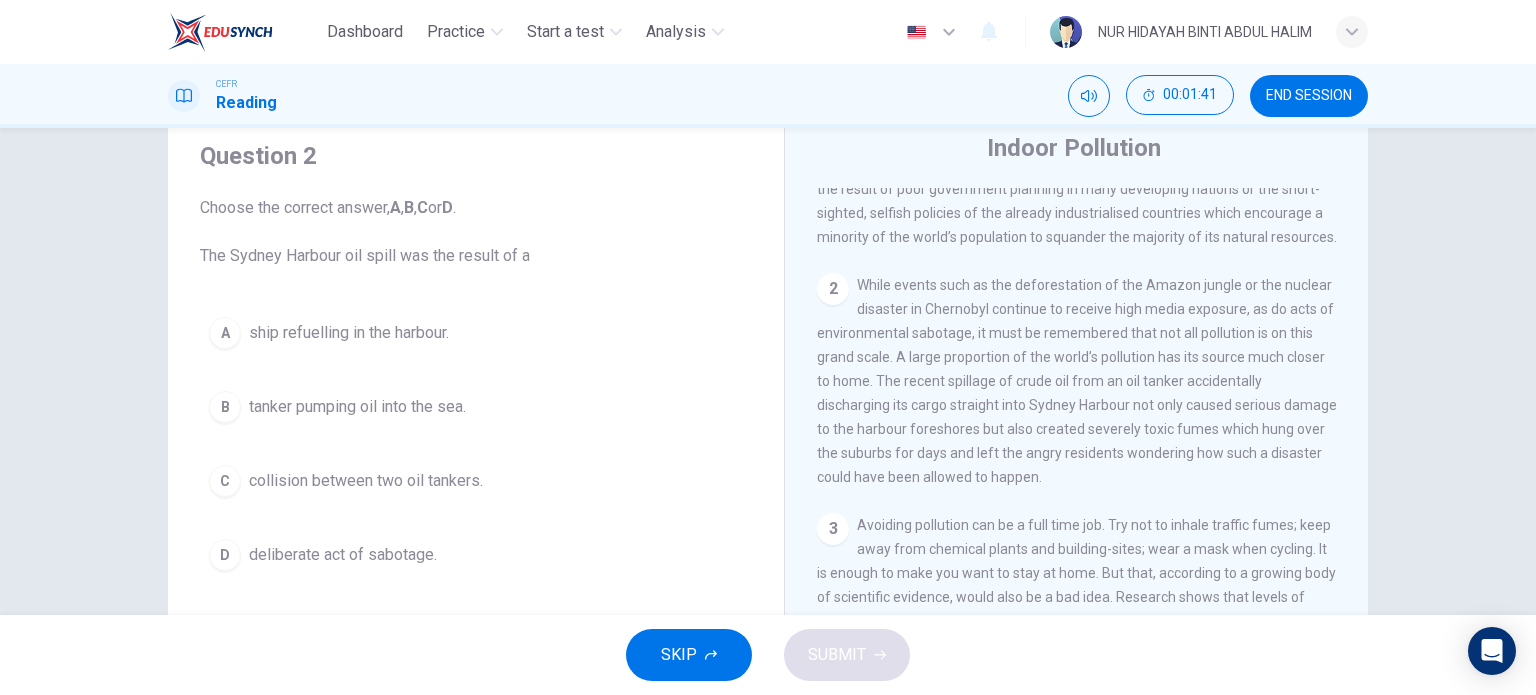 scroll, scrollTop: 525, scrollLeft: 0, axis: vertical 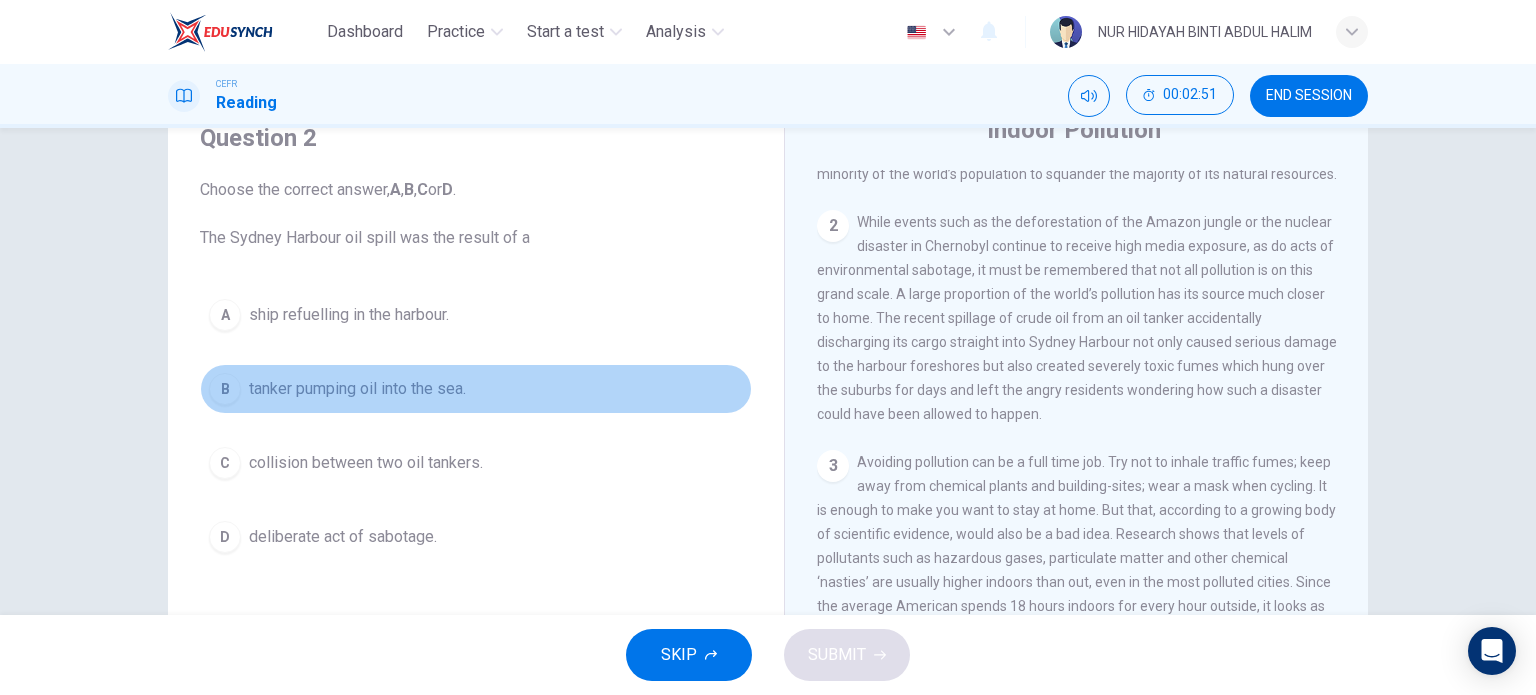 click on "tanker pumping oil into the sea." at bounding box center [349, 315] 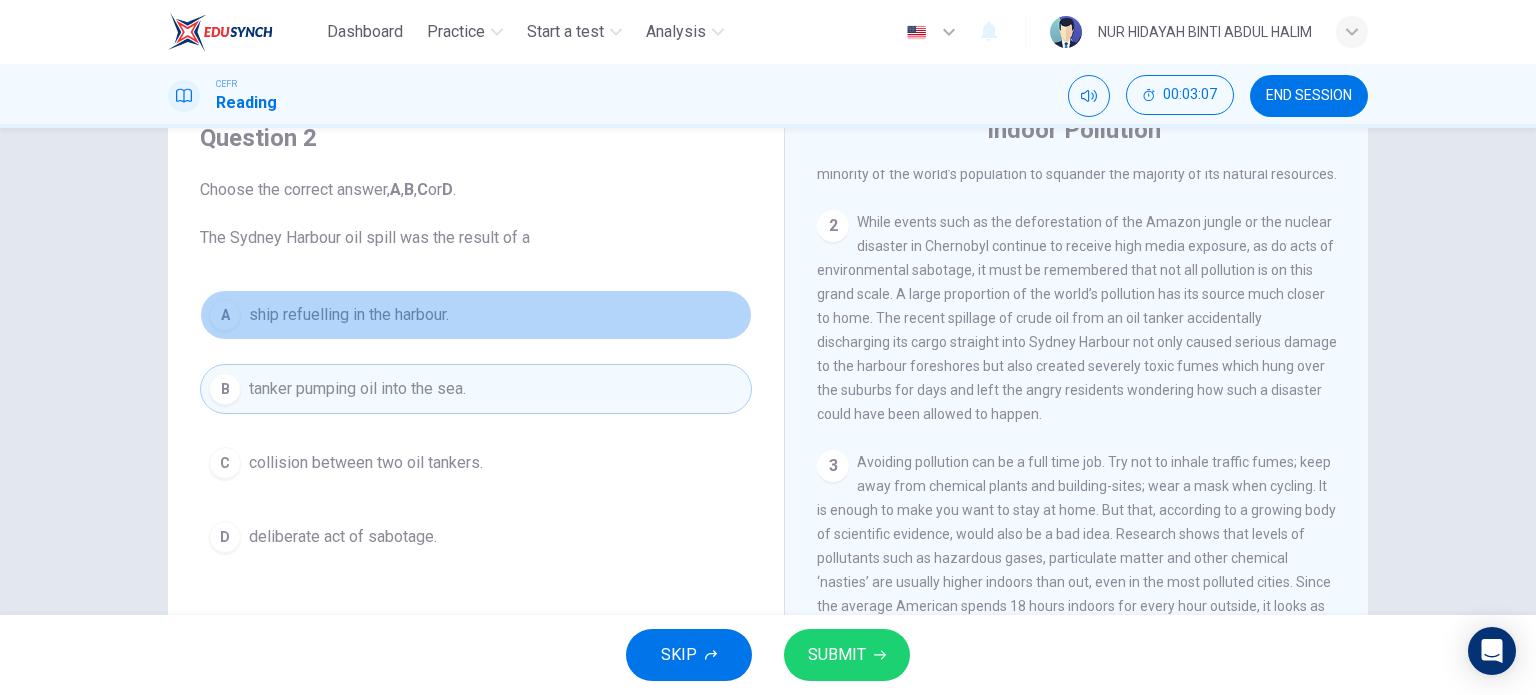 click on "A ship refuelling in the harbour." at bounding box center (476, 315) 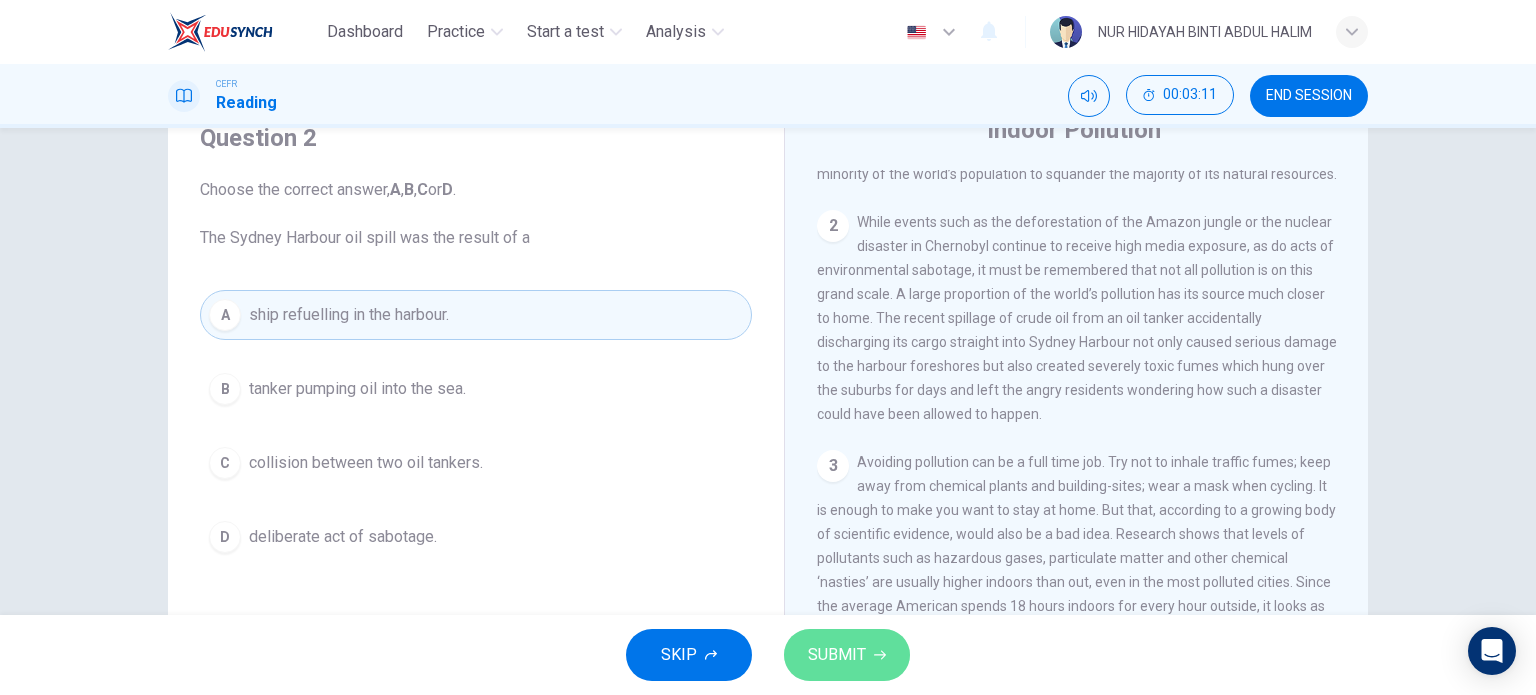 click at bounding box center [880, 655] 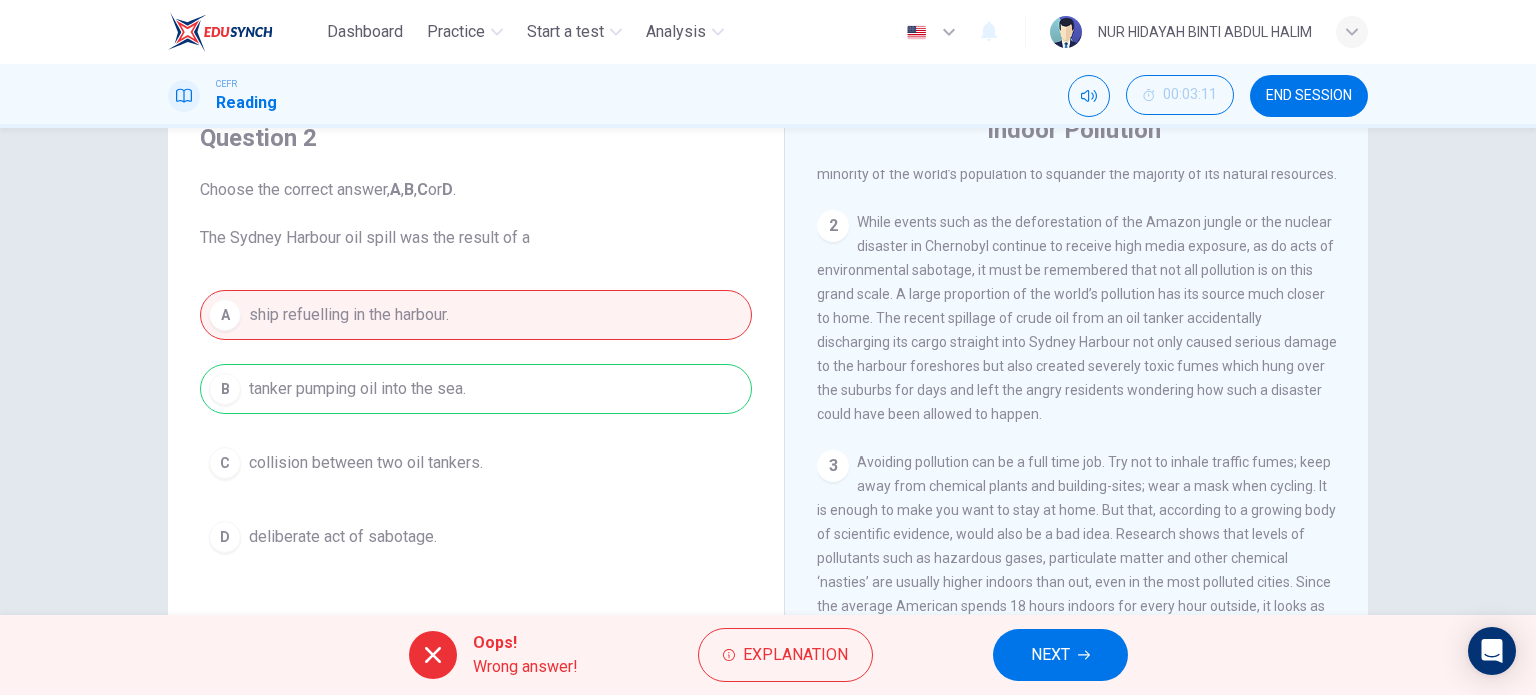 click on "Oops! Wrong answer! Explanation NEXT" at bounding box center (768, 655) 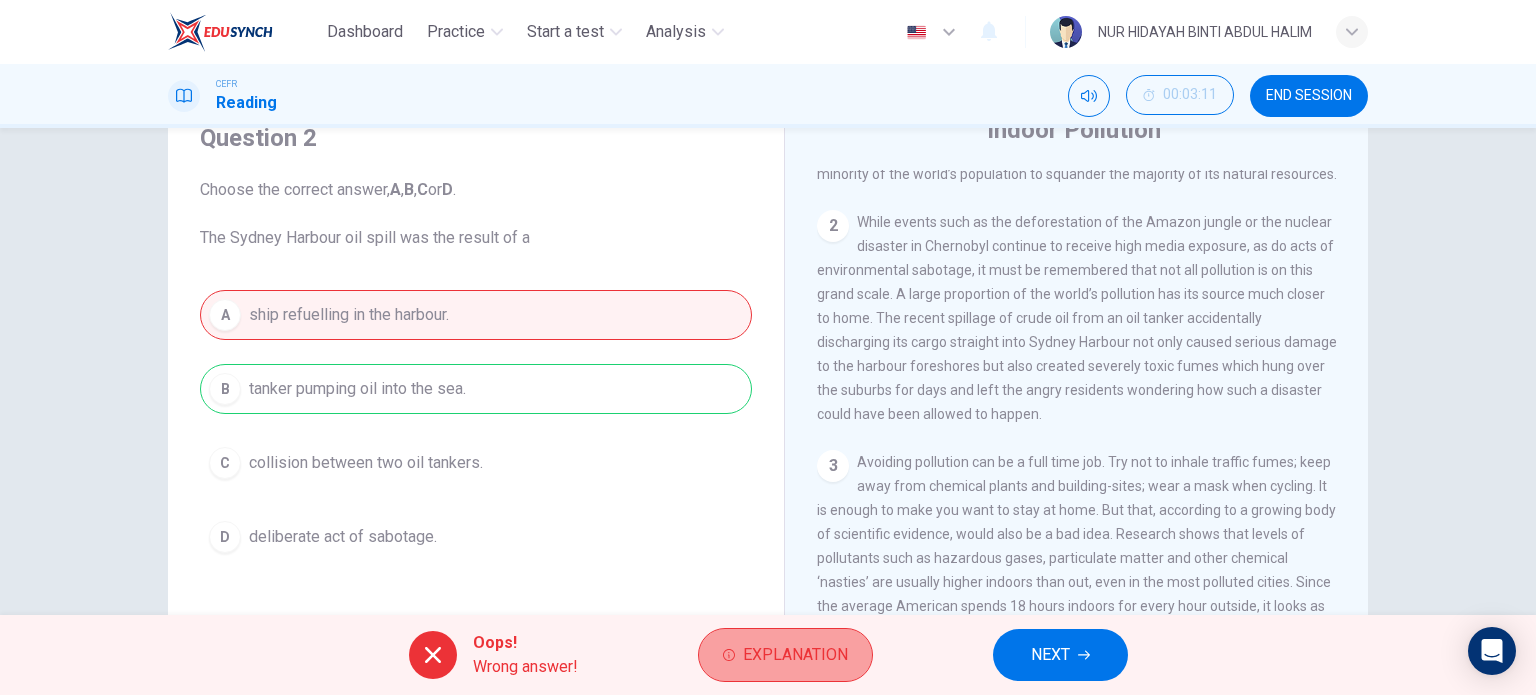 click on "Explanation" at bounding box center [795, 655] 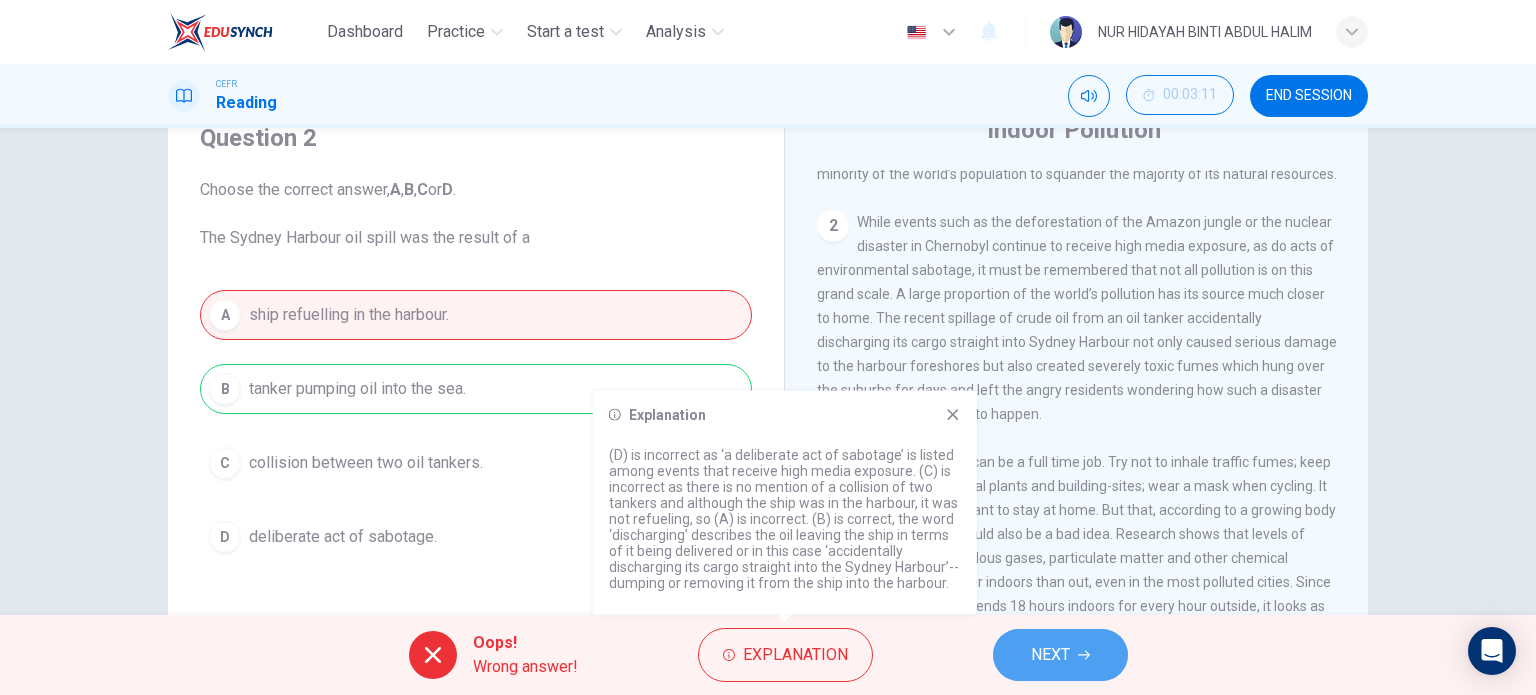 click on "NEXT" at bounding box center [1060, 655] 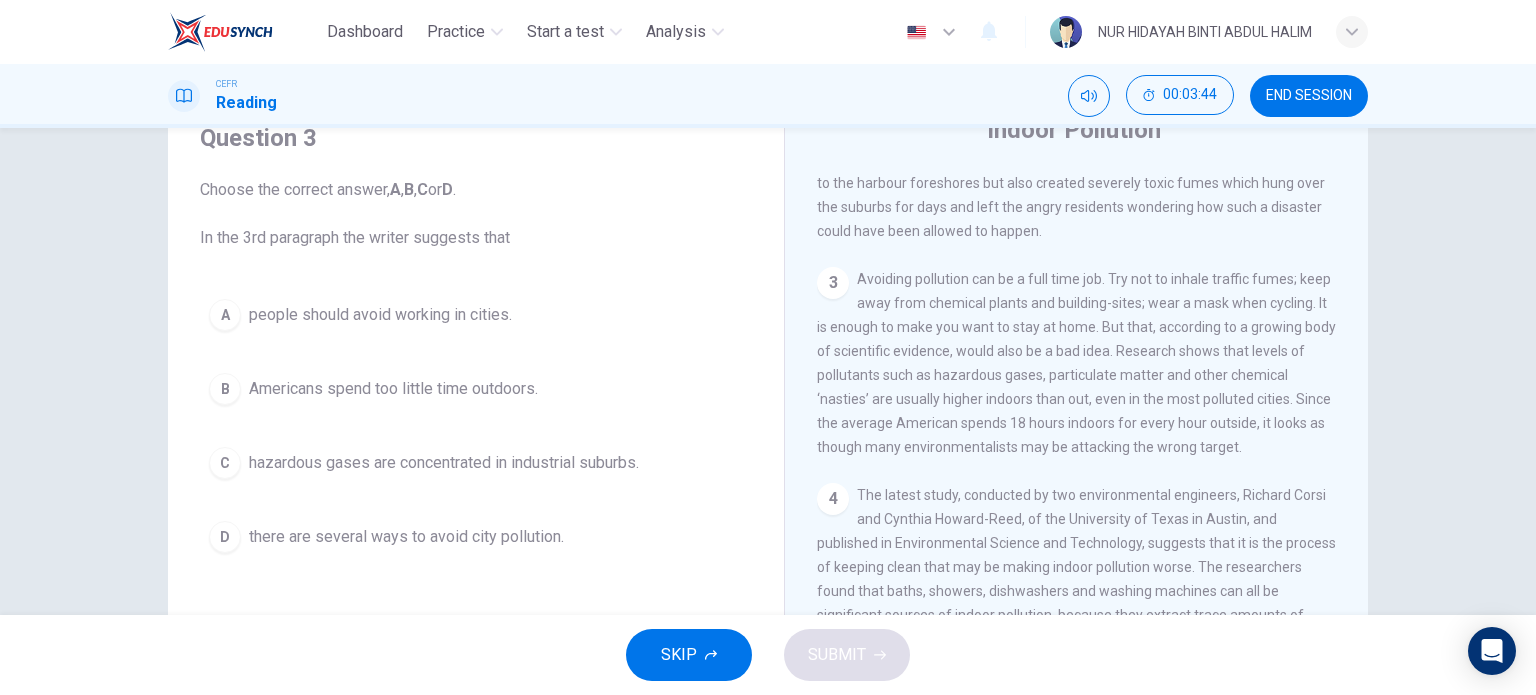 scroll, scrollTop: 714, scrollLeft: 0, axis: vertical 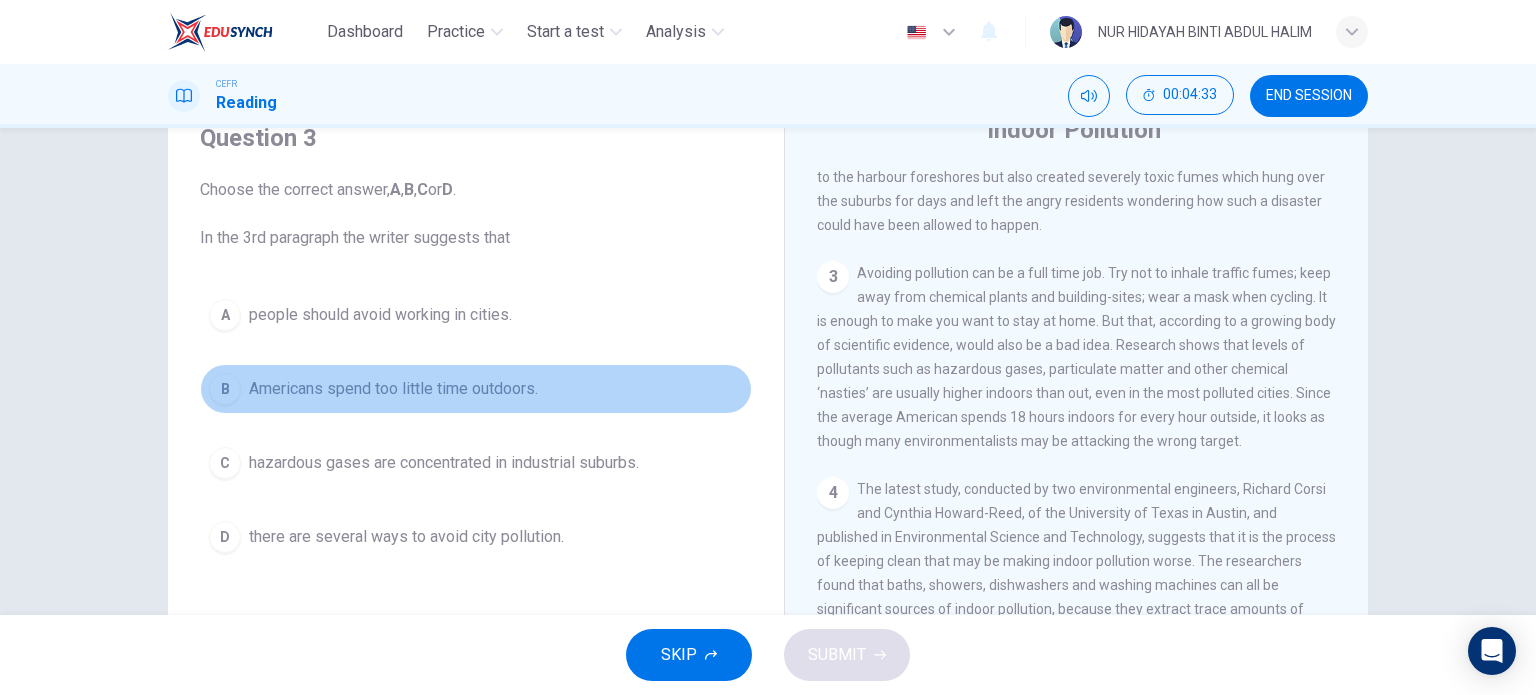 click on "Americans spend too little time outdoors." at bounding box center (380, 315) 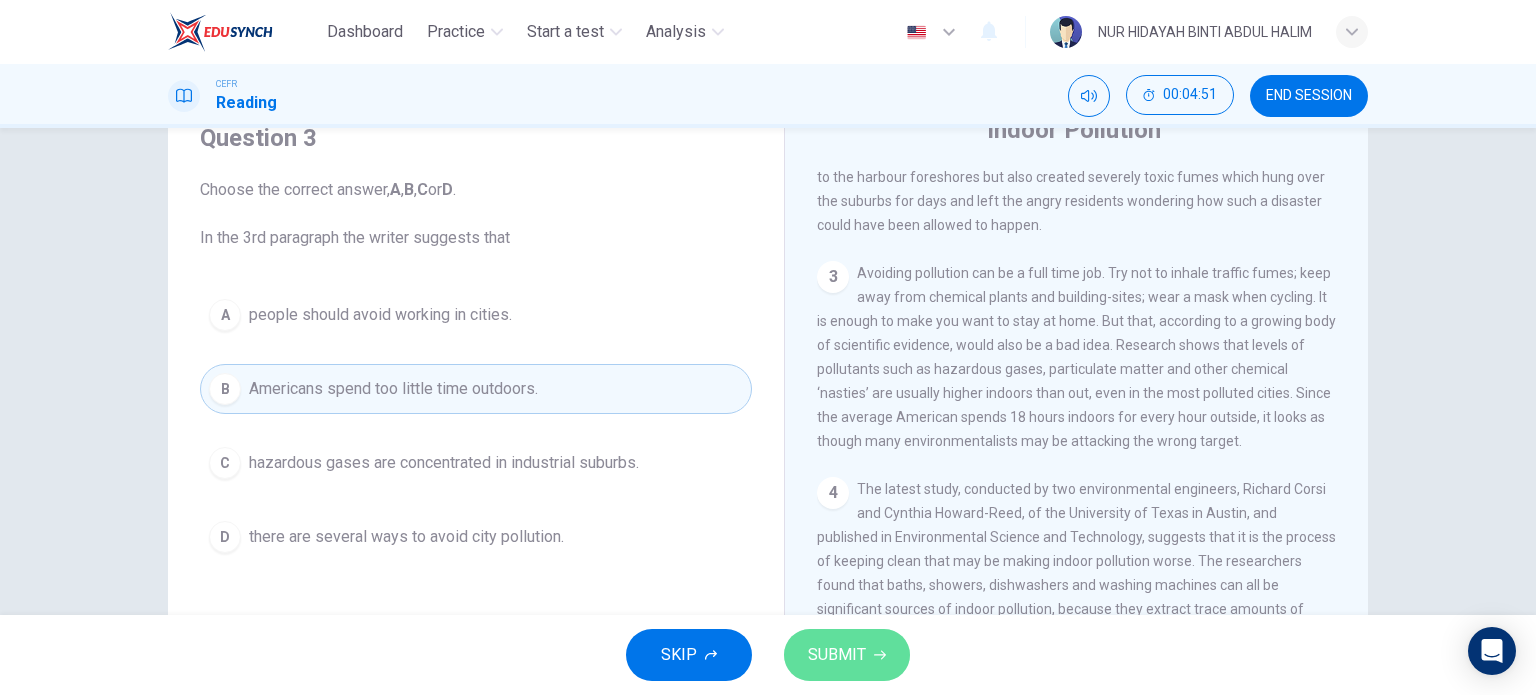 click on "SUBMIT" at bounding box center [847, 655] 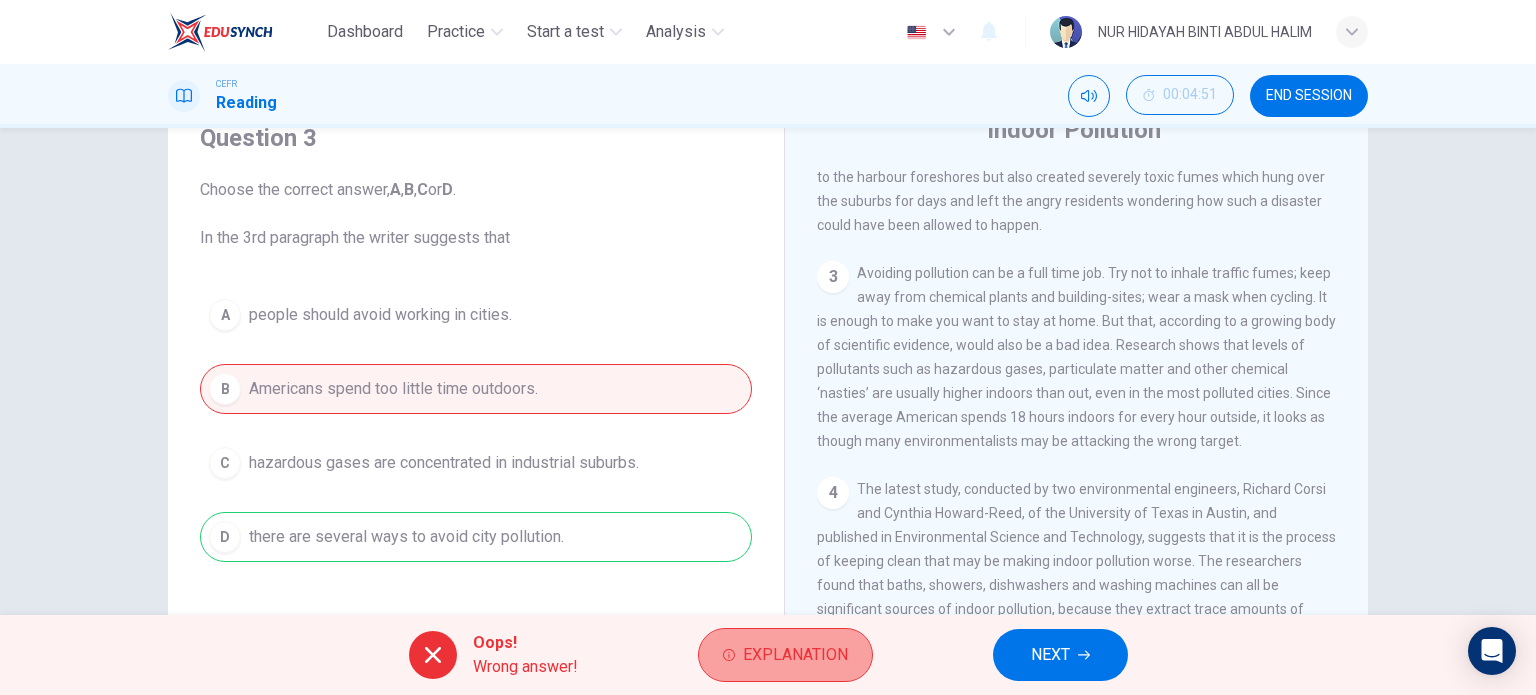 click on "Explanation" at bounding box center [785, 655] 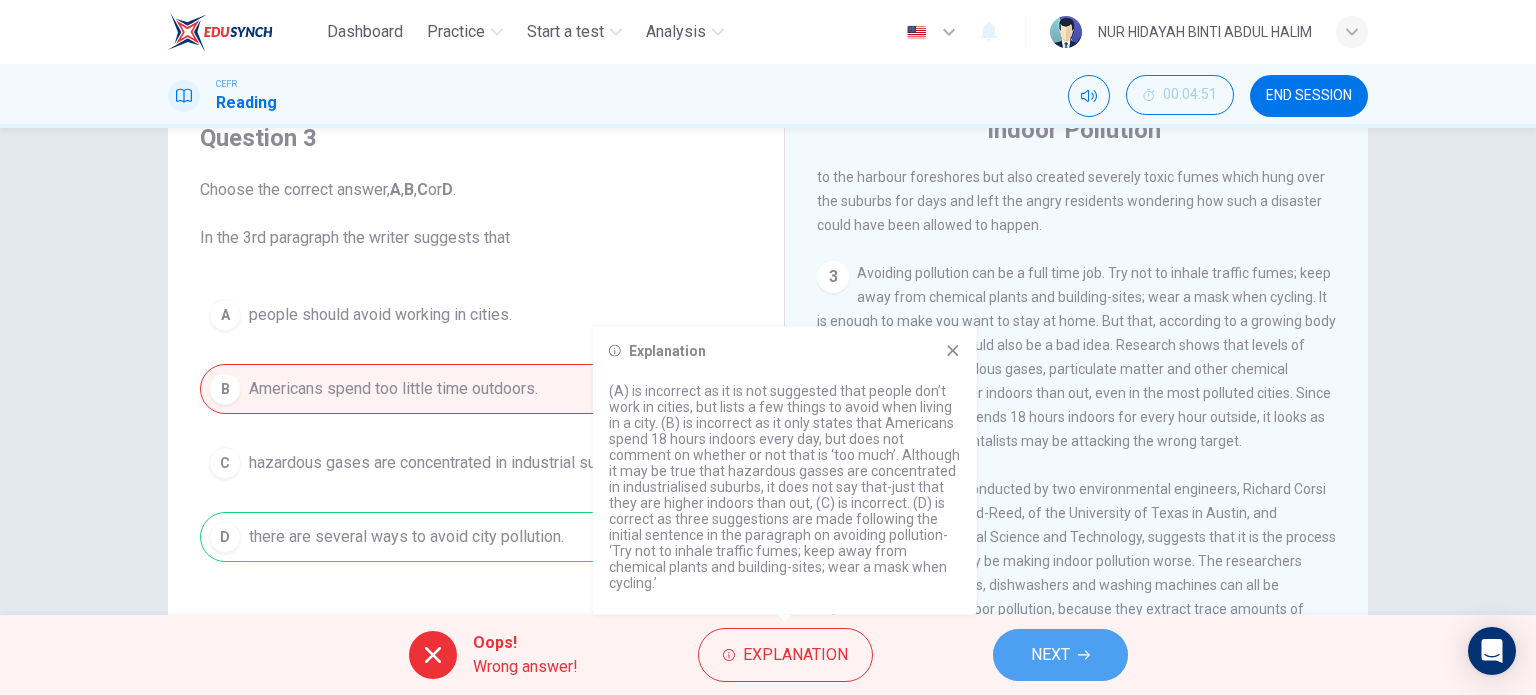 click on "NEXT" at bounding box center (1060, 655) 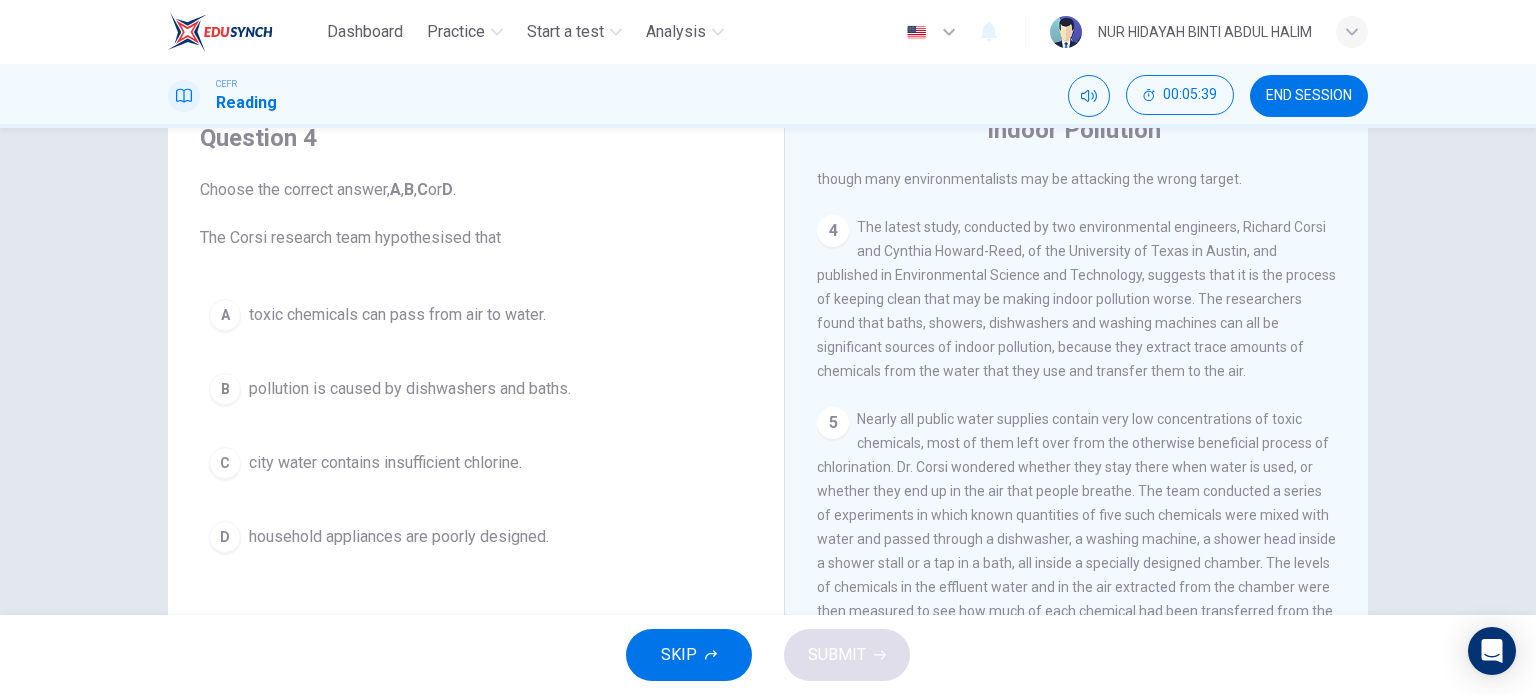 scroll, scrollTop: 975, scrollLeft: 0, axis: vertical 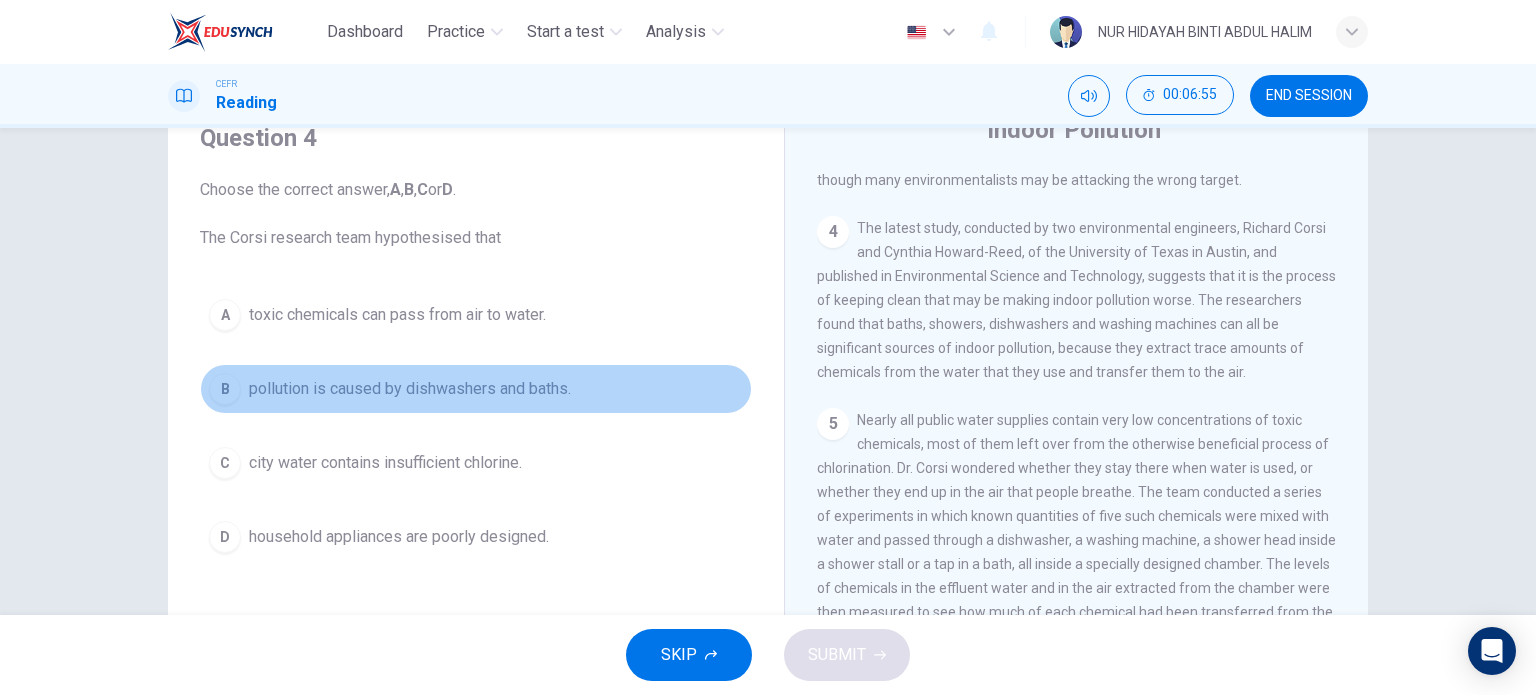 click on "pollution is caused by dishwashers and baths." at bounding box center [397, 315] 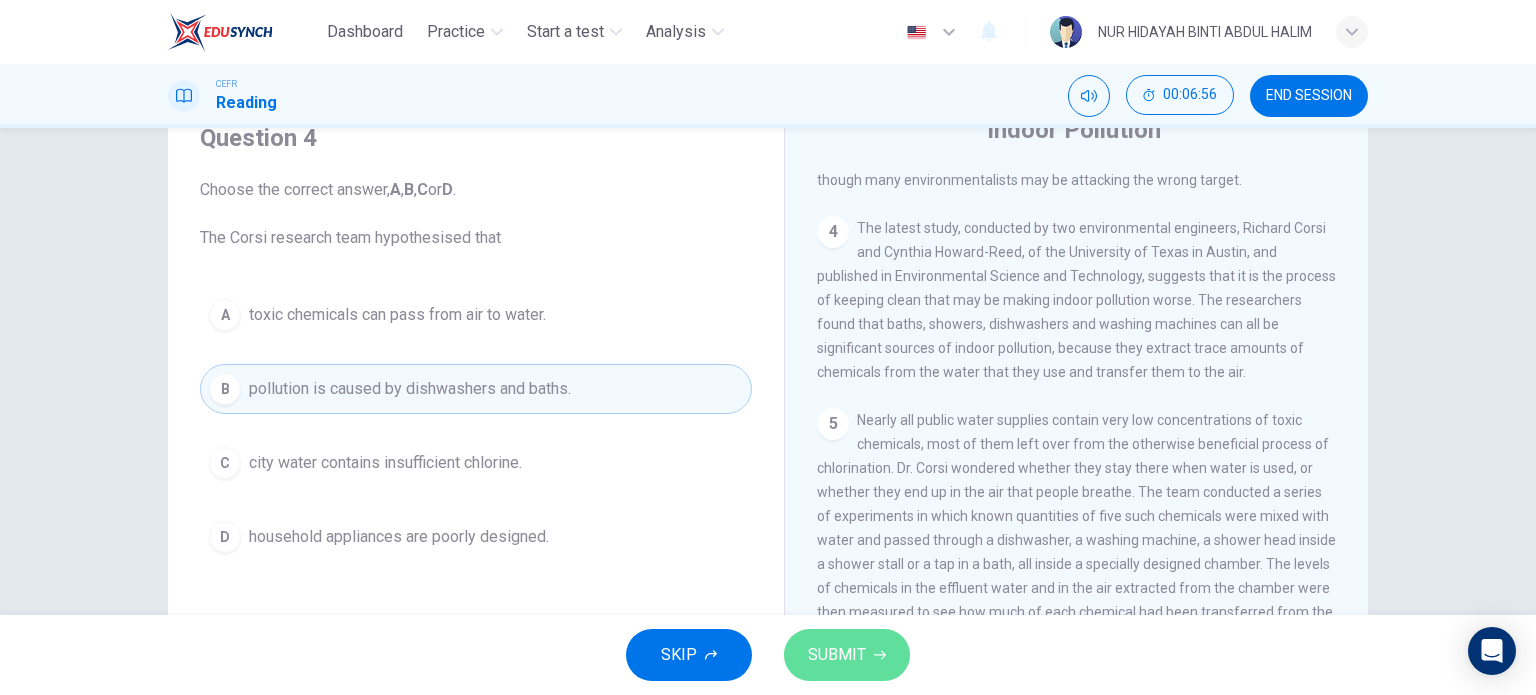 click on "SUBMIT" at bounding box center (837, 655) 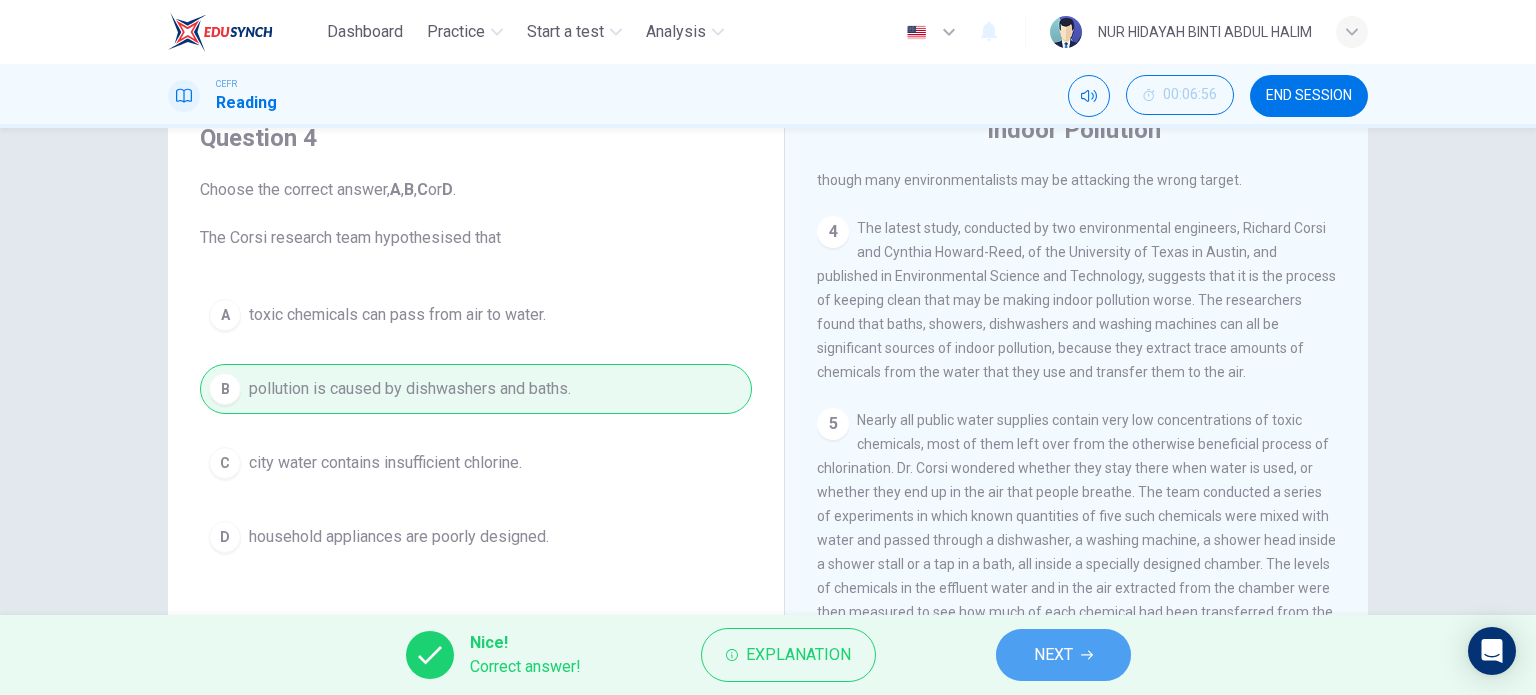 click on "NEXT" at bounding box center (1053, 655) 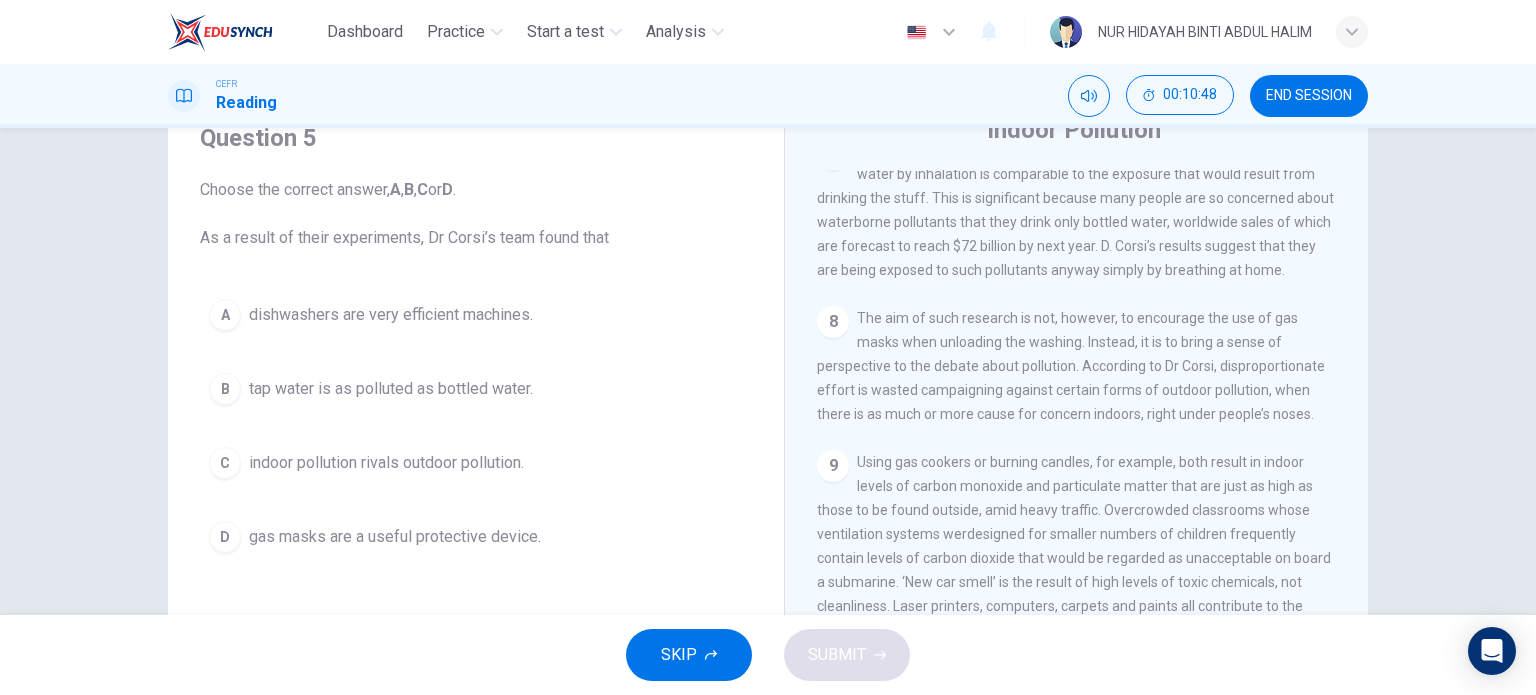 scroll, scrollTop: 1703, scrollLeft: 0, axis: vertical 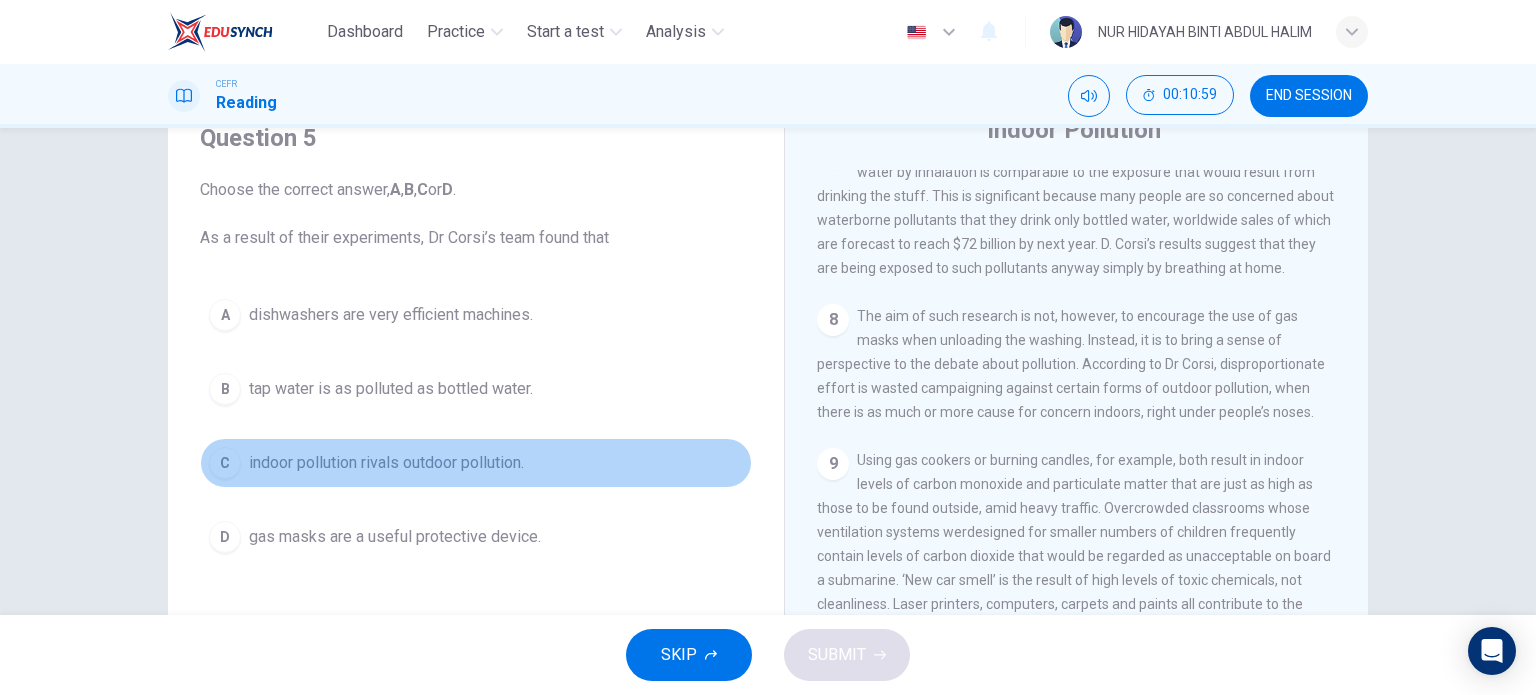 click on "indoor pollution rivals outdoor pollution." at bounding box center (391, 315) 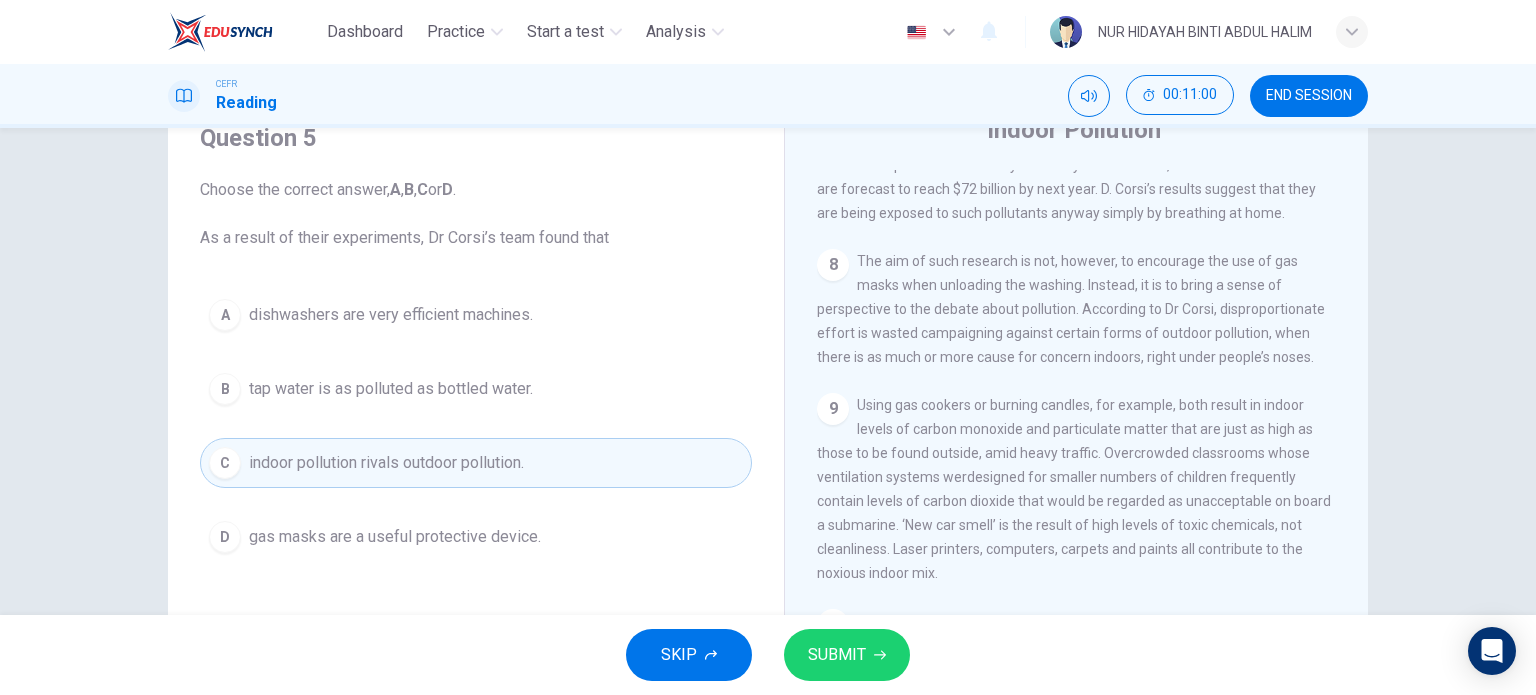 scroll, scrollTop: 1839, scrollLeft: 0, axis: vertical 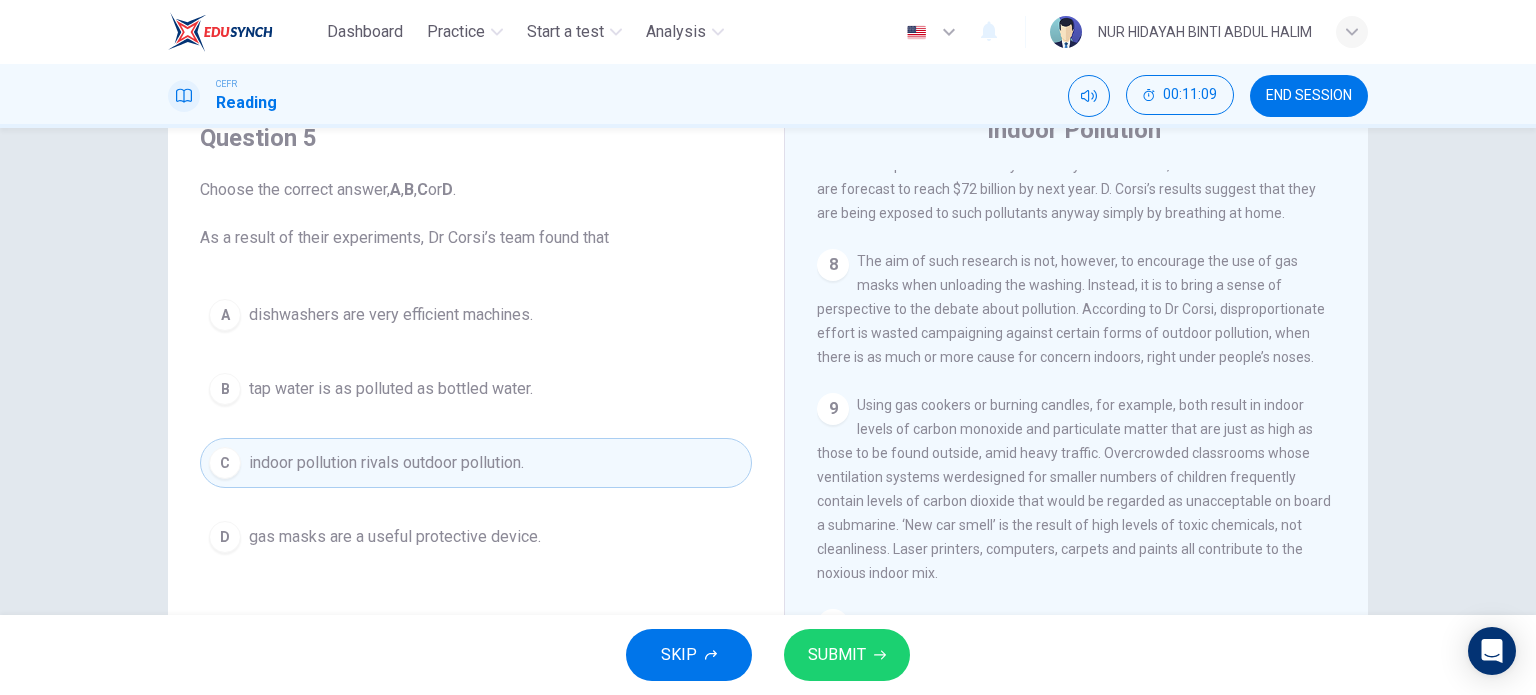click on "9 Using gas cookers or burning candles, for example, both result in indoor levels of carbon monoxide and particulate matter that are just as high as those to be found outside, amid heavy traffic. Overcrowded classrooms whose ventilation systems werdesigned for smaller numbers of children frequently contain levels of carbon dioxide that would be regarded as unacceptable on board a submarine. ‘New car smell’ is the result of high levels of toxic chemicals, not cleanliness. Laser printers, computers, carpets and paints all contribute to the noxious indoor mix." at bounding box center (1077, 489) 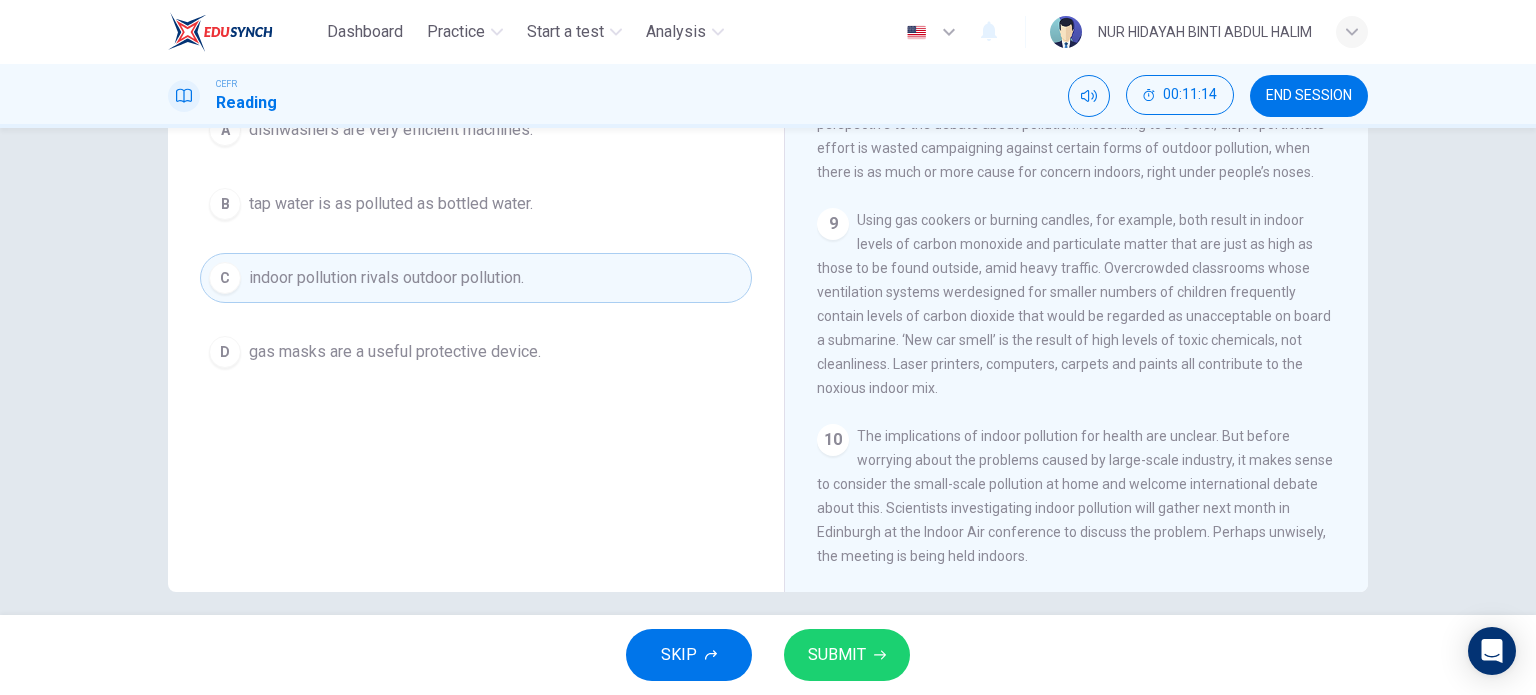 scroll, scrollTop: 272, scrollLeft: 0, axis: vertical 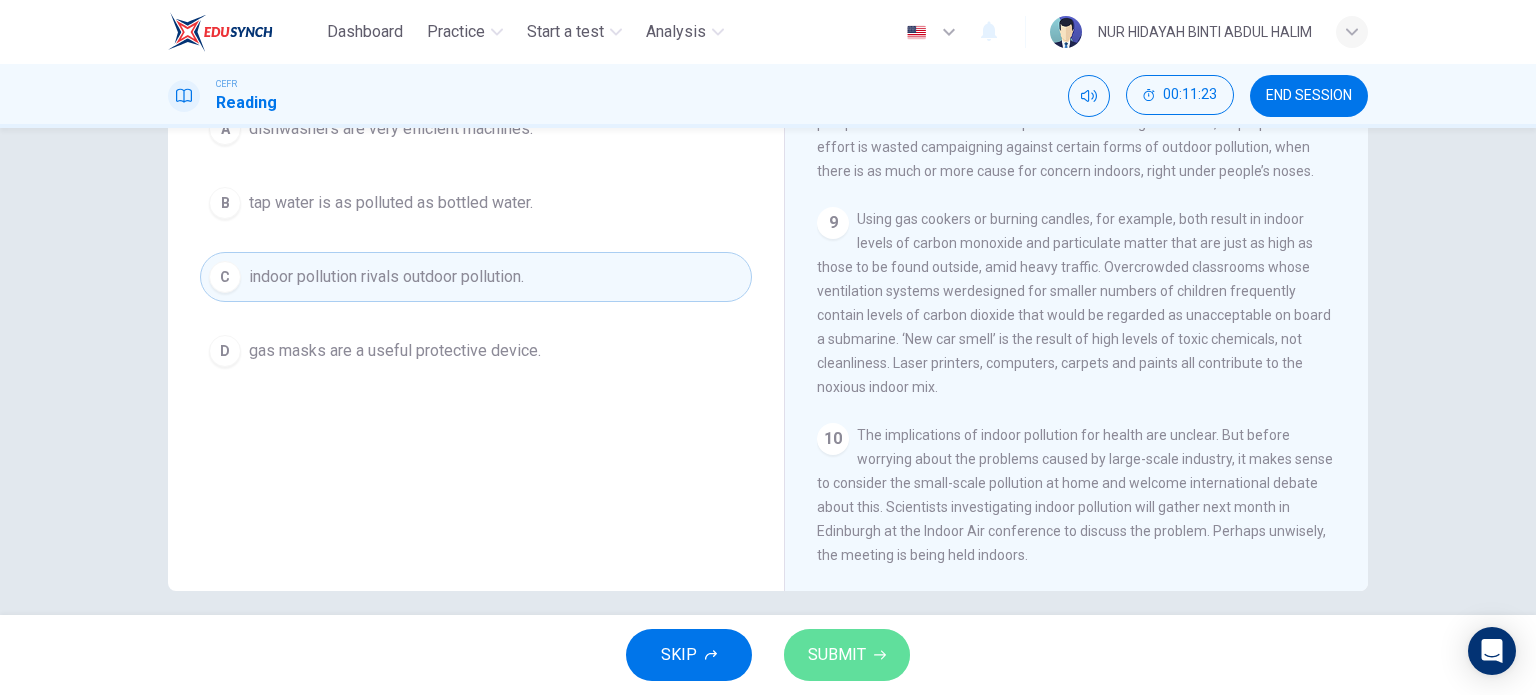 click on "SUBMIT" at bounding box center [847, 655] 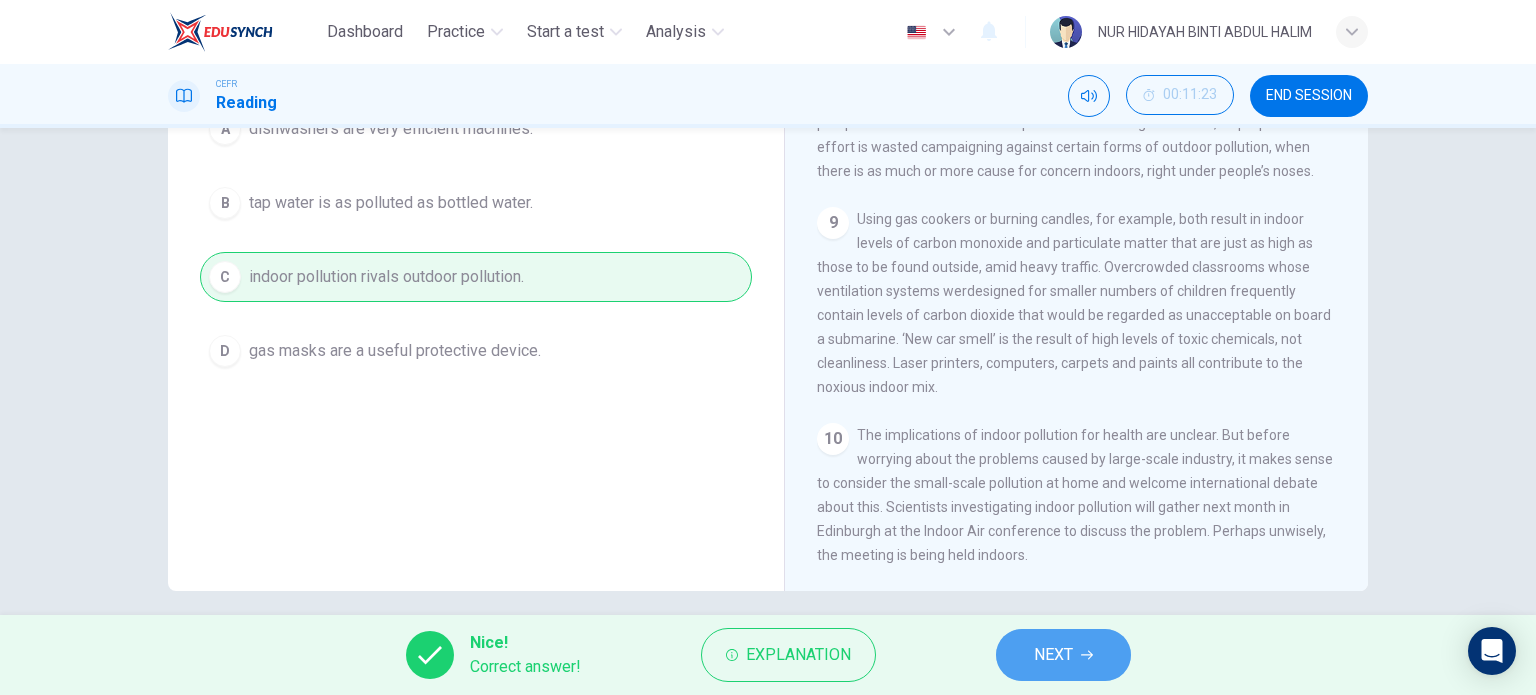click at bounding box center (1087, 655) 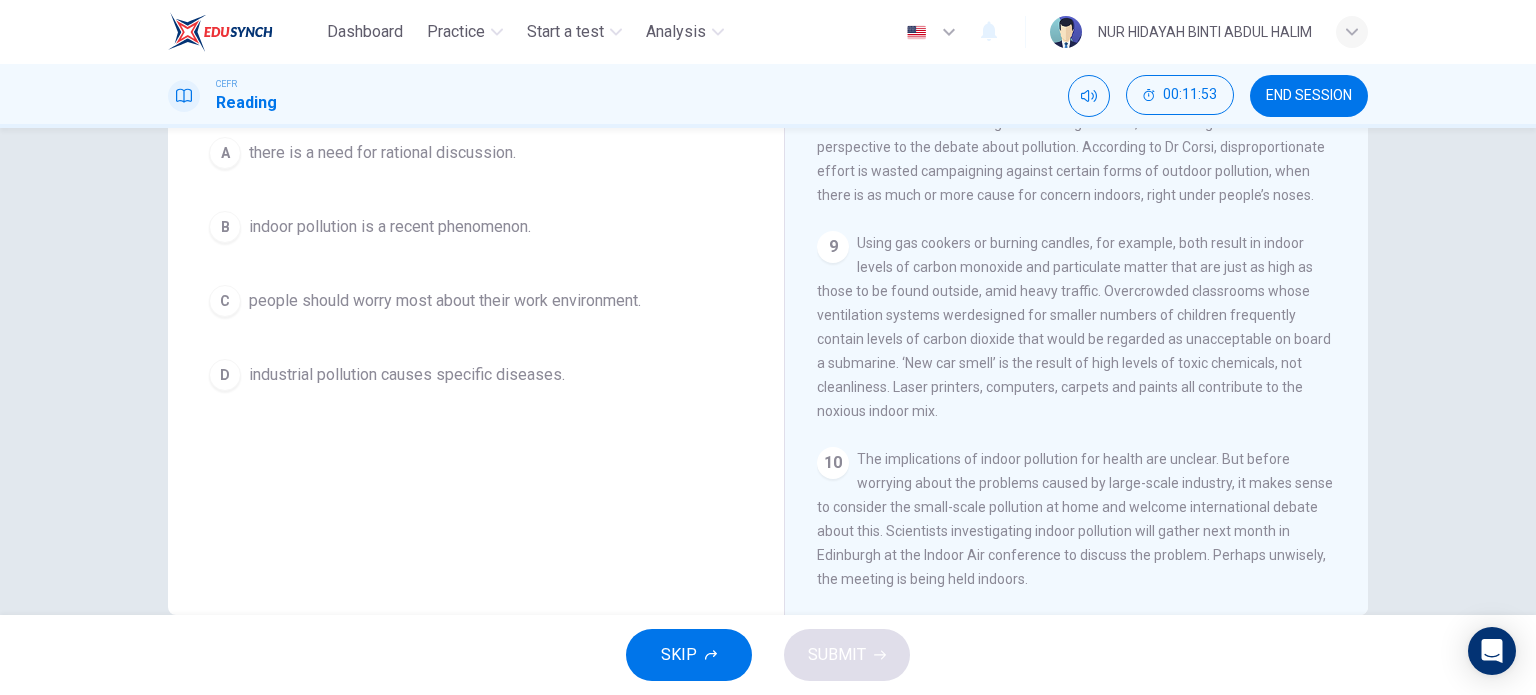 scroll, scrollTop: 288, scrollLeft: 0, axis: vertical 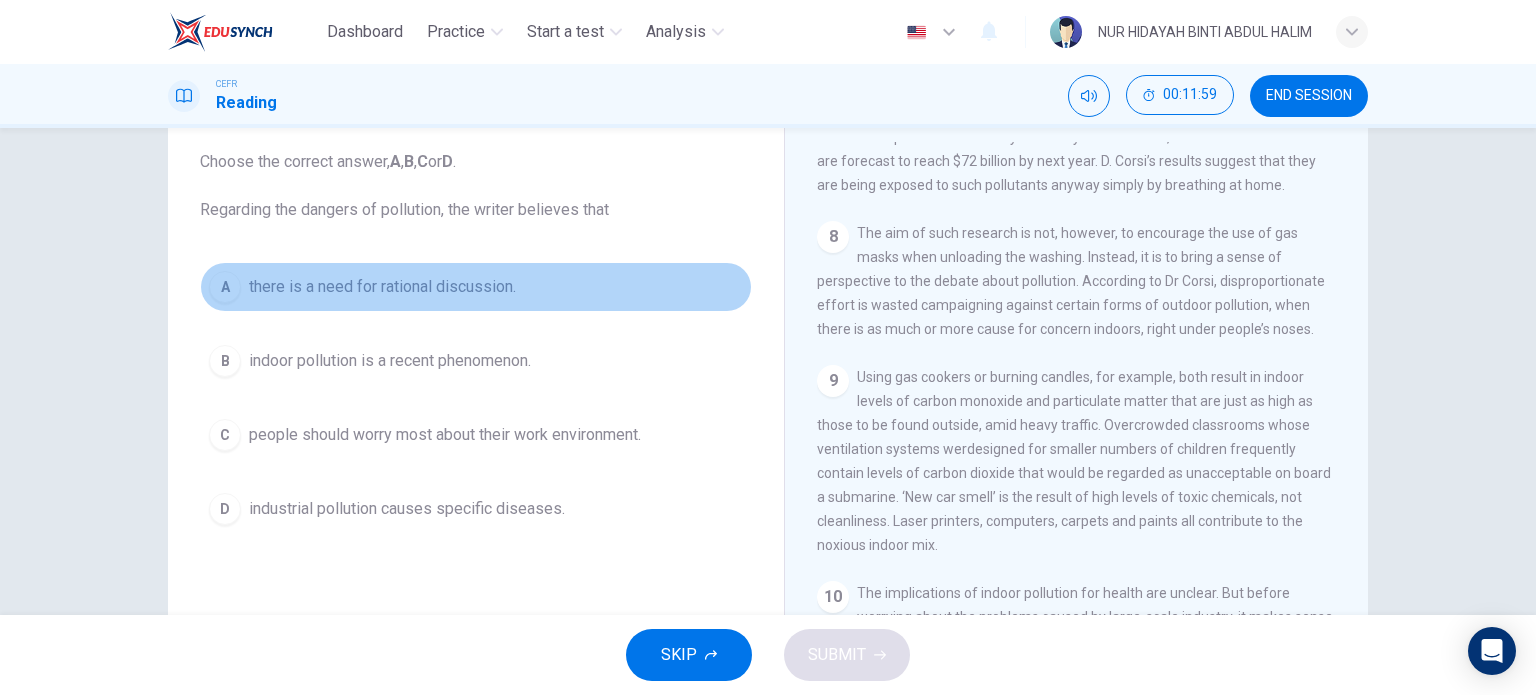 click on "there is a need for rational discussion." at bounding box center (382, 287) 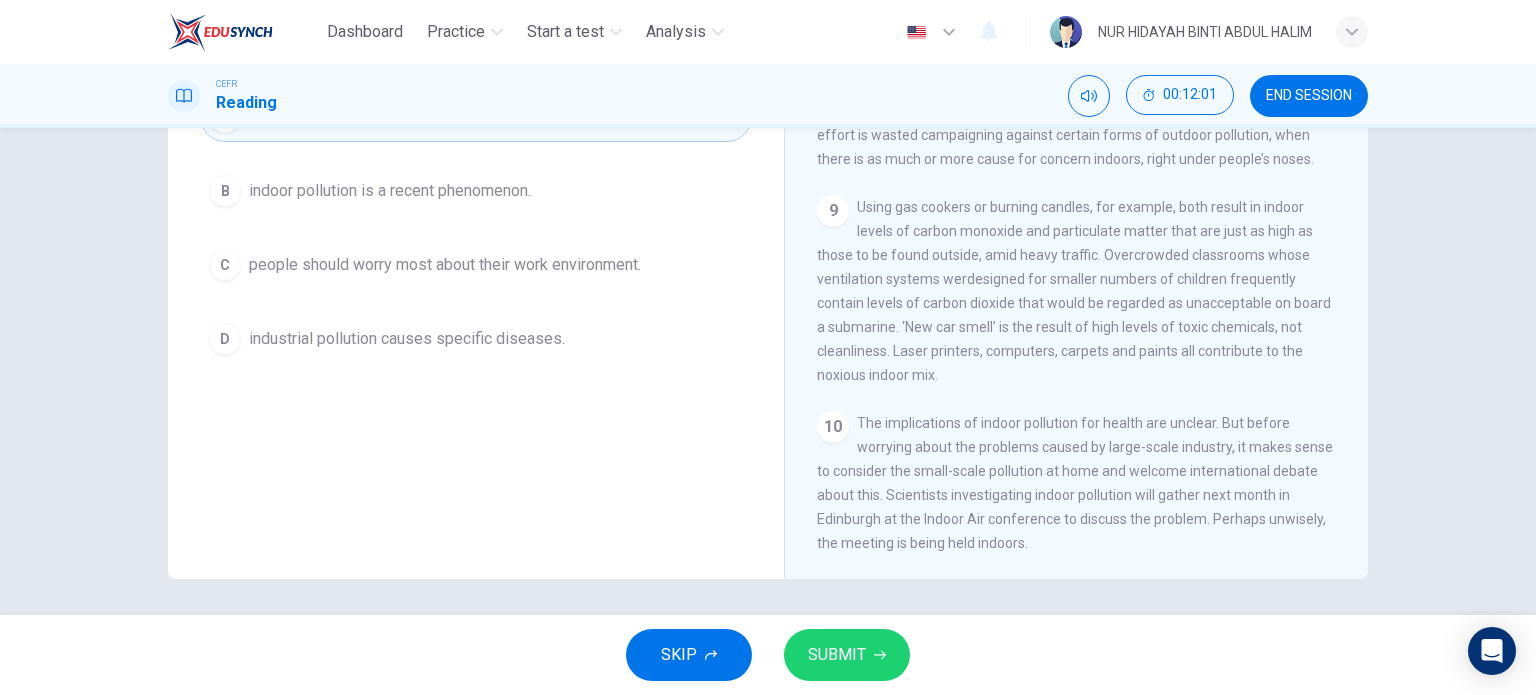 scroll, scrollTop: 284, scrollLeft: 0, axis: vertical 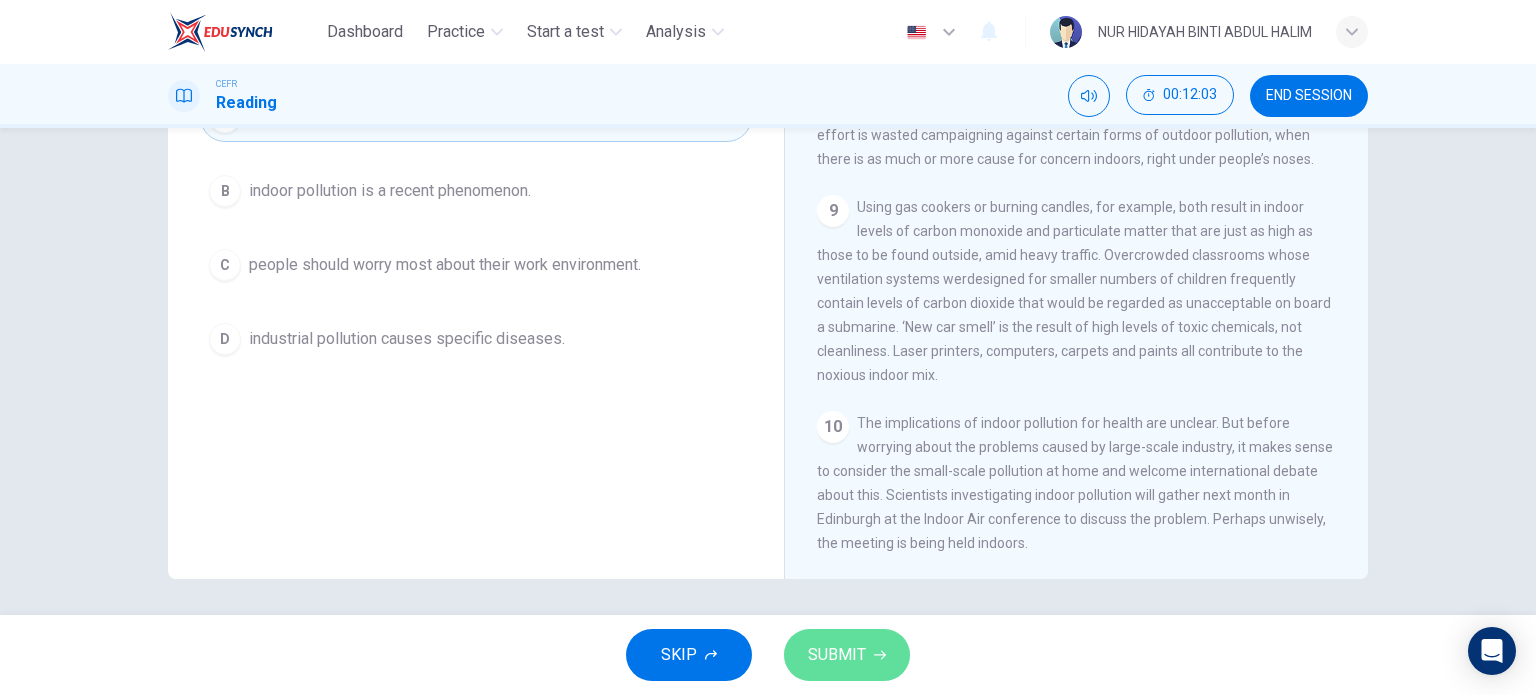 click on "SUBMIT" at bounding box center [847, 655] 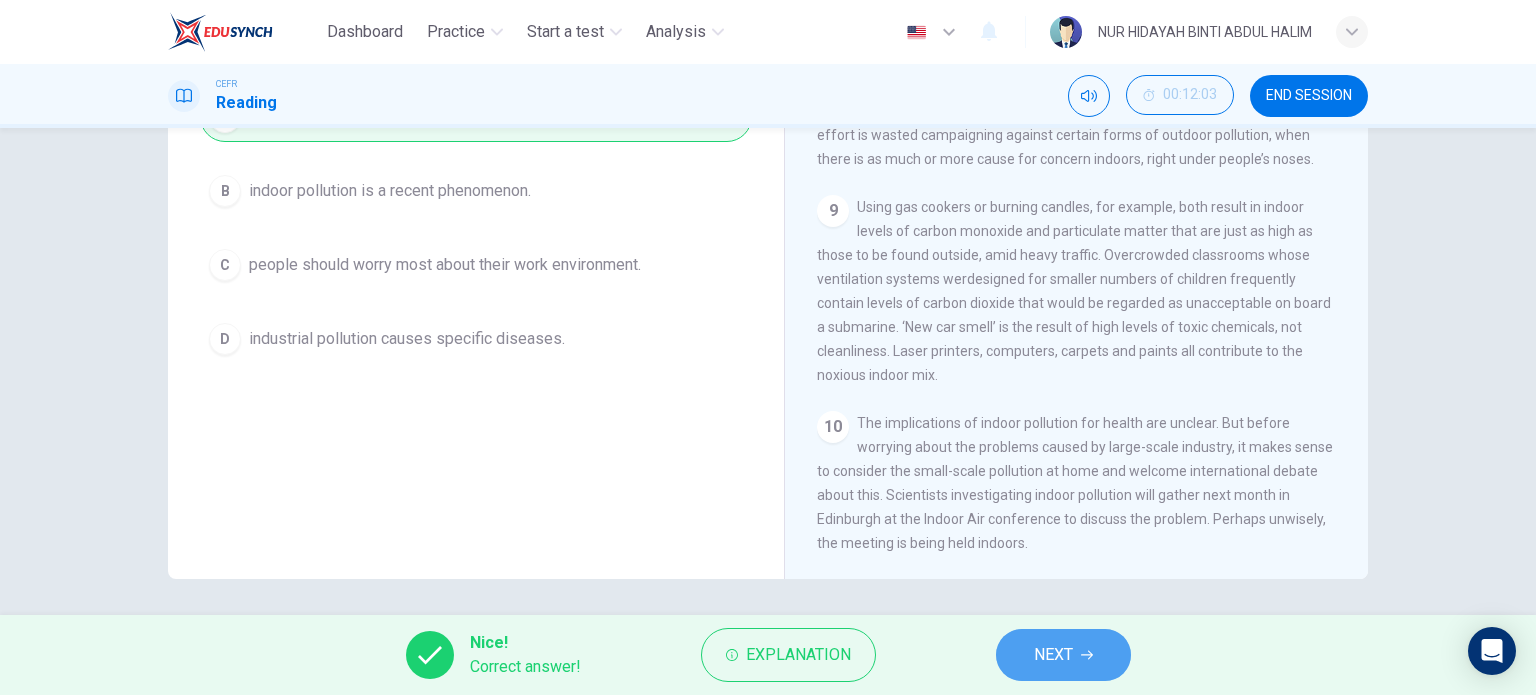 click on "NEXT" at bounding box center [1063, 655] 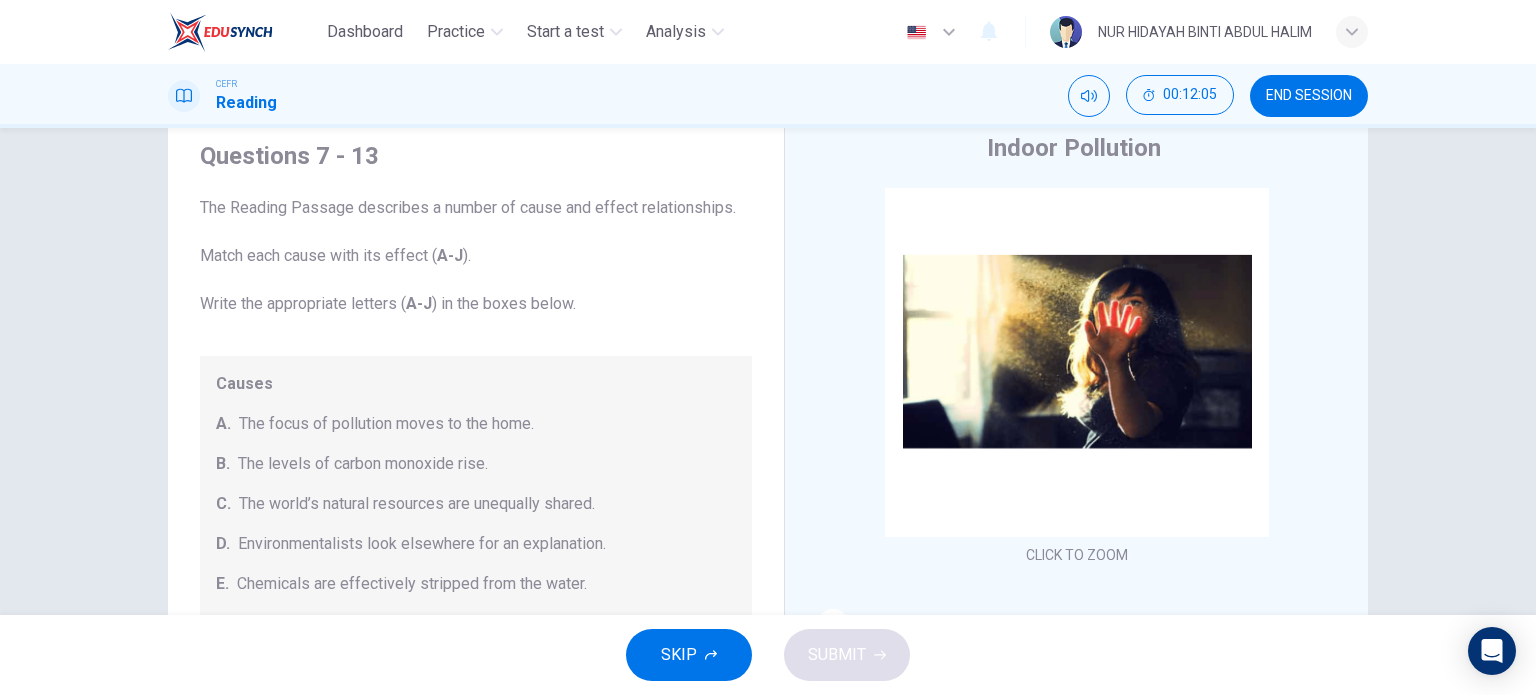 scroll, scrollTop: 54, scrollLeft: 0, axis: vertical 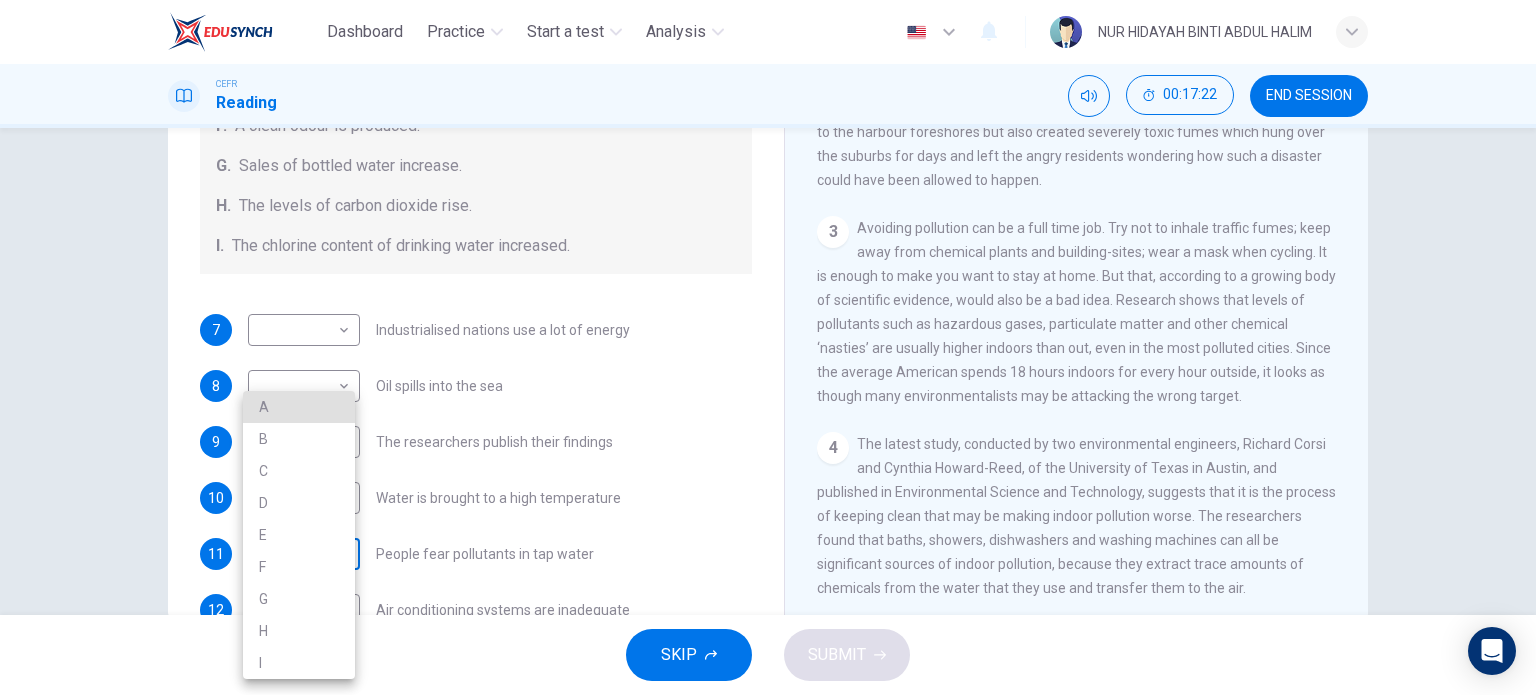 click on "Dashboard Practice Start a test Analysis English en ​ NUR HIDAYAH BINTI ABDUL HALIM CEFR Reading 00:17:22 END SESSION Questions 7 - 13 The Reading Passage describes a number of cause and effect relationships.
Match each cause with its effect ( A-J ).
Write the appropriate letters ( A-J ) in the boxes below. Causes A. The focus of pollution moves to the home. B. The levels of carbon monoxide rise. C. The world’s natural resources are unequally shared. D. Environmentalists look elsewhere for an explanation. E. Chemicals are effectively stripped from the water. F. A clean odour is produced. G. Sales of bottled water increase. H. The levels of carbon dioxide rise. I. The chlorine content of drinking water increased. 7 ​ ​ Industrialised nations use a lot of energy 8 ​ ​ Oil spills into the sea 9 ​ ​ The researchers publish their findings 10 ​ ​ Water is brought to a high temperature 11 ​ ​ People fear pollutants in tap water 12 ​ ​ Air conditioning systems are inadequate 13 ​ ​ 1" at bounding box center (768, 347) 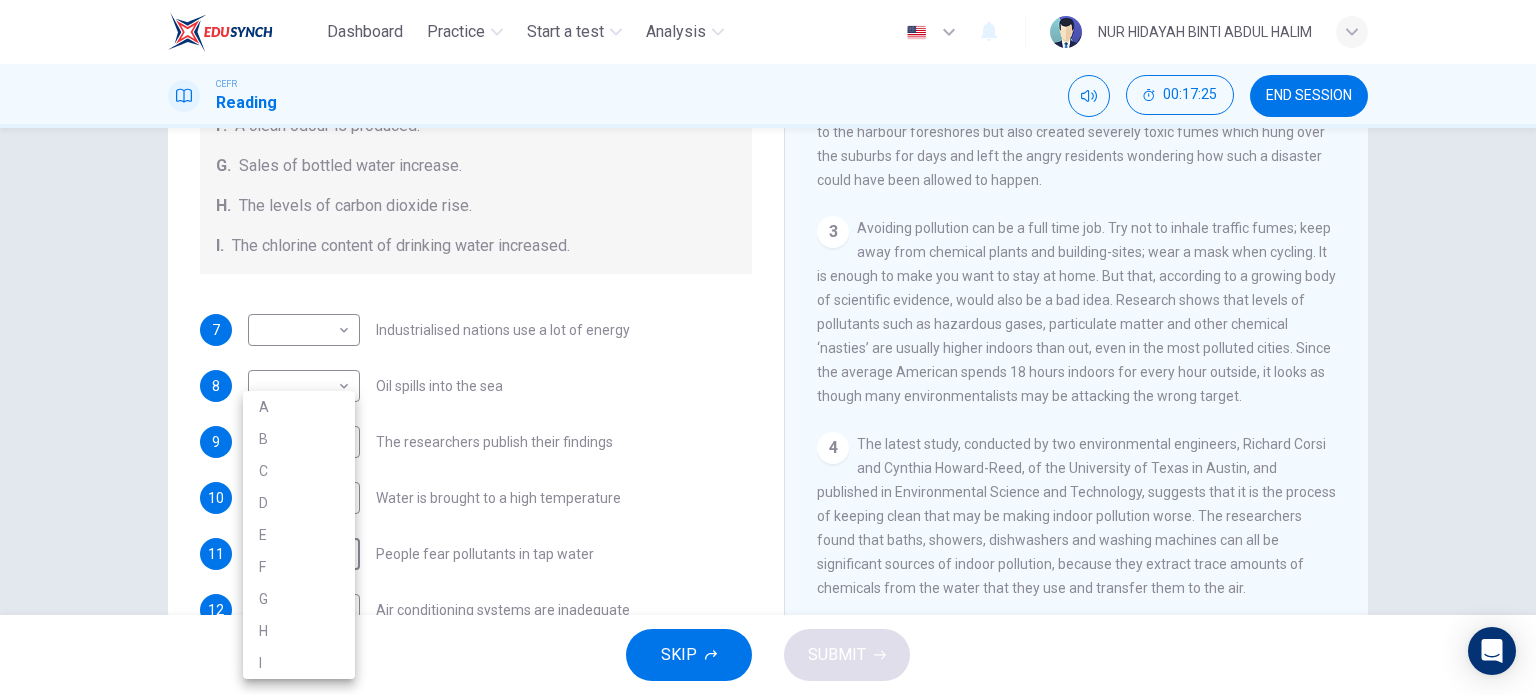 click at bounding box center (768, 347) 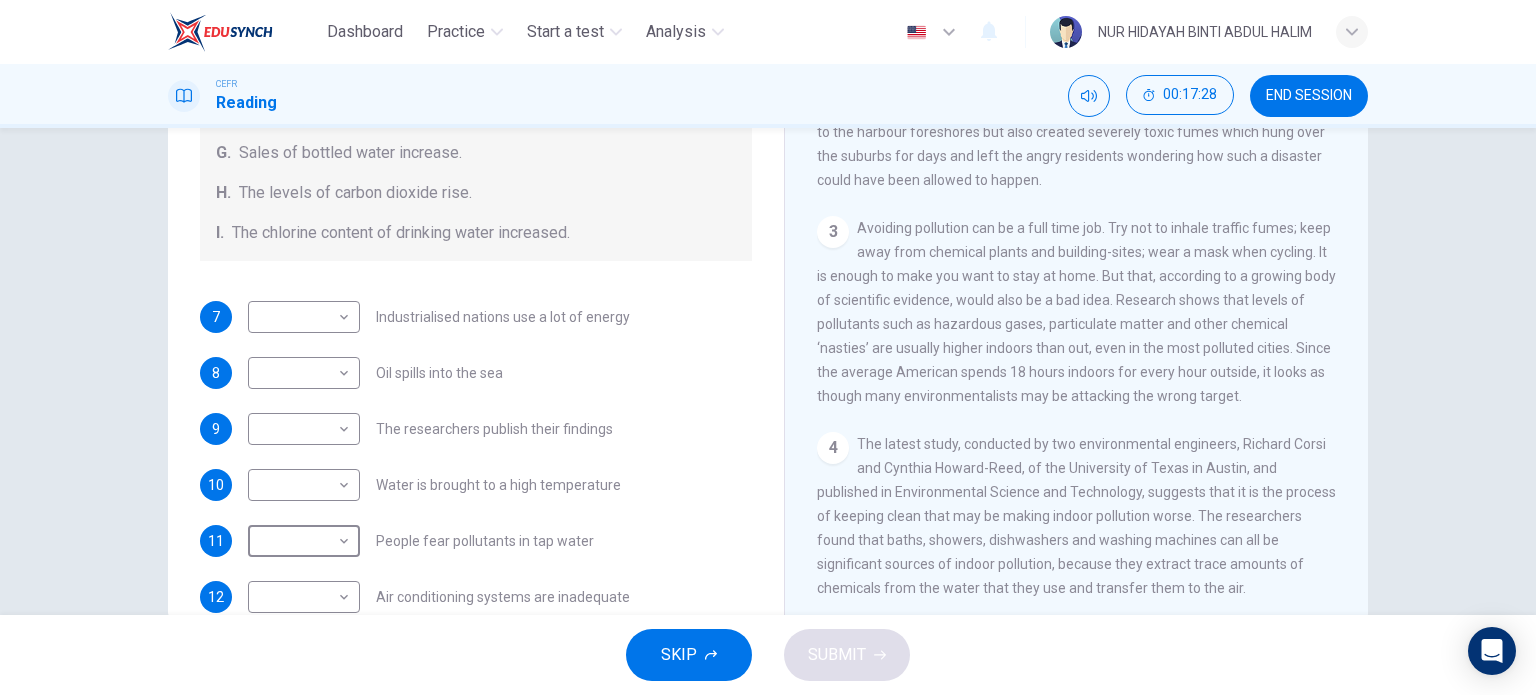 scroll, scrollTop: 340, scrollLeft: 0, axis: vertical 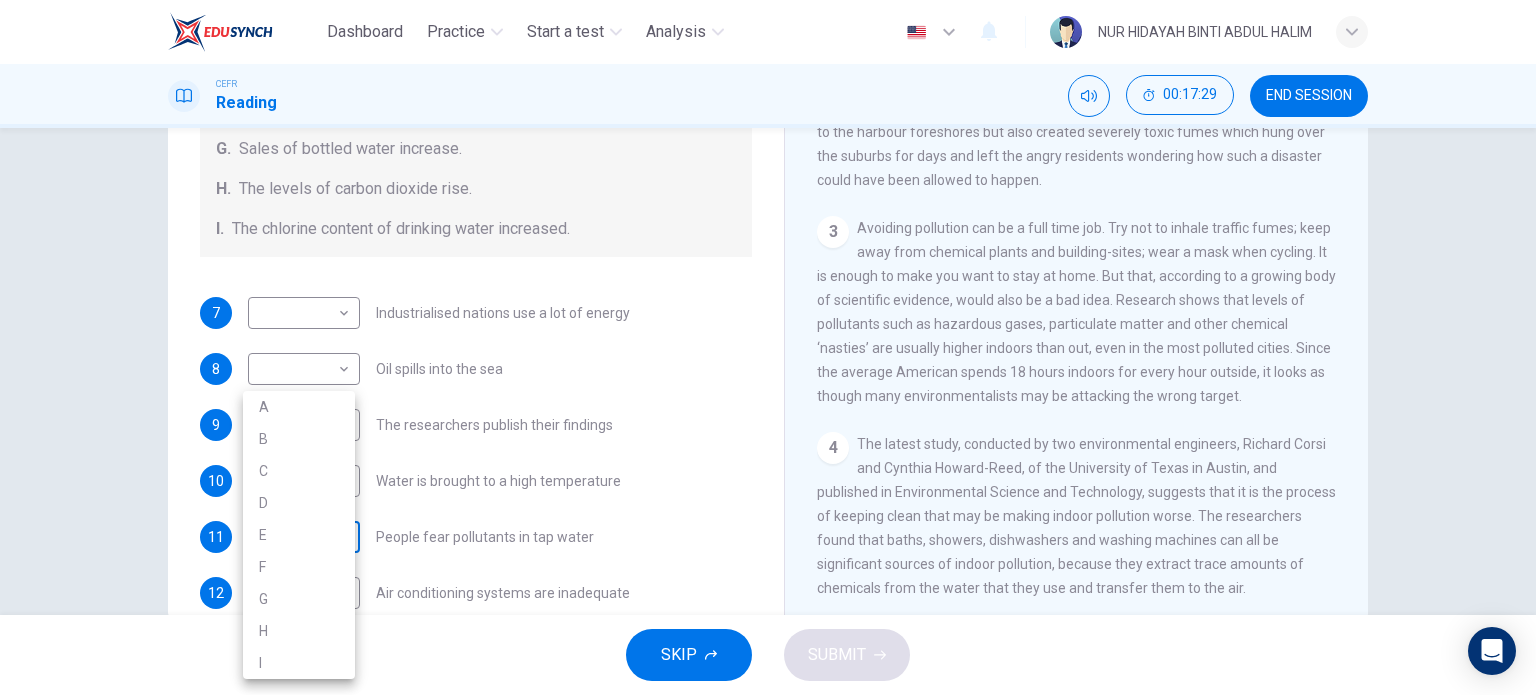 click on "Dashboard Practice Start a test Analysis English en ​ [FULL NAME] CEFR Reading 00:17:29 END SESSION Questions 7 - 13 The Reading Passage describes a number of cause and effect relationships.
Match each cause with its effect ( A-J ).
Write the appropriate letters ( A-J ) in the boxes below. Causes A. The focus of pollution moves to the home. B. The levels of carbon monoxide rise. C. The world’s natural resources are unequally shared. D. Environmentalists look elsewhere for an explanation. E. Chemicals are effectively stripped from the water. F. A clean odour is produced. G. Sales of bottled water increase. H. The levels of carbon dioxide rise. I. The chlorine content of drinking water increased. 7 ​ ​ Industrialised nations use a lot of energy 8 ​ ​ Oil spills into the sea 9 ​ ​ The researchers publish their findings 10 ​ ​ Water is brought to a high temperature 11 ​ ​ People fear pollutants in tap water 12 ​ ​ Air conditioning systems are inadequate 13 ​ ​ 1" at bounding box center [768, 347] 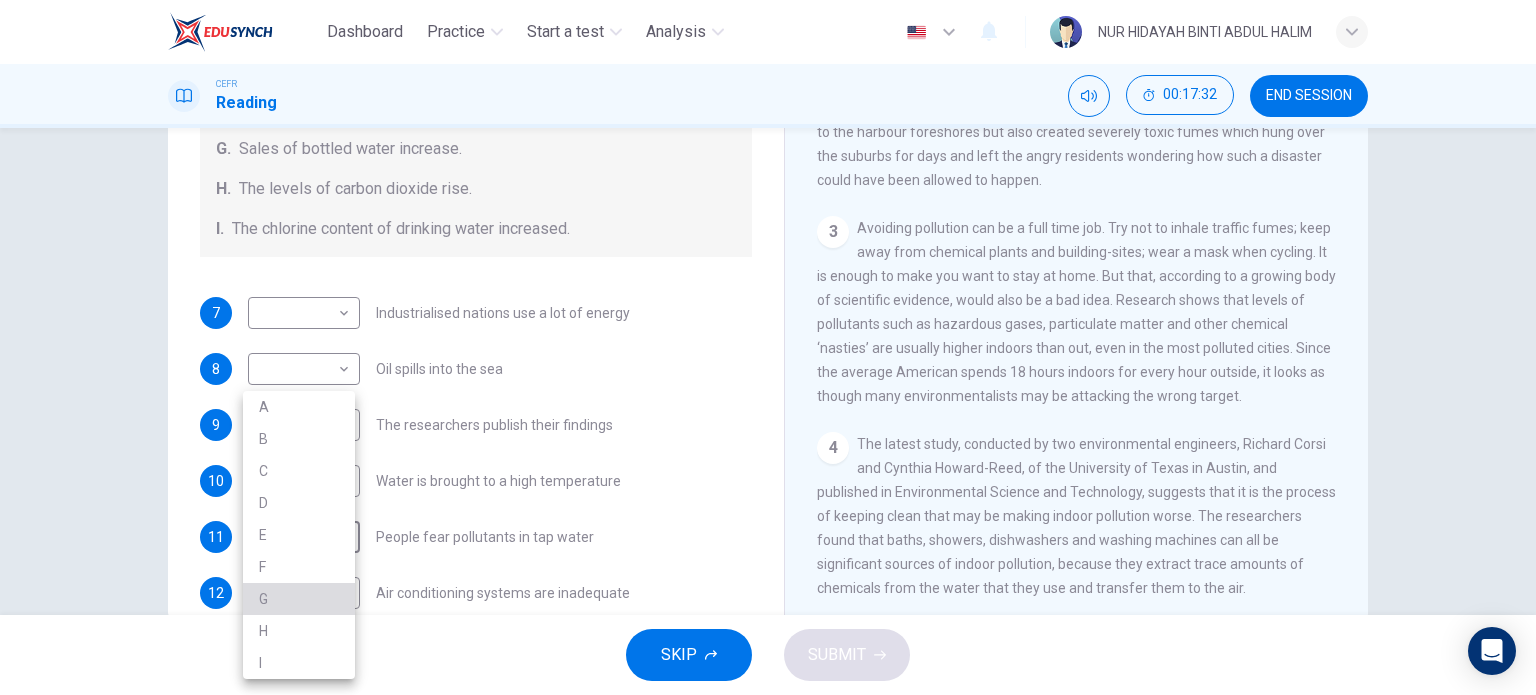 click on "G" at bounding box center [299, 599] 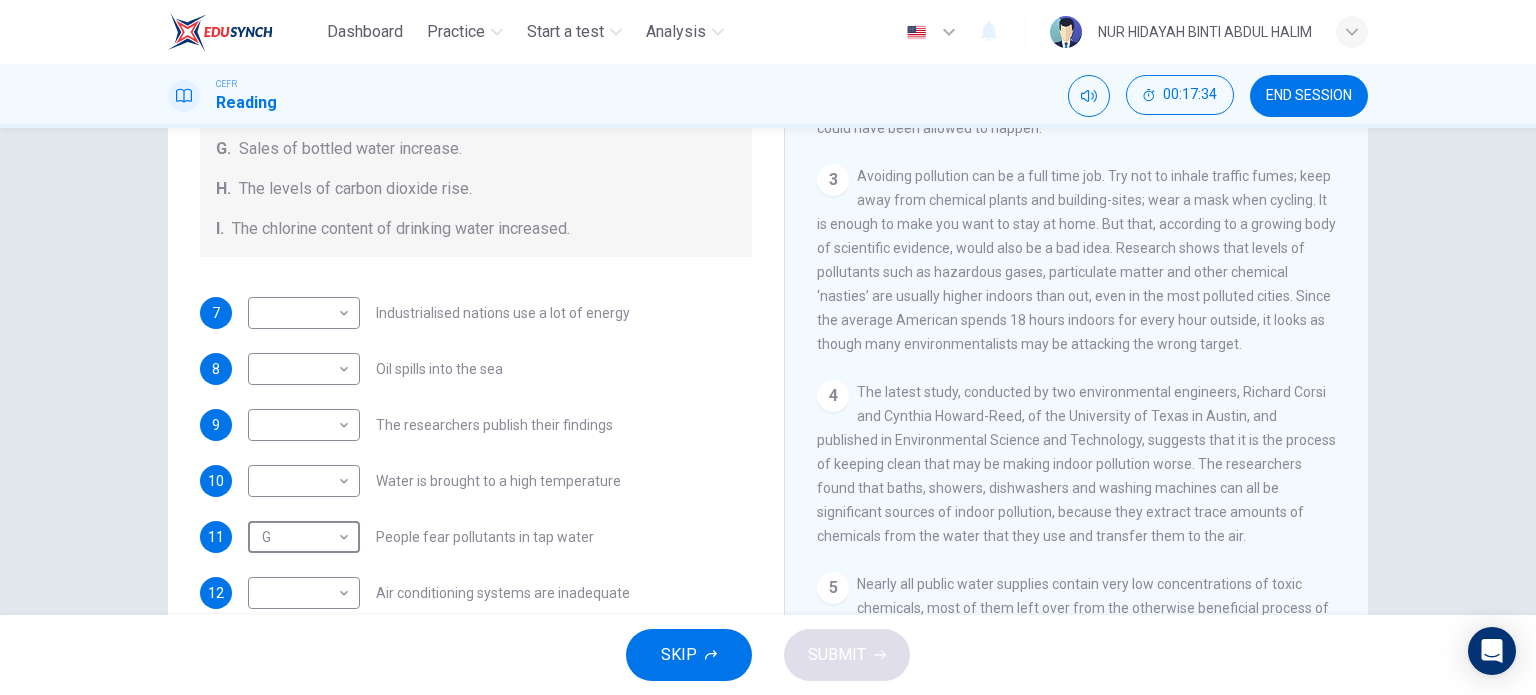 scroll, scrollTop: 666, scrollLeft: 0, axis: vertical 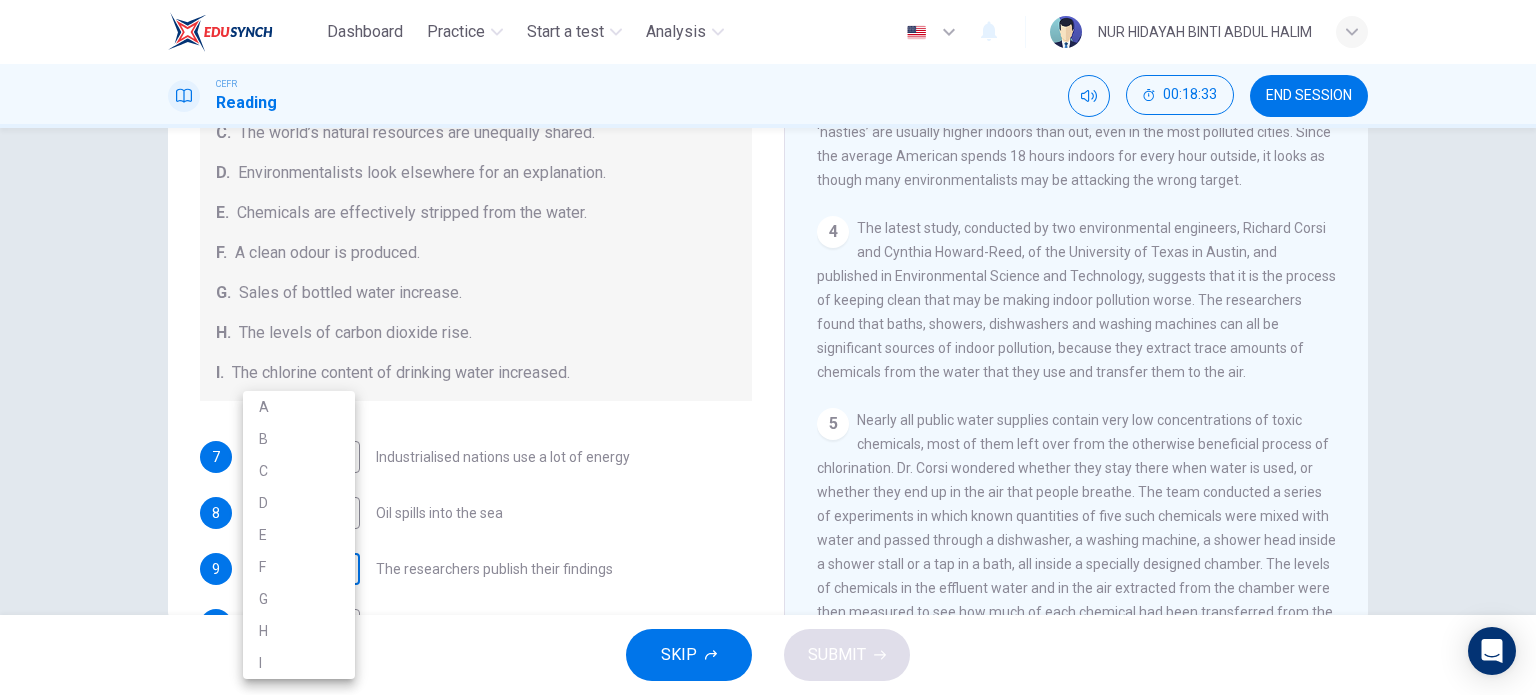 click on "Dashboard Practice Start a test Analysis English en ​ NUR HIDAYAH BINTI ABDUL HALIM CEFR Reading 00:18:33 END SESSION Questions 7 - 13 The Reading Passage describes a number of cause and effect relationships.
Match each cause with its effect ( A-J ).
Write the appropriate letters ( A-J ) in the boxes below. Causes A. The focus of pollution moves to the home. B. The levels of carbon monoxide rise. C. The world’s natural resources are unequally shared. D. Environmentalists look elsewhere for an explanation. E. Chemicals are effectively stripped from the water. F. A clean odour is produced. G. Sales of bottled water increase. H. The levels of carbon dioxide rise. I. The chlorine content of drinking water increased. 7 ​ ​ Industrialised nations use a lot of energy 8 ​ ​ Oil spills into the sea 9 ​ ​ The researchers publish their findings 10 ​ ​ Water is brought to a high temperature 11 G G ​ People fear pollutants in tap water 12 ​ ​ Air conditioning systems are inadequate 13 ​ ​ 1" at bounding box center (768, 347) 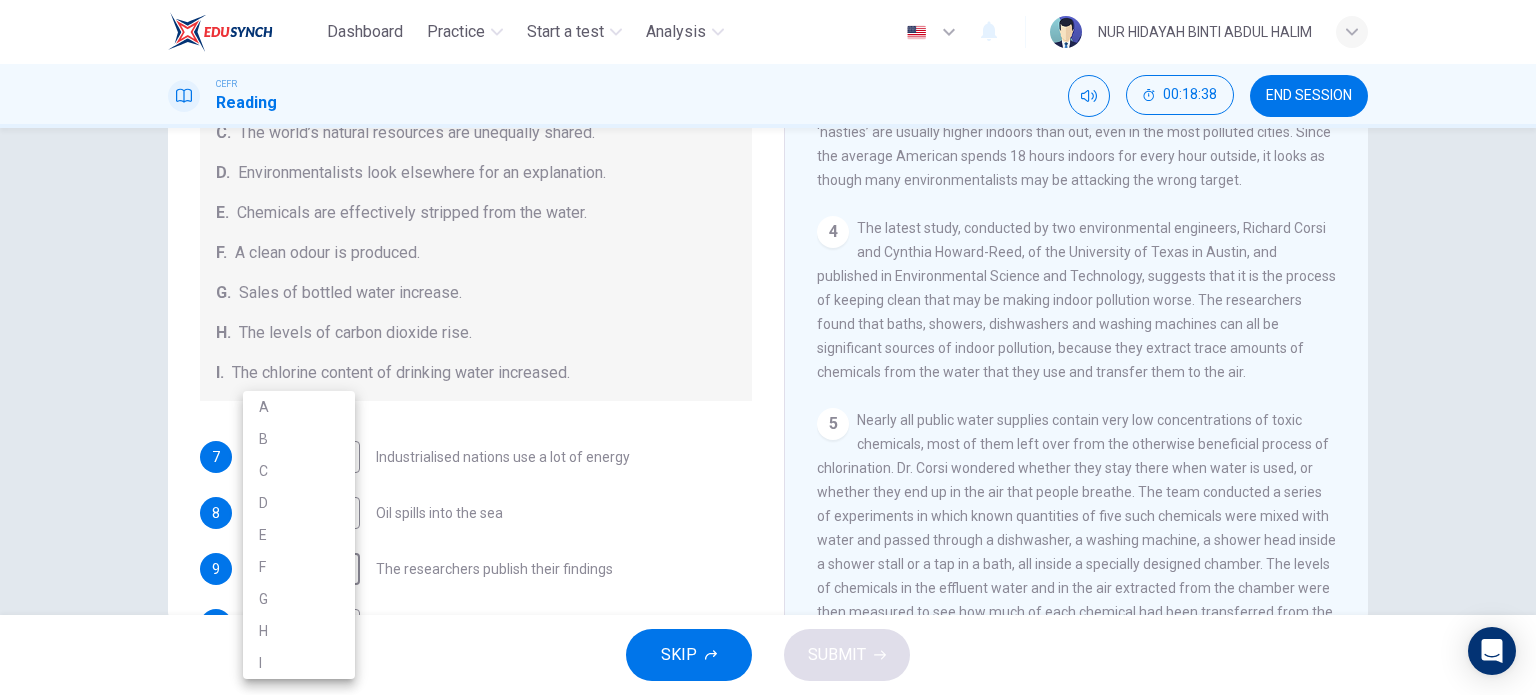click at bounding box center (768, 347) 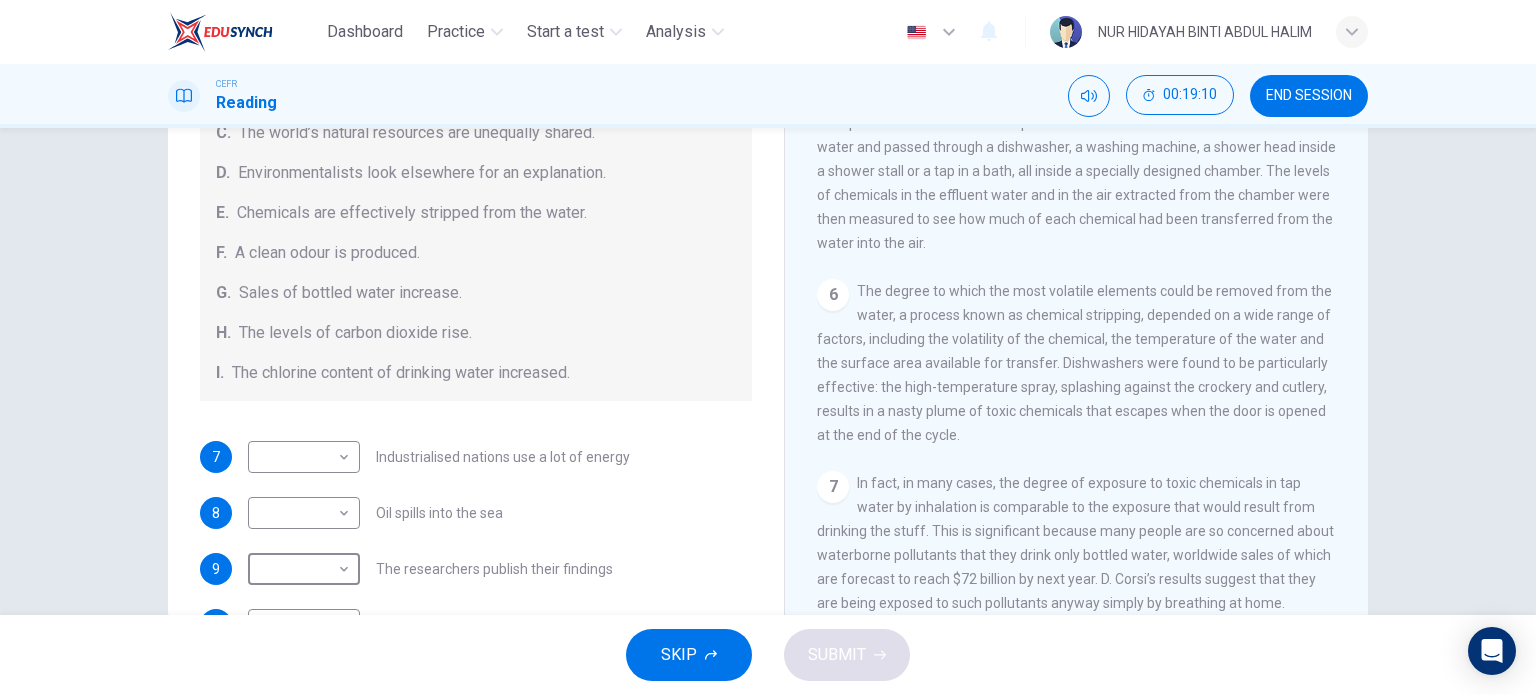 scroll, scrollTop: 1212, scrollLeft: 0, axis: vertical 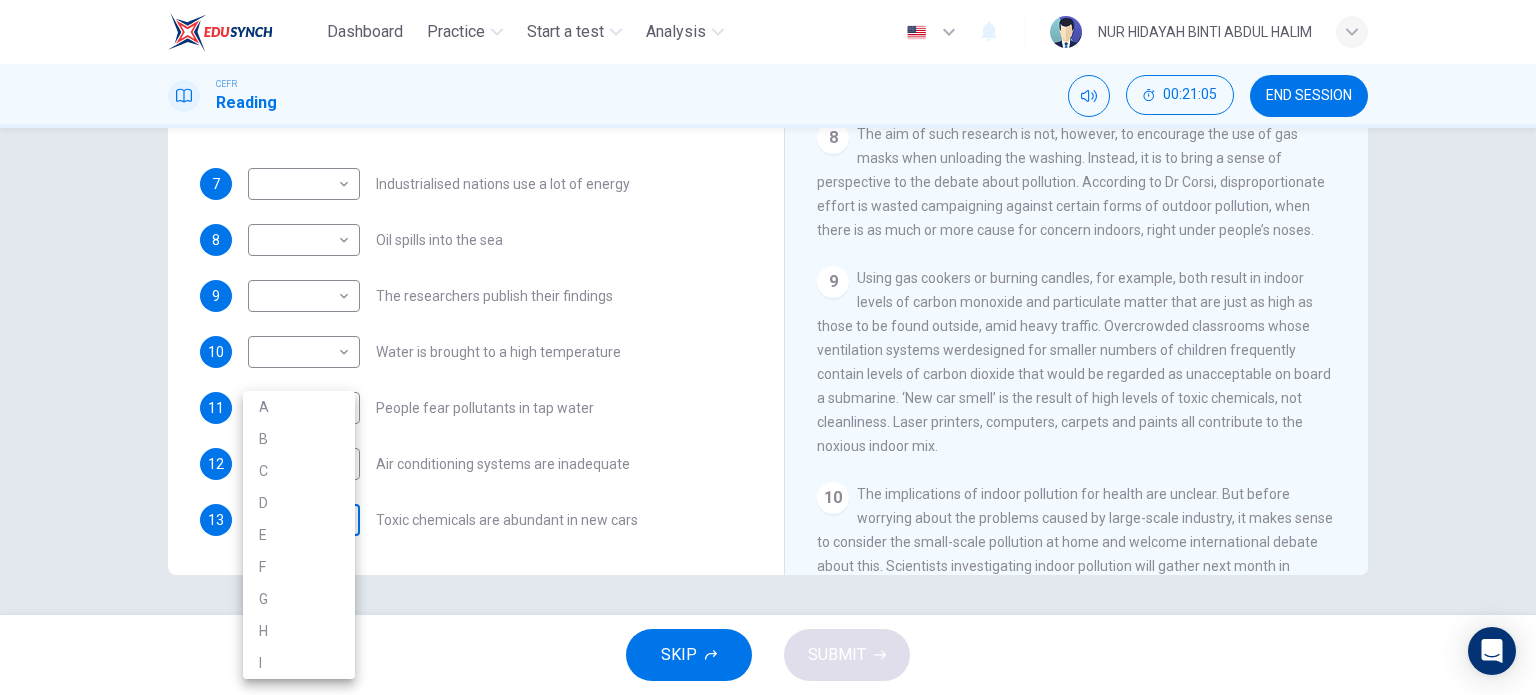click on "Dashboard Practice Start a test Analysis English en ​ NUR HIDAYAH BINTI ABDUL HALIM CEFR Reading 00:21:05 END SESSION Questions 7 - 13 The Reading Passage describes a number of cause and effect relationships.
Match each cause with its effect ( A-J ).
Write the appropriate letters ( A-J ) in the boxes below. Causes A. The focus of pollution moves to the home. B. The levels of carbon monoxide rise. C. The world’s natural resources are unequally shared. D. Environmentalists look elsewhere for an explanation. E. Chemicals are effectively stripped from the water. F. A clean odour is produced. G. Sales of bottled water increase. H. The levels of carbon dioxide rise. I. The chlorine content of drinking water increased. 7 ​ ​ Industrialised nations use a lot of energy 8 ​ ​ Oil spills into the sea 9 ​ ​ The researchers publish their findings 10 ​ ​ Water is brought to a high temperature 11 G G ​ People fear pollutants in tap water 12 ​ ​ Air conditioning systems are inadequate 13 ​ ​ 1" at bounding box center (768, 347) 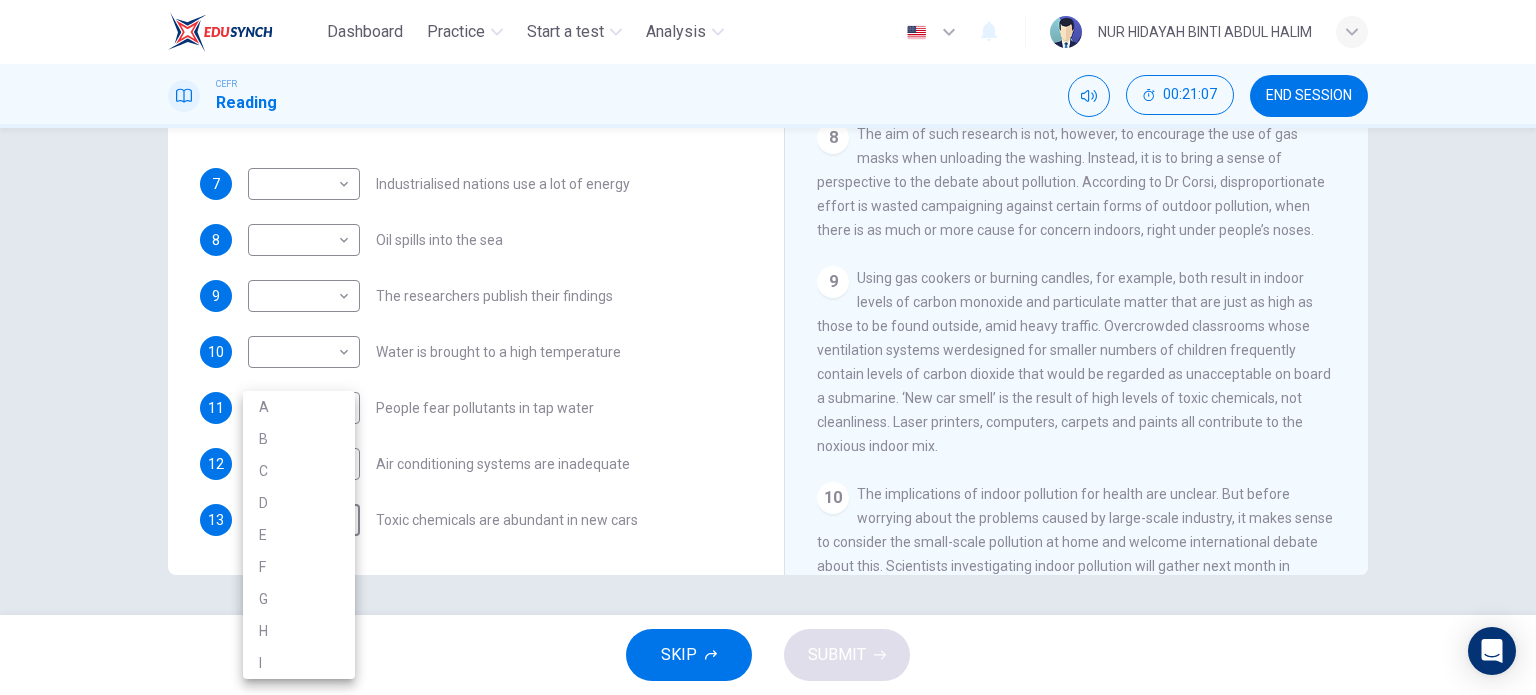 click on "A" at bounding box center (299, 407) 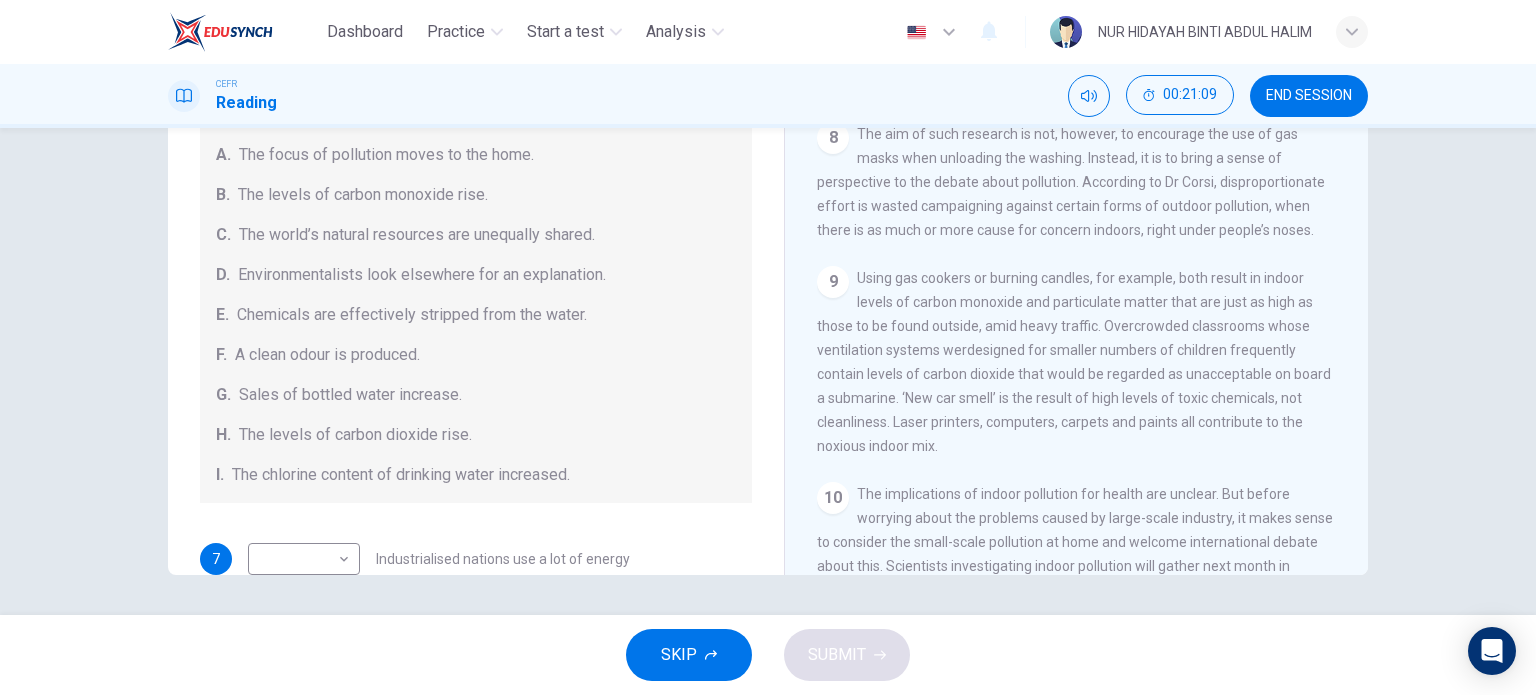 scroll, scrollTop: 424, scrollLeft: 0, axis: vertical 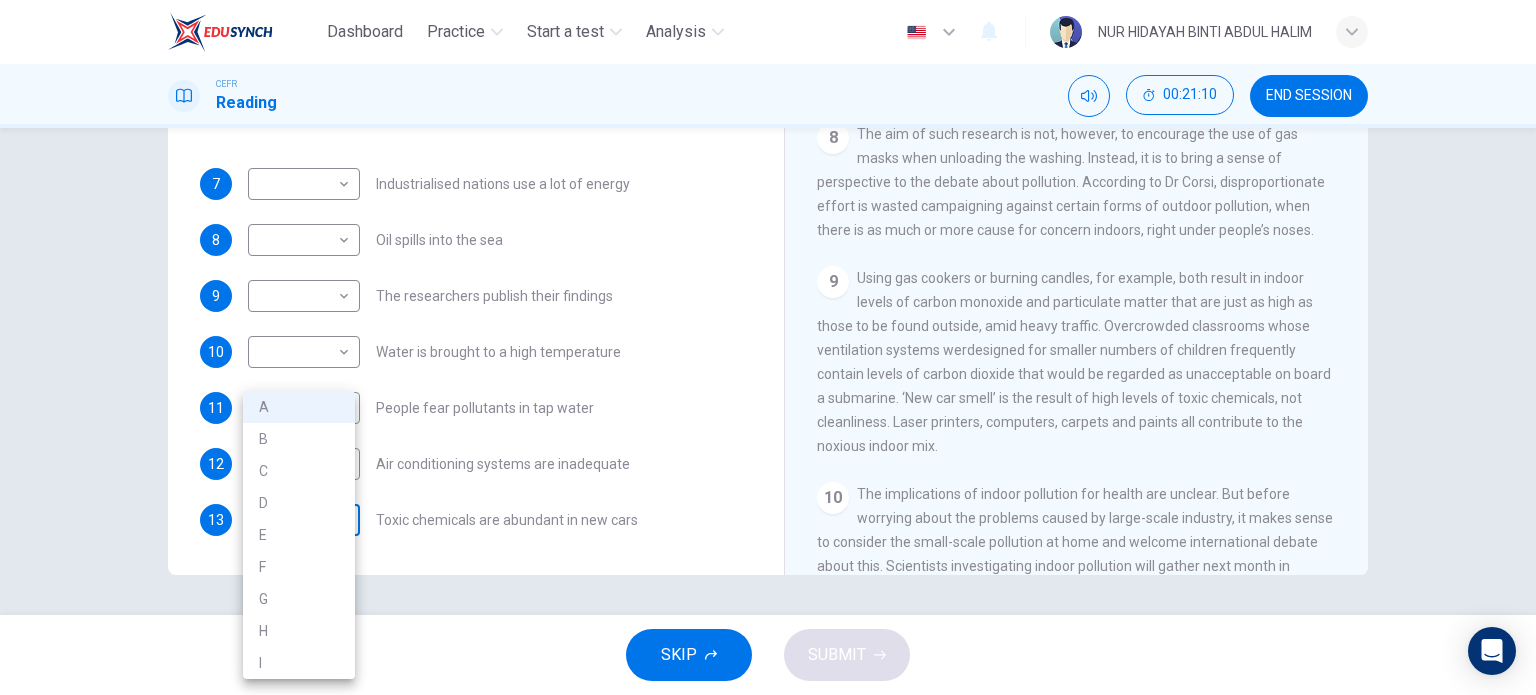 click on "Dashboard Practice Start a test Analysis English en ​ NUR HIDAYAH BINTI ABDUL HALIM CEFR Reading 00:21:10 END SESSION Questions 7 - 13 The Reading Passage describes a number of cause and effect relationships.
Match each cause with its effect ( A-J ).
Write the appropriate letters ( A-J ) in the boxes below. Causes A. The focus of pollution moves to the home. B. The levels of carbon monoxide rise. C. The world’s natural resources are unequally shared. D. Environmentalists look elsewhere for an explanation. E. Chemicals are effectively stripped from the water. F. A clean odour is produced. G. Sales of bottled water increase. H. The levels of carbon dioxide rise. I. The chlorine content of drinking water increased. 7 ​ ​ Industrialised nations use a lot of energy 8 ​ ​ Oil spills into the sea 9 ​ ​ The researchers publish their findings 10 ​ ​ Water is brought to a high temperature 11 G G ​ People fear pollutants in tap water 12 ​ ​ Air conditioning systems are inadequate 13 A A ​ 1" at bounding box center (768, 347) 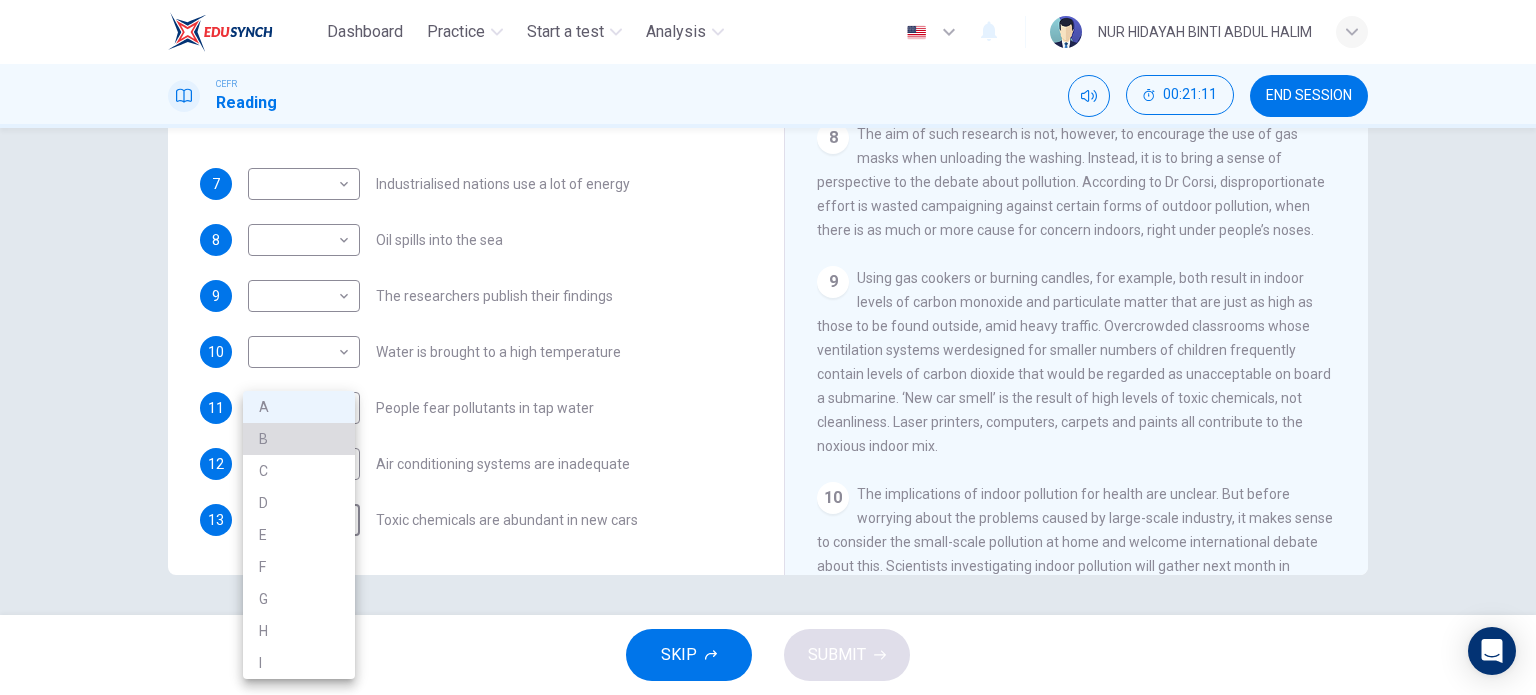 click on "B" at bounding box center [299, 439] 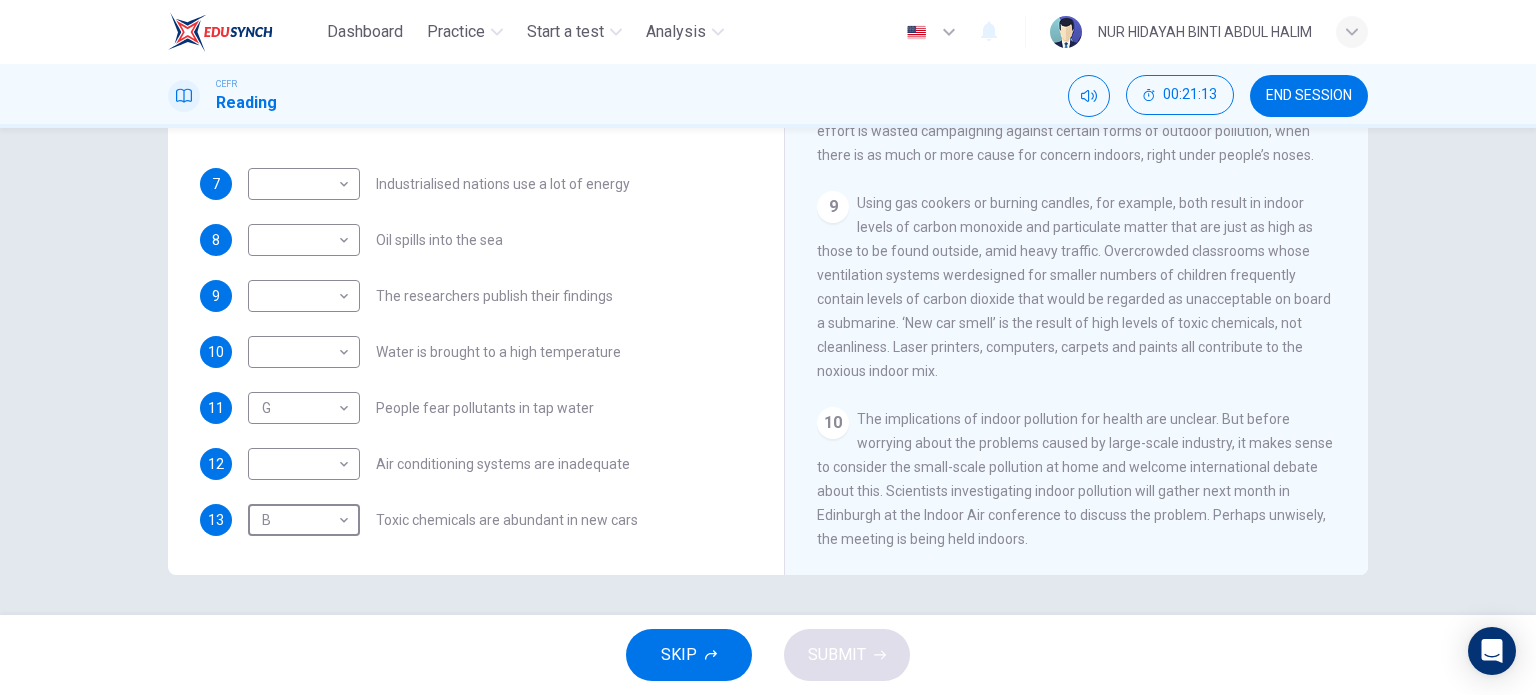 scroll, scrollTop: 1839, scrollLeft: 0, axis: vertical 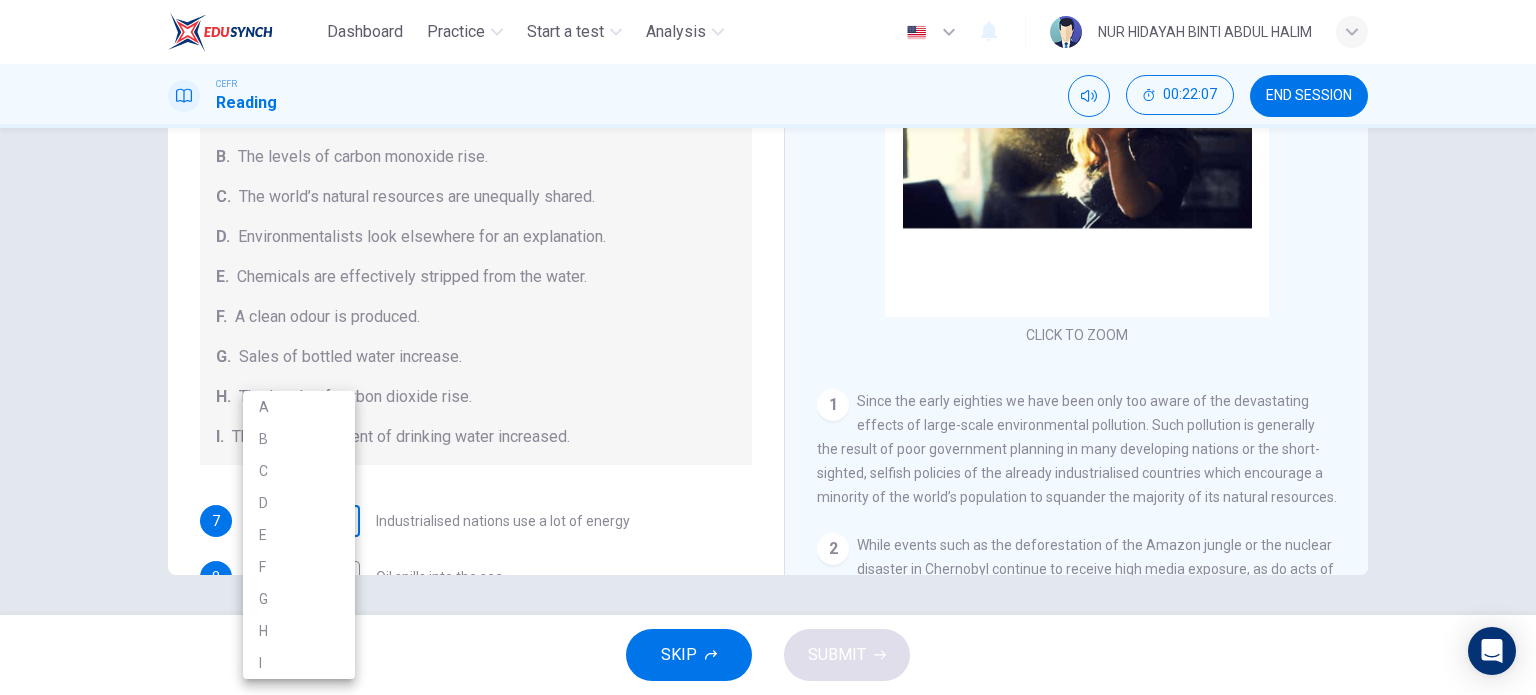 click on "Dashboard Practice Start a test Analysis English en ​ NUR HIDAYAH BINTI ABDUL HALIM CEFR Reading 00:22:07 END SESSION Questions 7 - 13 The Reading Passage describes a number of cause and effect relationships.
Match each cause with its effect ( A-J ).
Write the appropriate letters ( A-J ) in the boxes below. Causes A. The focus of pollution moves to the home. B. The levels of carbon monoxide rise. C. The world’s natural resources are unequally shared. D. Environmentalists look elsewhere for an explanation. E. Chemicals are effectively stripped from the water. F. A clean odour is produced. G. Sales of bottled water increase. H. The levels of carbon dioxide rise. I. The chlorine content of drinking water increased. 7 ​ ​ Industrialised nations use a lot of energy 8 ​ ​ Oil spills into the sea 9 ​ ​ The researchers publish their findings 10 ​ ​ Water is brought to a high temperature 11 G G ​ People fear pollutants in tap water 12 ​ ​ Air conditioning systems are inadequate 13 B B ​ 1" at bounding box center [768, 347] 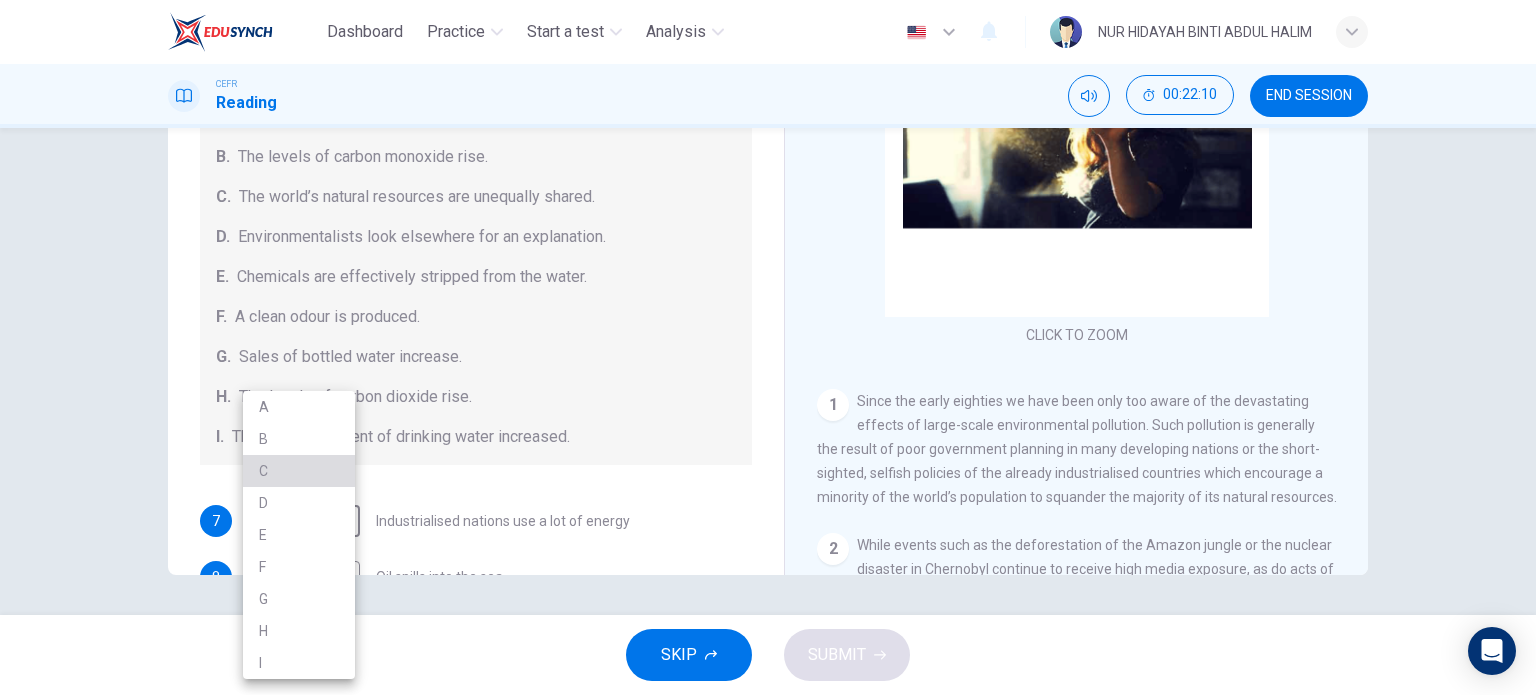 click on "C" at bounding box center [299, 471] 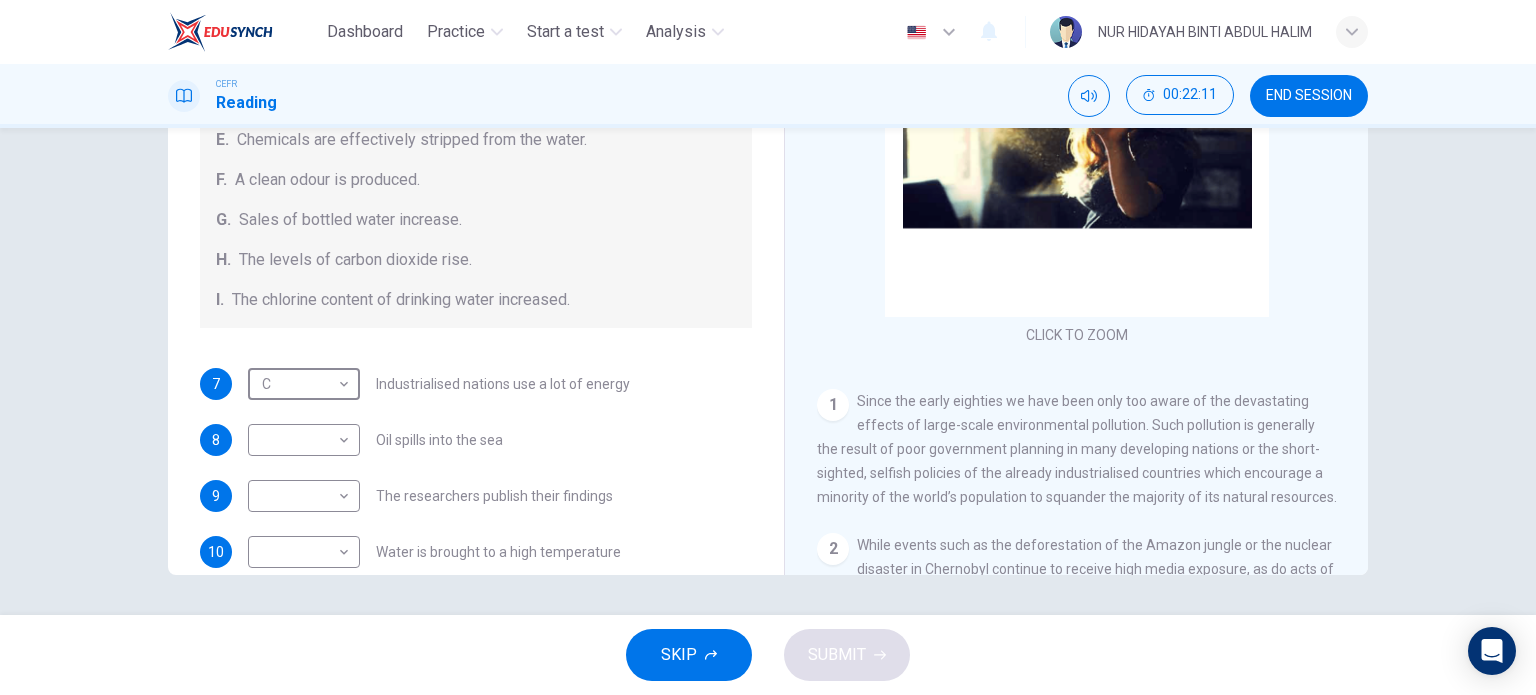scroll, scrollTop: 239, scrollLeft: 0, axis: vertical 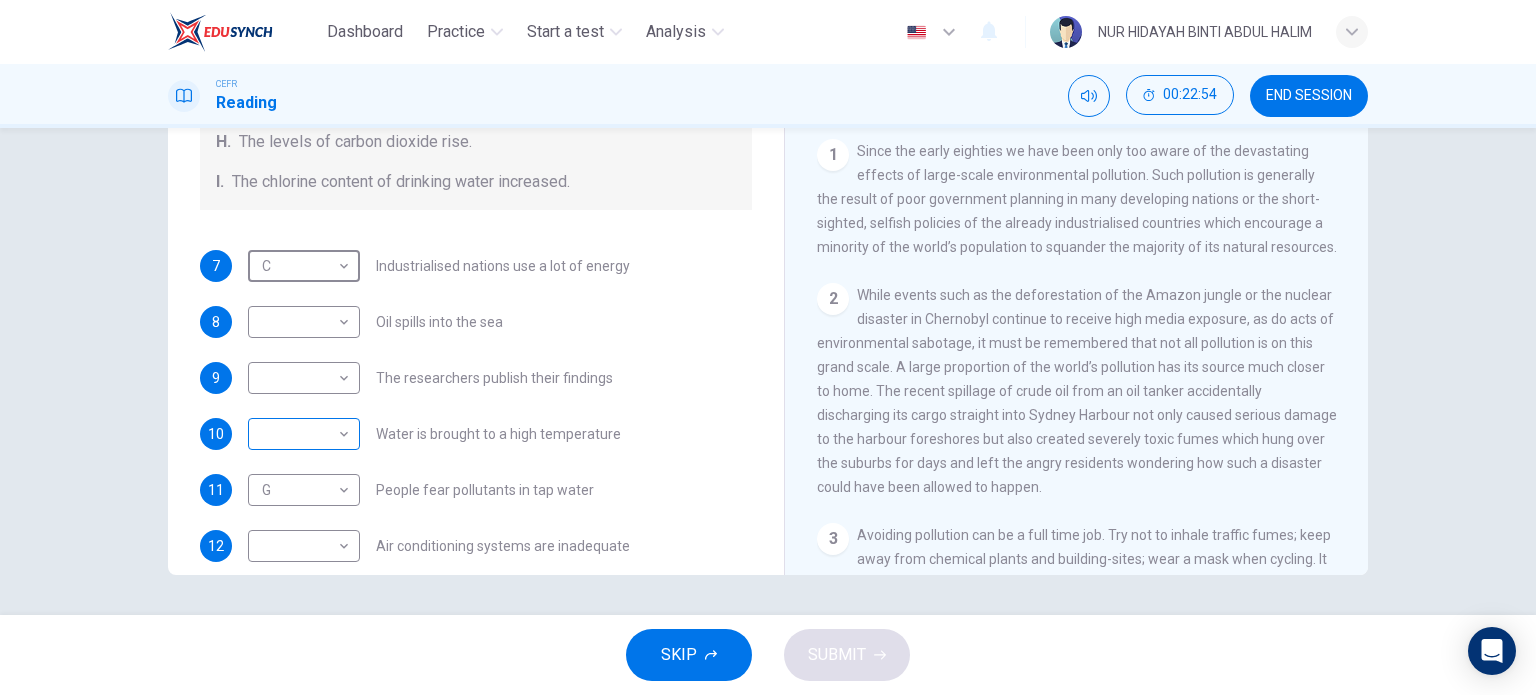 click on "Dashboard Practice Start a test Analysis English en ​ NUR HIDAYAH BINTI ABDUL HALIM CEFR Reading 00:22:54 END SESSION Questions 7 - 13 The Reading Passage describes a number of cause and effect relationships.
Match each cause with its effect ( A-J ).
Write the appropriate letters ( A-J ) in the boxes below. Causes A. The focus of pollution moves to the home. B. The levels of carbon monoxide rise. C. The world’s natural resources are unequally shared. D. Environmentalists look elsewhere for an explanation. E. Chemicals are effectively stripped from the water. F. A clean odour is produced. G. Sales of bottled water increase. H. The levels of carbon dioxide rise. I. The chlorine content of drinking water increased. 7 C C ​ Industrialised nations use a lot of energy 8 ​ ​ Oil spills into the sea 9 ​ ​ The researchers publish their findings 10 ​ ​ Water is brought to a high temperature 11 G G ​ People fear pollutants in tap water 12 ​ ​ Air conditioning systems are inadequate 13 B B ​ 1" at bounding box center [768, 347] 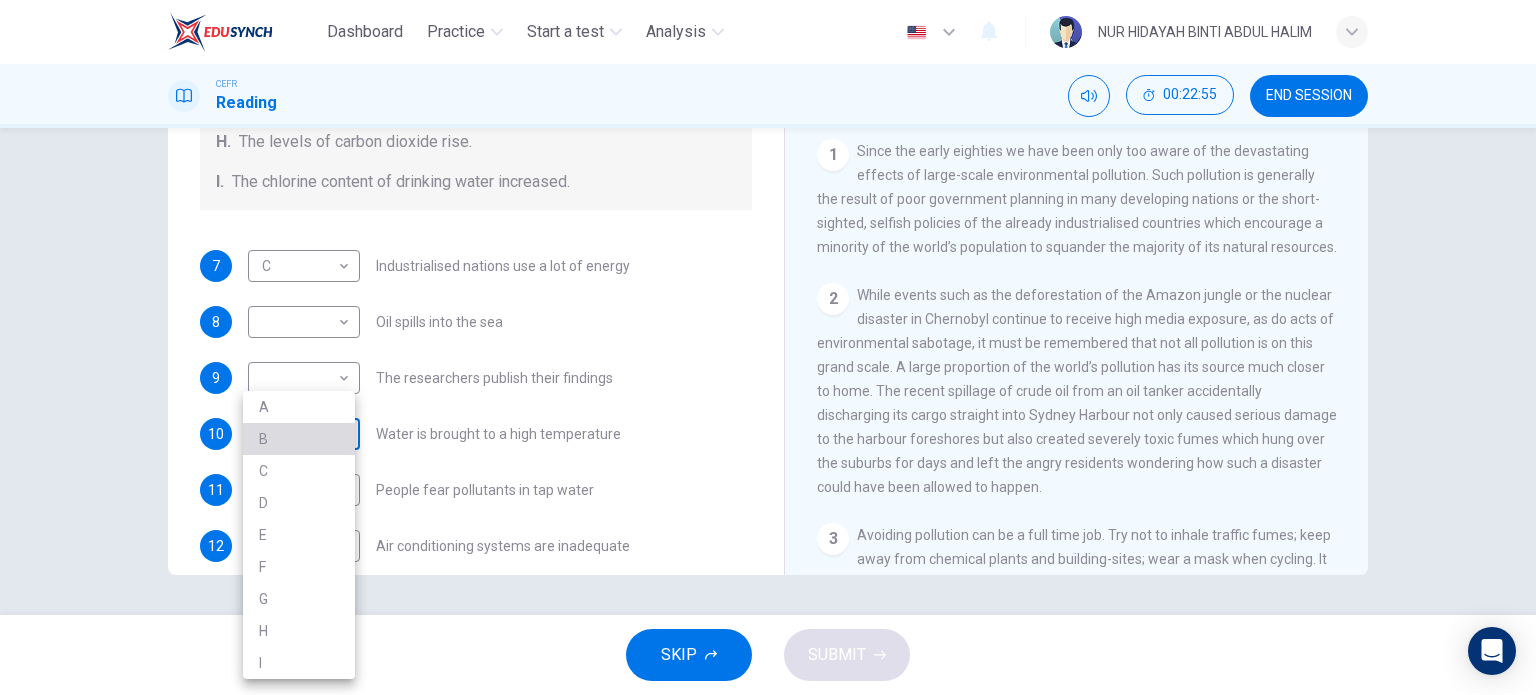 click on "B" at bounding box center [299, 439] 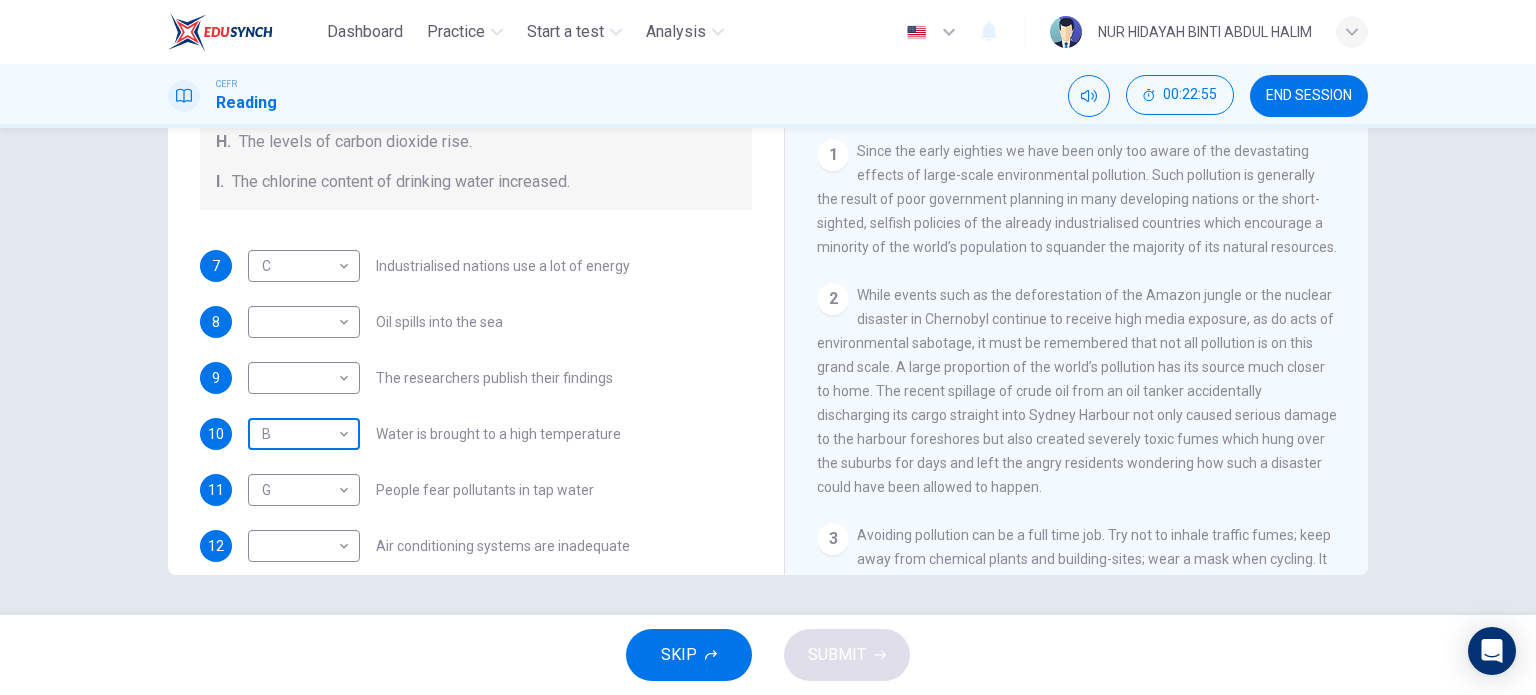 click on "Dashboard Practice Start a test Analysis English en ​ NUR HIDAYAH BINTI ABDUL HALIM CEFR Reading 00:22:55 END SESSION Questions 7 - 13 The Reading Passage describes a number of cause and effect relationships.
Match each cause with its effect ( A-J ).
Write the appropriate letters ( A-J ) in the boxes below. Causes A. The focus of pollution moves to the home. B. The levels of carbon monoxide rise. C. The world’s natural resources are unequally shared. D. Environmentalists look elsewhere for an explanation. E. Chemicals are effectively stripped from the water. F. A clean odour is produced. G. Sales of bottled water increase. H. The levels of carbon dioxide rise. I. The chlorine content of drinking water increased. 7 C C ​ Industrialised nations use a lot of energy 8 ​ ​ Oil spills into the sea 9 ​ ​ The researchers publish their findings 10 B B ​ Water is brought to a high temperature 11 G G ​ People fear pollutants in tap water 12 ​ ​ Air conditioning systems are inadequate 13 B B ​ 1" at bounding box center [768, 347] 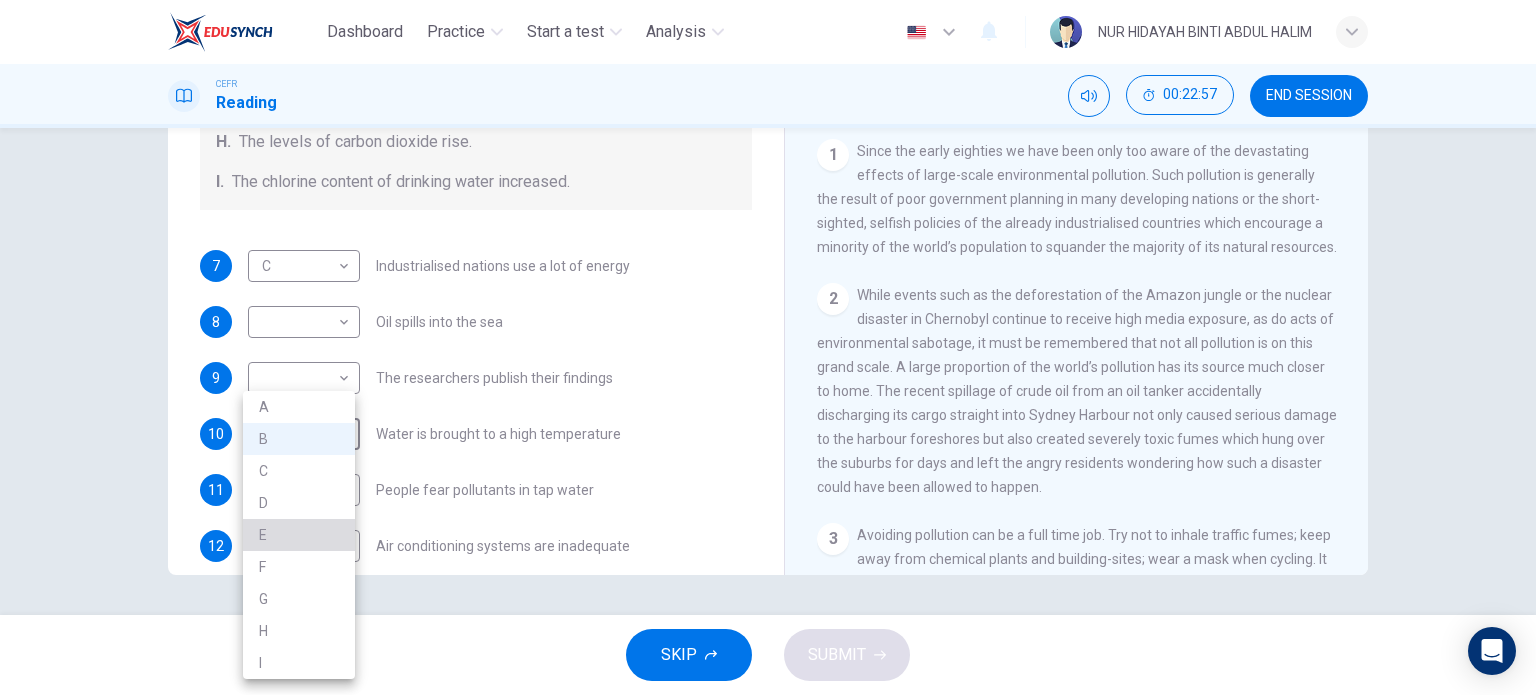 click on "E" at bounding box center (299, 535) 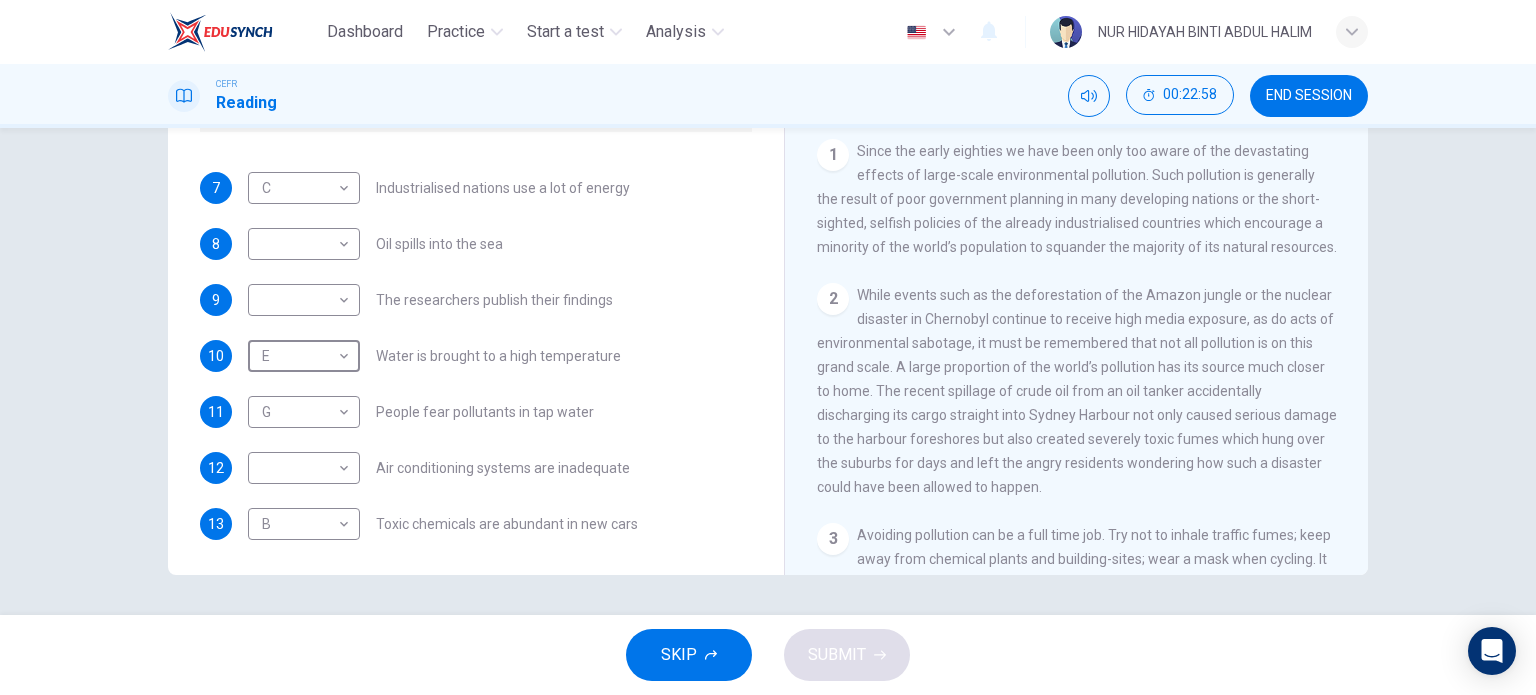 scroll, scrollTop: 424, scrollLeft: 0, axis: vertical 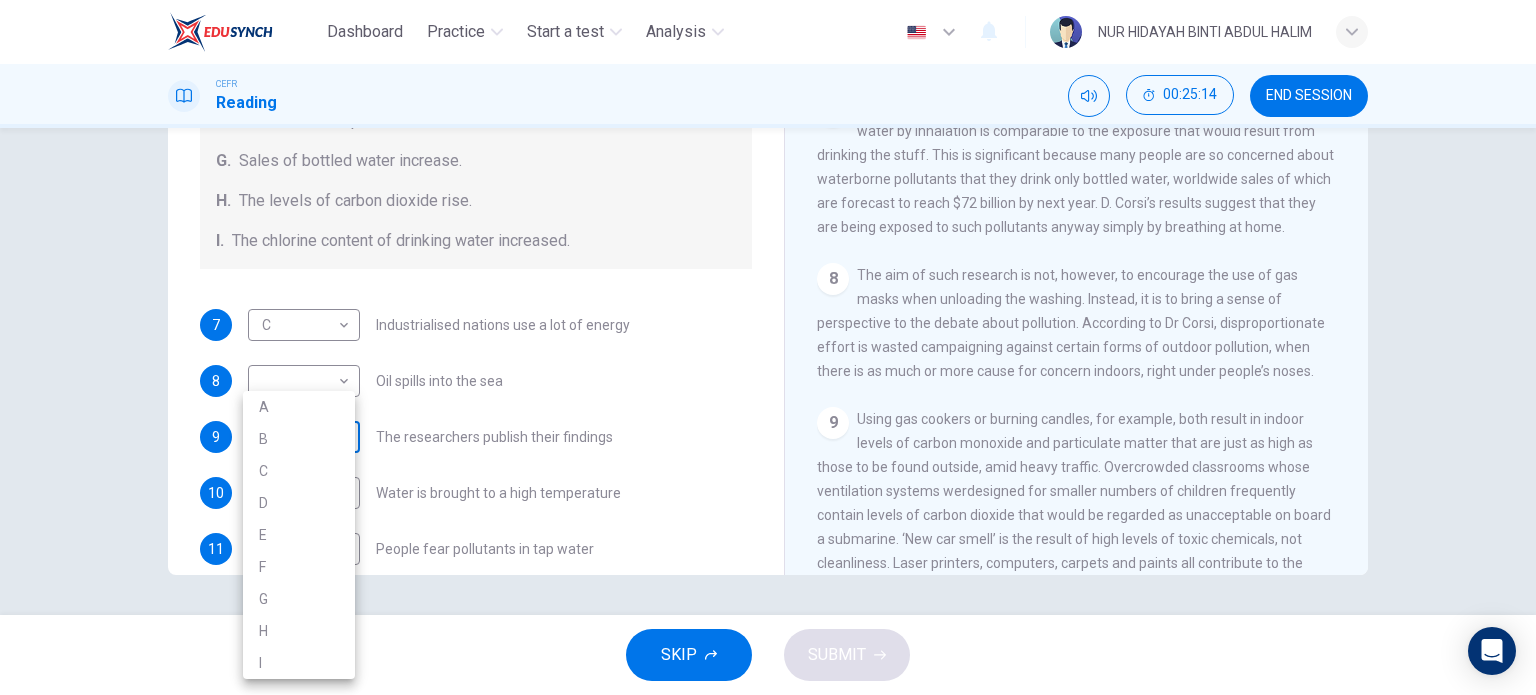 click on "Dashboard Practice Start a test Analysis English en ​ [FULL NAME] CEFR Reading 00:25:14 END SESSION Questions 7 - 13 The Reading Passage describes a number of cause and effect relationships.
Match each cause with its effect ( A-J ).
Write the appropriate letters ( A-J ) in the boxes below. Causes A. The focus of pollution moves to the home. B. The levels of carbon monoxide rise. C. The world’s natural resources are unequally shared. D. Environmentalists look elsewhere for an explanation. E. Chemicals are effectively stripped from the water. F. A clean odour is produced. G. Sales of bottled water increase. H. The levels of carbon dioxide rise. I. The chlorine content of drinking water increased. 7 C C ​ Industrialised nations use a lot of energy 8 ​ ​ Oil spills into the sea 9 ​ ​ The researchers publish their findings 10 E E ​ Water is brought to a high temperature 11 G G ​ People fear pollutants in tap water 12 ​ ​ Air conditioning systems are inadequate 13 B B ​ 1" at bounding box center [768, 347] 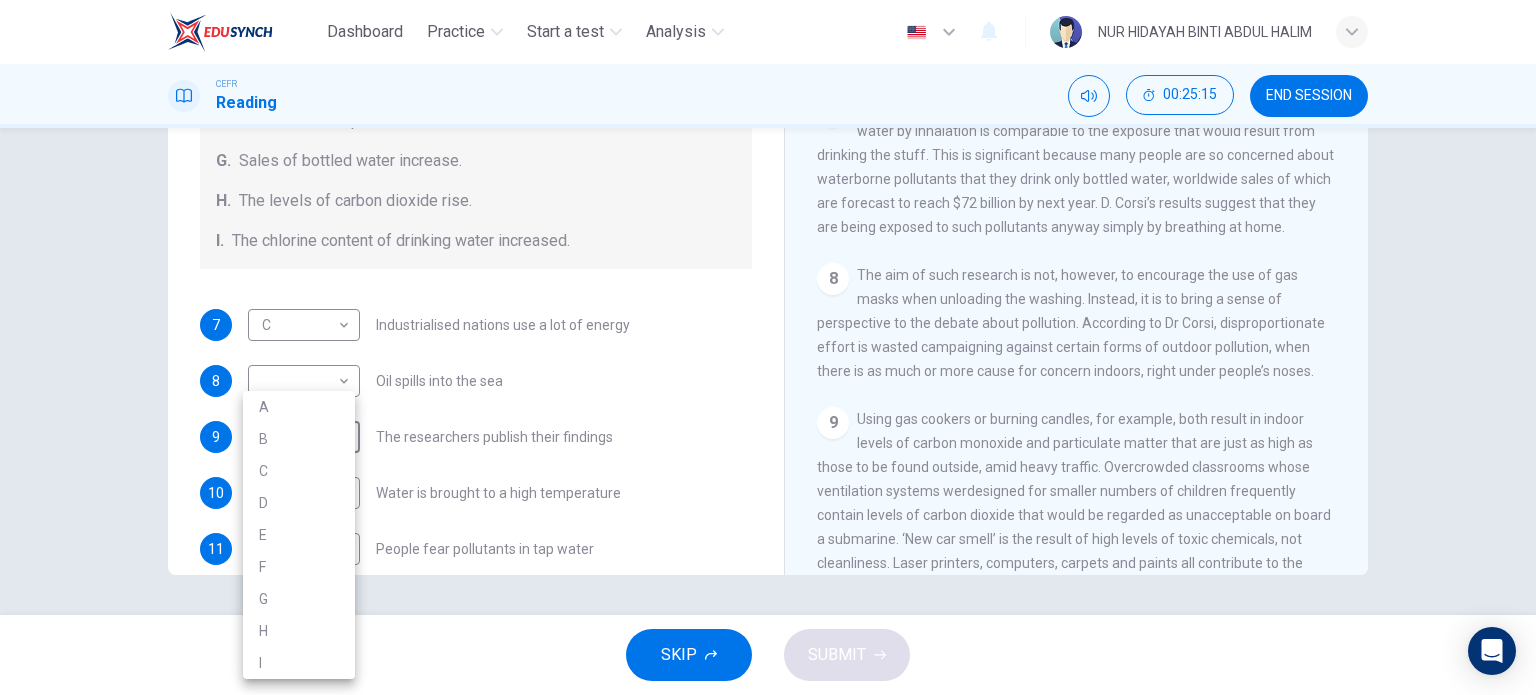 click at bounding box center (768, 347) 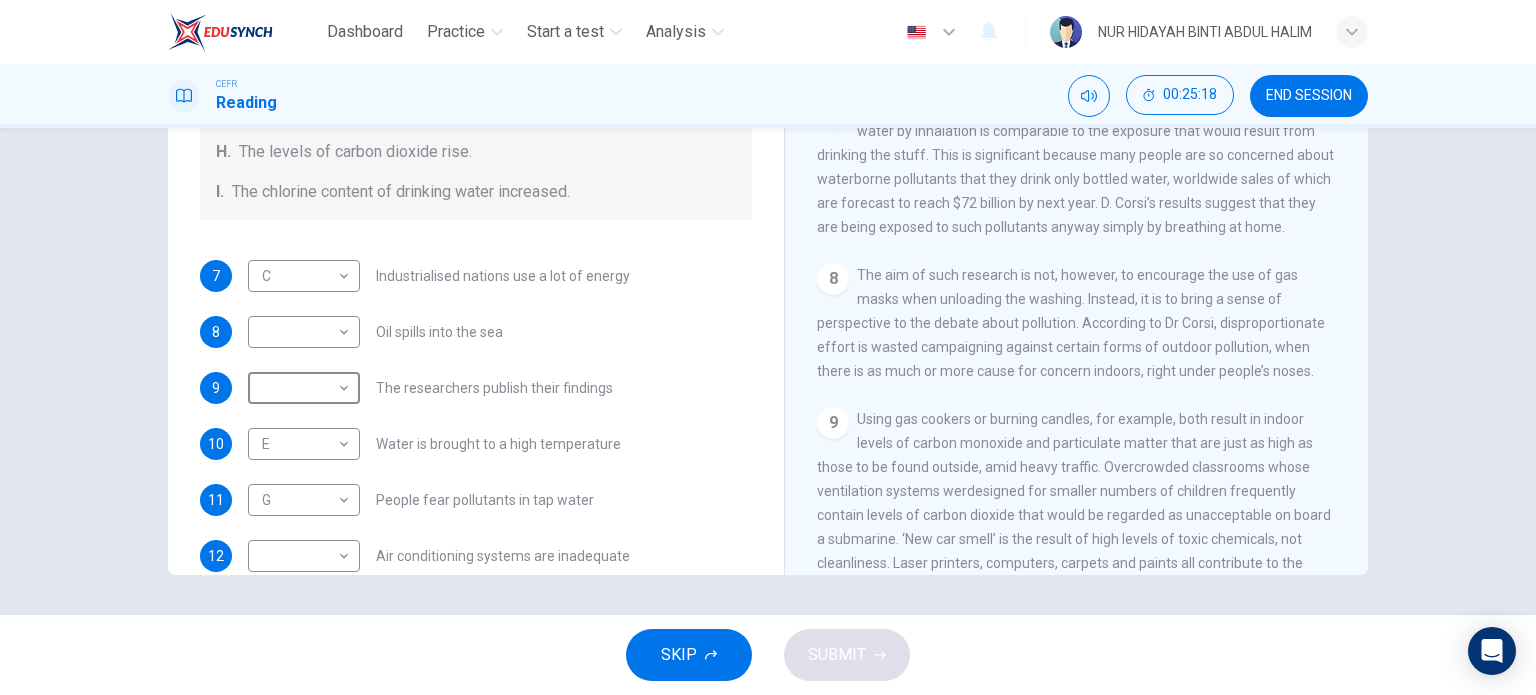 scroll, scrollTop: 333, scrollLeft: 0, axis: vertical 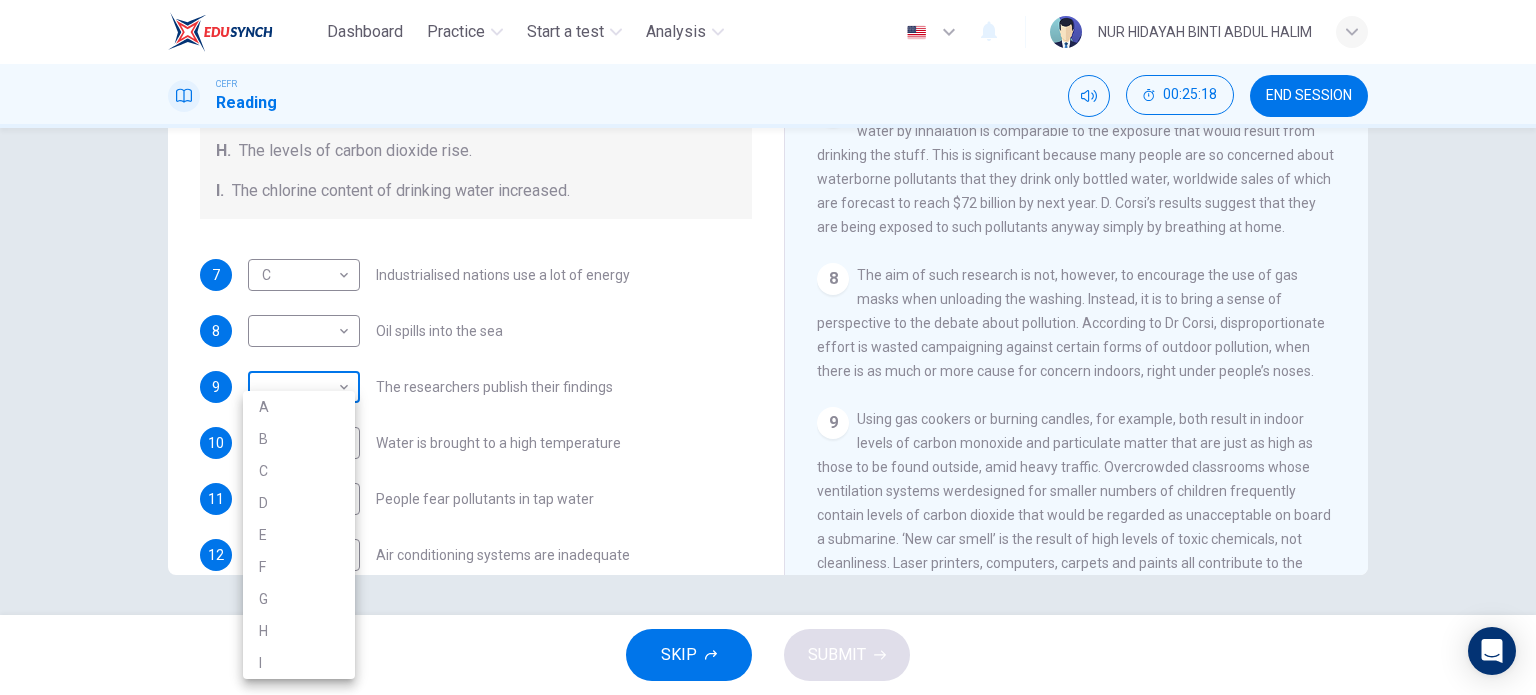 click on "Dashboard Practice Start a test Analysis English en ​ [FULL NAME] CEFR Reading 00:25:18 END SESSION Questions 7 - 13 The Reading Passage describes a number of cause and effect relationships.
Match each cause with its effect ( A-J ).
Write the appropriate letters ( A-J ) in the boxes below. Causes A. The focus of pollution moves to the home. B. The levels of carbon monoxide rise. C. The world’s natural resources are unequally shared. D. Environmentalists look elsewhere for an explanation. E. Chemicals are effectively stripped from the water. F. A clean odour is produced. G. Sales of bottled water increase. H. The levels of carbon dioxide rise. I. The chlorine content of drinking water increased. 7 C C ​ Industrialised nations use a lot of energy 8 ​ ​ Oil spills into the sea 9 ​ ​ The researchers publish their findings 10 E E ​ Water is brought to a high temperature 11 G G ​ People fear pollutants in tap water 12 ​ ​ Air conditioning systems are inadequate 13 B B ​ 1" at bounding box center [768, 347] 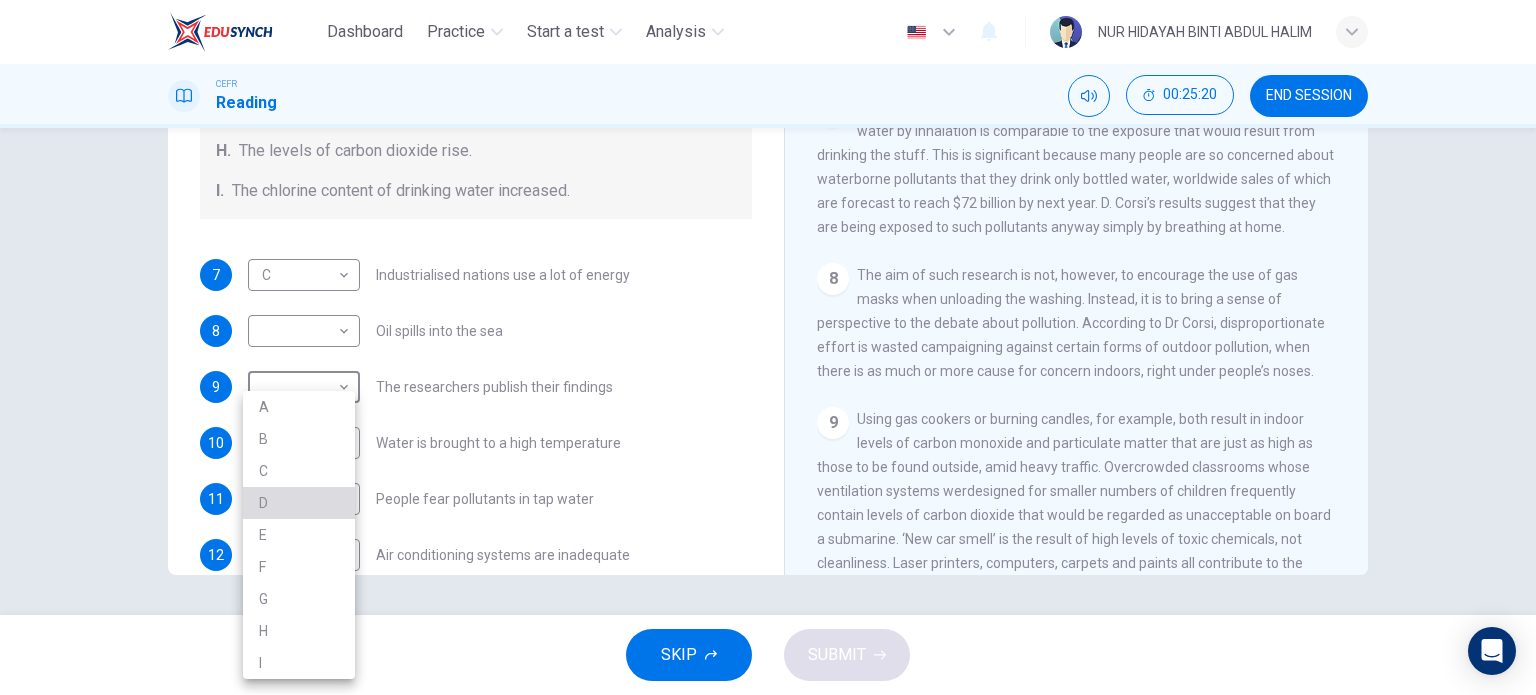 click on "D" at bounding box center [299, 503] 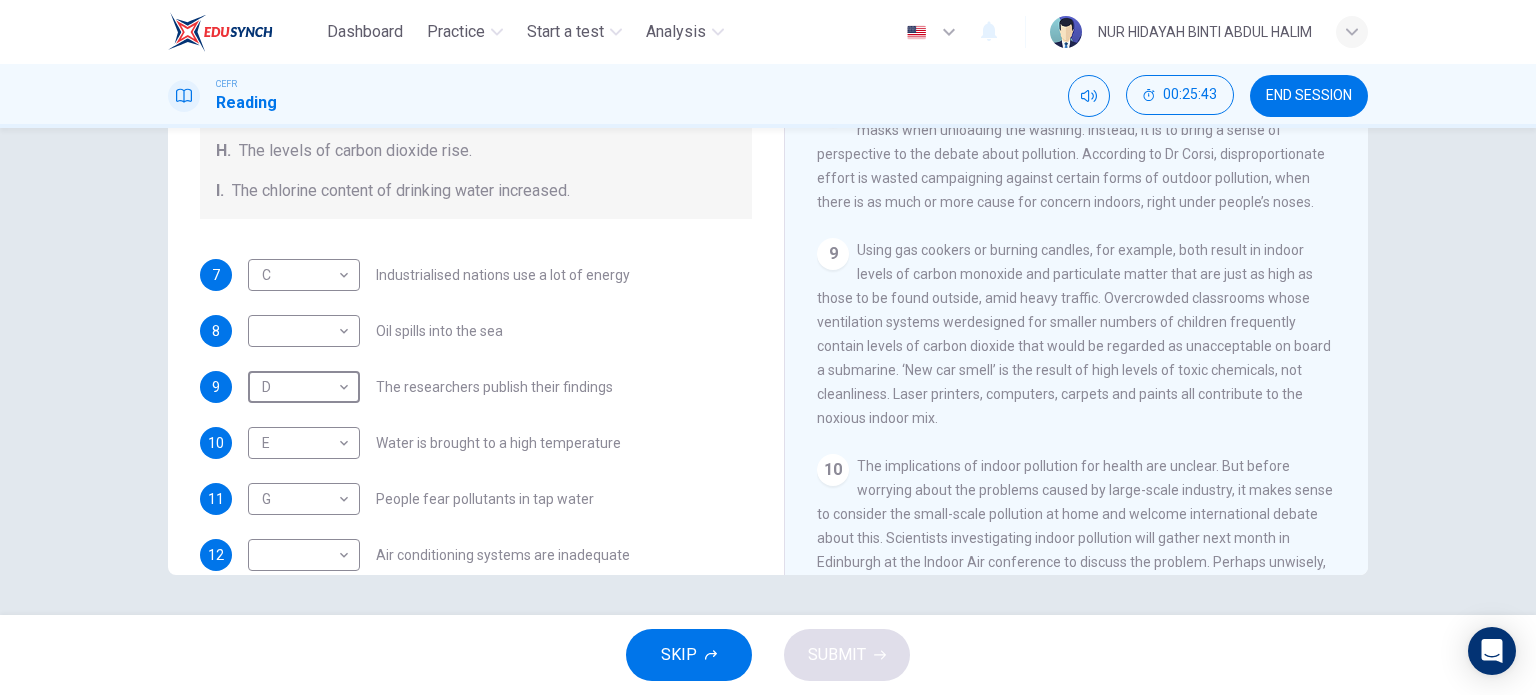 scroll, scrollTop: 1712, scrollLeft: 0, axis: vertical 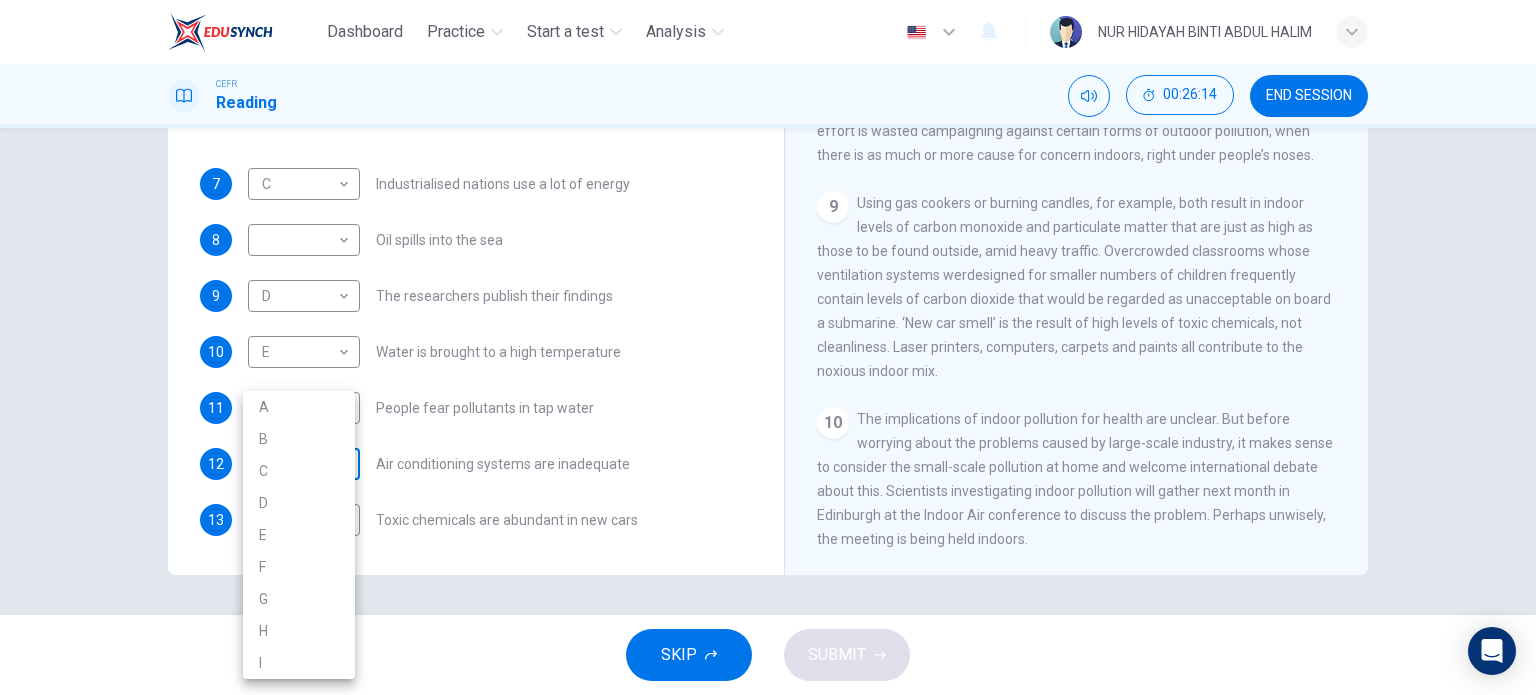 click on "Dashboard Practice Start a test Analysis English en ​ NUR HIDAYAH BINTI ABDUL HALIM CEFR Reading 00:26:14 END SESSION Questions 7 - 13 The Reading Passage describes a number of cause and effect relationships.
Match each cause with its effect ( A-J ).
Write the appropriate letters ( A-J ) in the boxes below. Causes A. The focus of pollution moves to the home. B. The levels of carbon monoxide rise. C. The world’s natural resources are unequally shared. D. Environmentalists look elsewhere for an explanation. E. Chemicals are effectively stripped from the water. F. A clean odour is produced. G. Sales of bottled water increase. H. The levels of carbon dioxide rise. I. The chlorine content of drinking water increased. 7 C C ​ Industrialised nations use a lot of energy 8 ​ ​ Oil spills into the sea 9 D D ​ The researchers publish their findings 10 E E ​ Water is brought to a high temperature 11 G G ​ People fear pollutants in tap water 12 ​ ​ Air conditioning systems are inadequate 13 B B ​ 1" at bounding box center [768, 347] 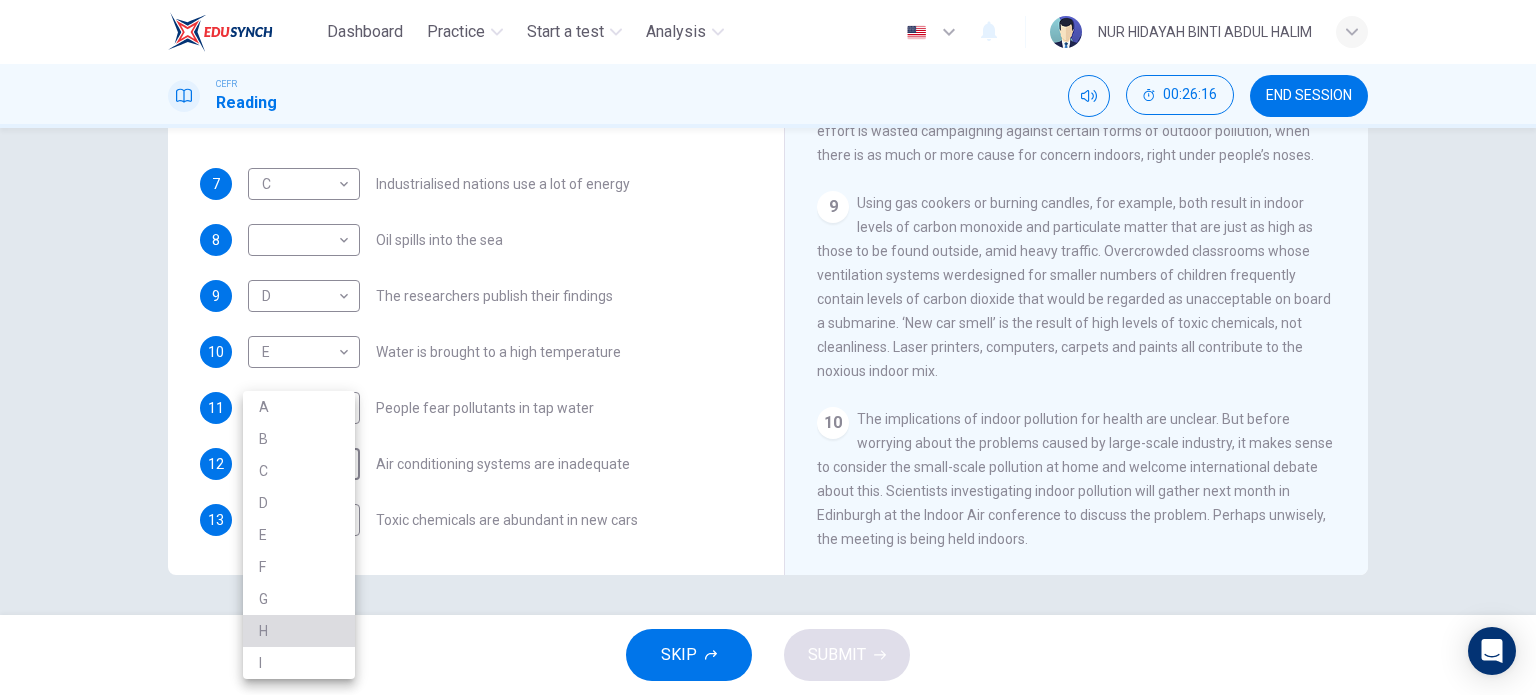 click on "H" at bounding box center (299, 631) 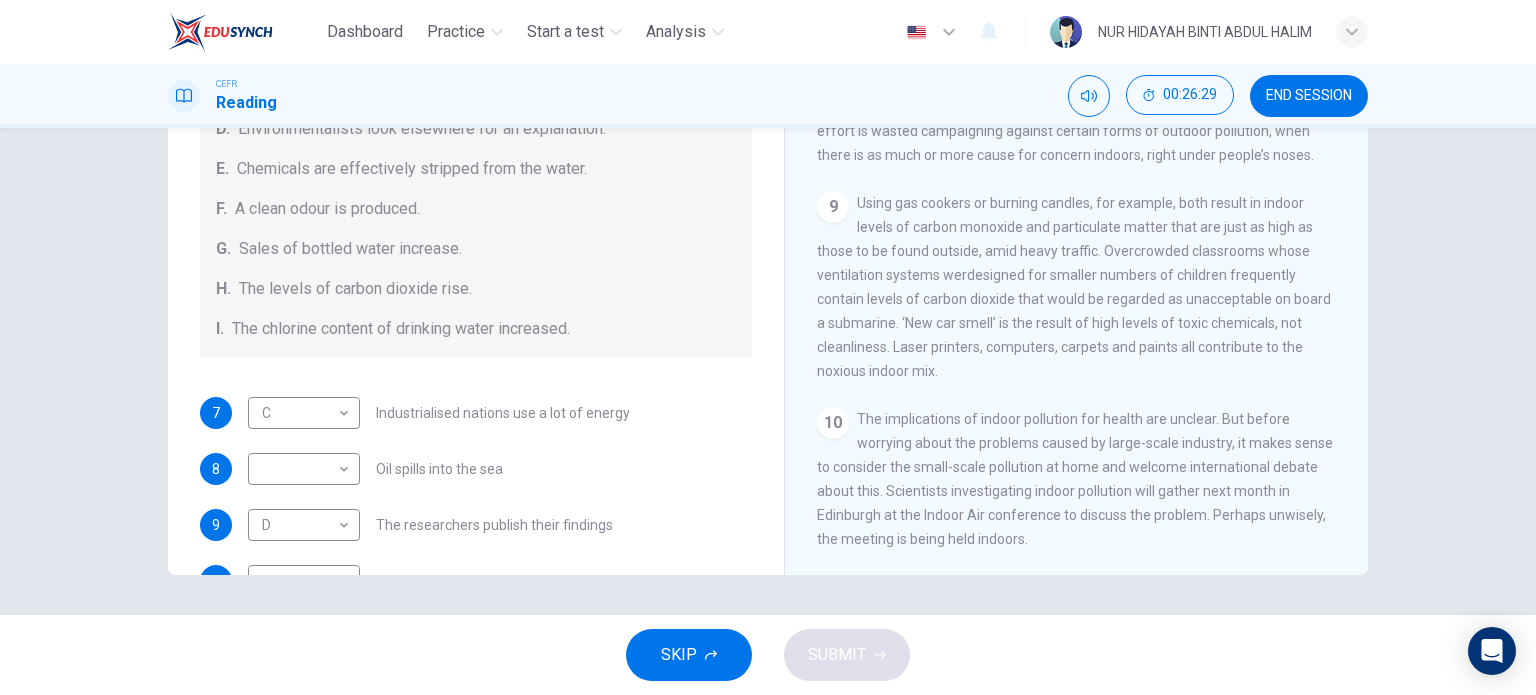 scroll, scrollTop: 211, scrollLeft: 0, axis: vertical 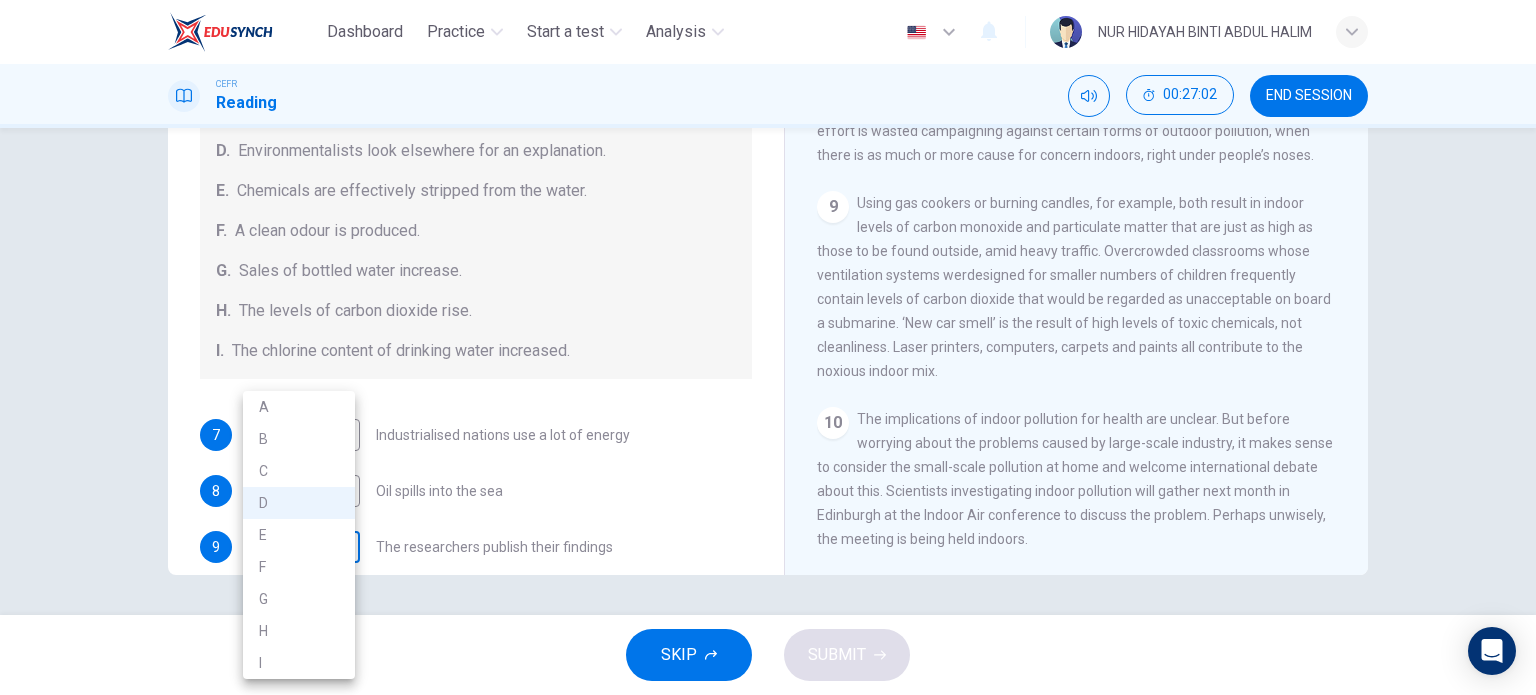 click on "Dashboard Practice Start a test Analysis English en ​ NUR HIDAYAH BINTI ABDUL HALIM CEFR Reading 00:27:02 END SESSION Questions 7 - 13 The Reading Passage describes a number of cause and effect relationships.
Match each cause with its effect ( A-J ).
Write the appropriate letters ( A-J ) in the boxes below. Causes A. The focus of pollution moves to the home. B. The levels of carbon monoxide rise. C. The world’s natural resources are unequally shared. D. Environmentalists look elsewhere for an explanation. E. Chemicals are effectively stripped from the water. F. A clean odour is produced. G. Sales of bottled water increase. H. The levels of carbon dioxide rise. I. The chlorine content of drinking water increased. 7 C C ​ Industrialised nations use a lot of energy 8 I I ​ Oil spills into the sea 9 D D ​ The researchers publish their findings 10 E E ​ Water is brought to a high temperature 11 G G ​ People fear pollutants in tap water 12 H H ​ Air conditioning systems are inadequate 13 B B ​ 1" at bounding box center [768, 347] 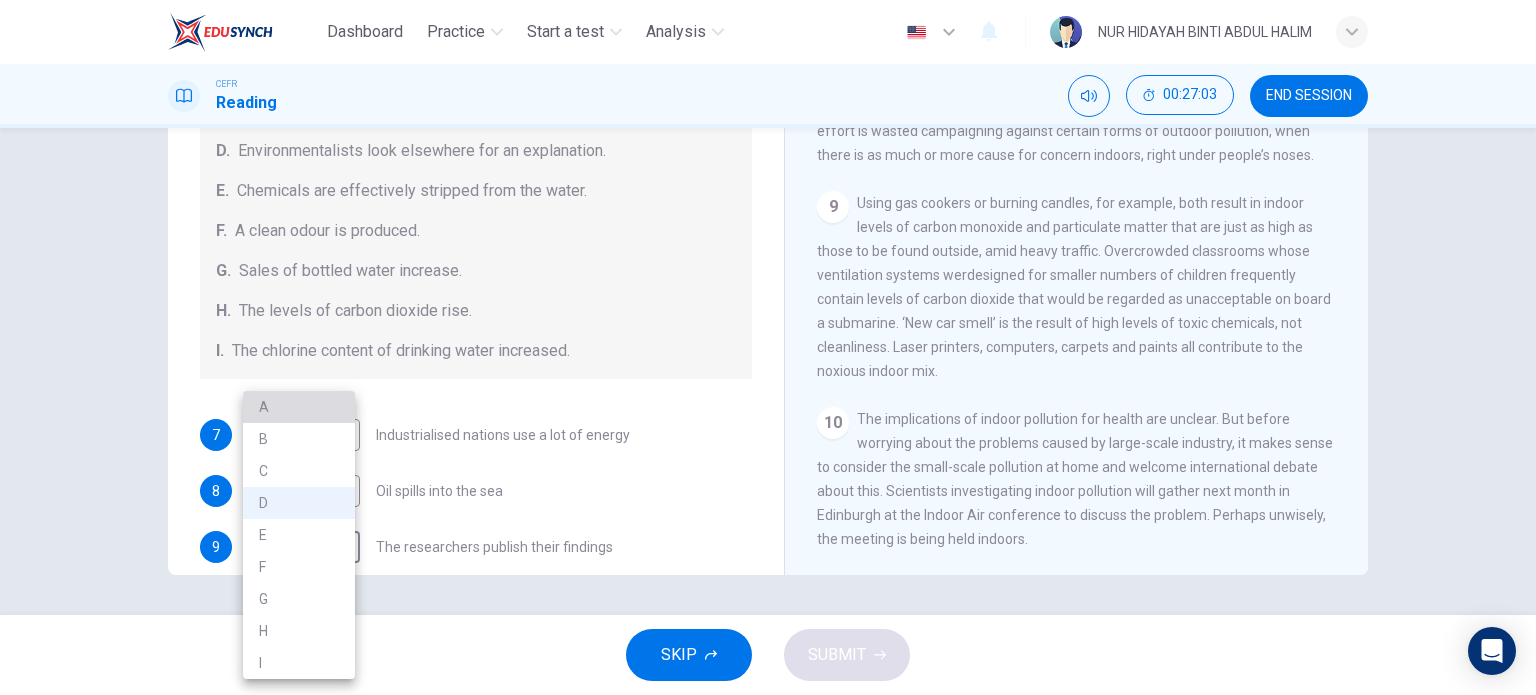 click on "A" at bounding box center (299, 407) 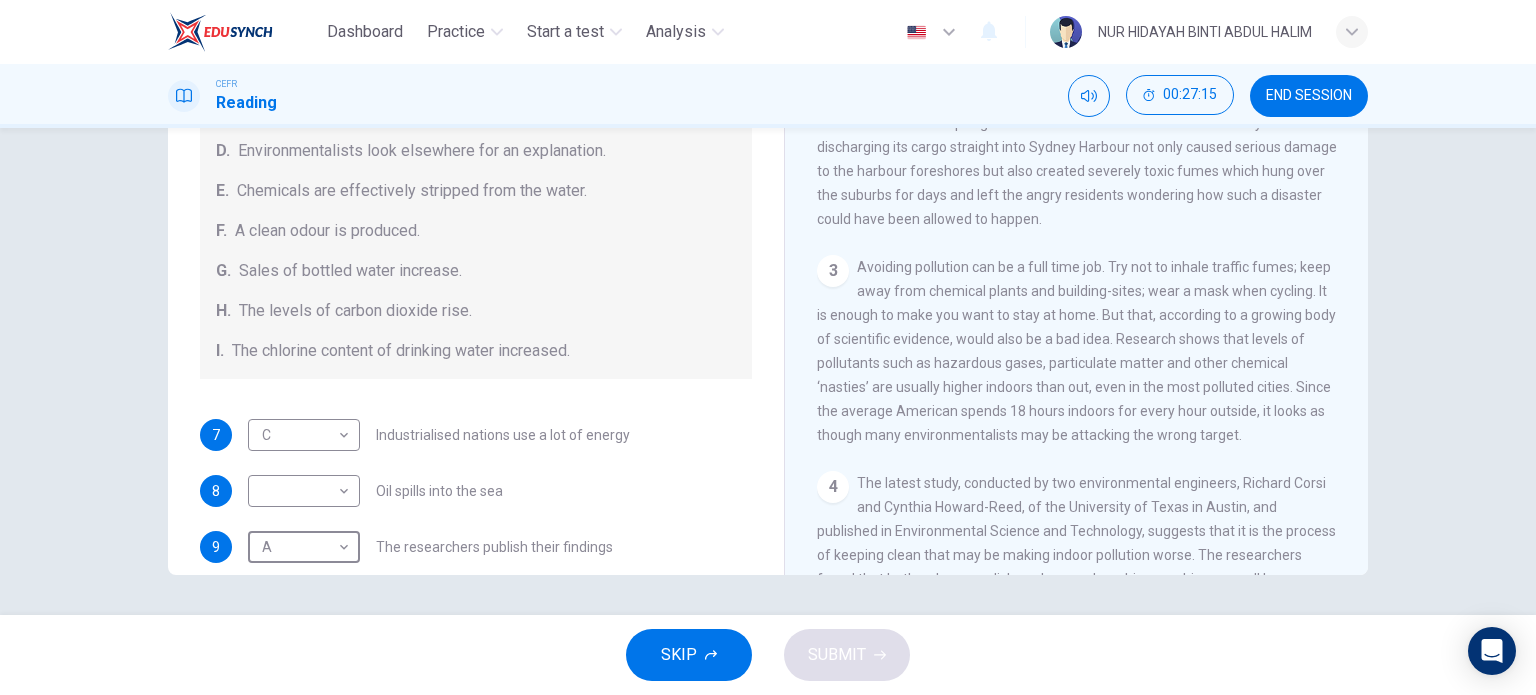 scroll, scrollTop: 517, scrollLeft: 0, axis: vertical 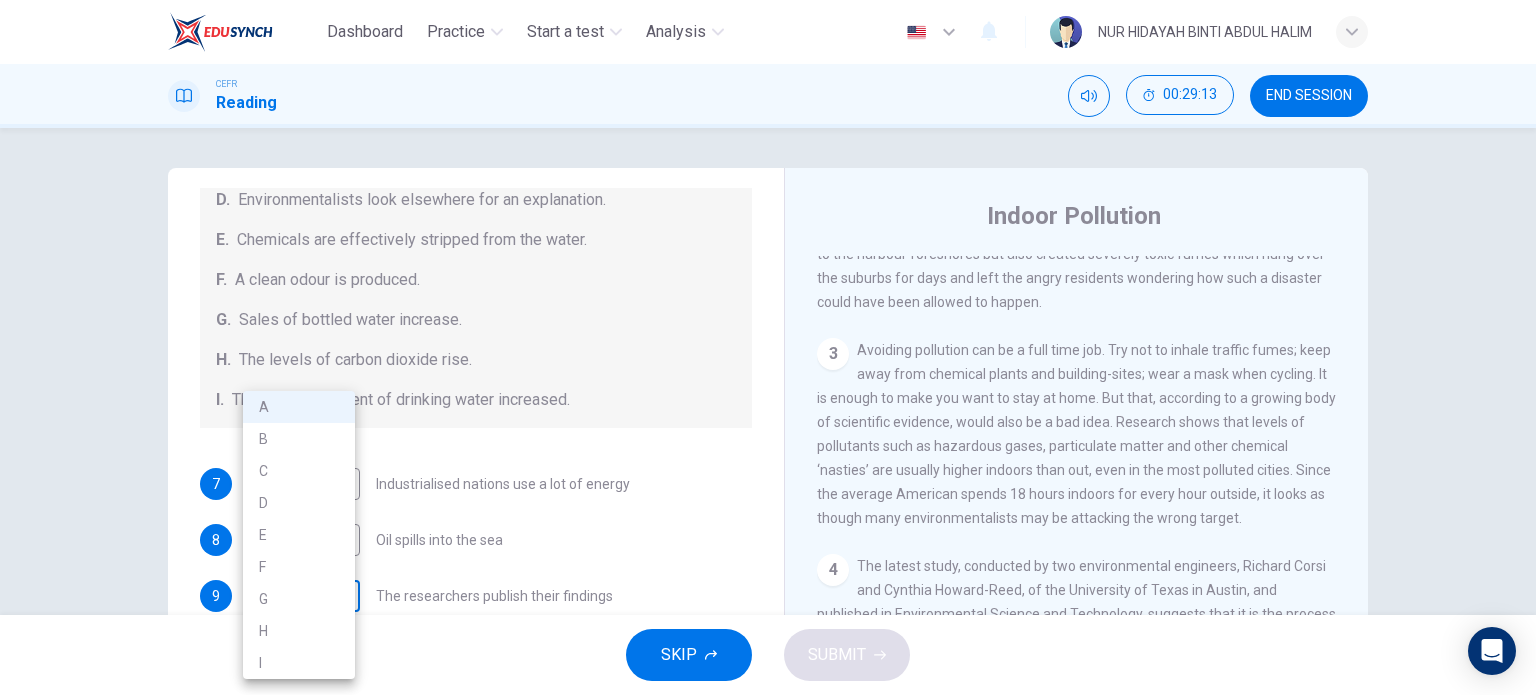 click on "Dashboard Practice Start a test Analysis English en ​ NUR HIDAYAH BINTI ABDUL HALIM CEFR Reading 00:29:13 END SESSION Questions 7 - 13 The Reading Passage describes a number of cause and effect relationships.
Match each cause with its effect ( A-J ).
Write the appropriate letters ( A-J ) in the boxes below. Causes A. The focus of pollution moves to the home. B. The levels of carbon monoxide rise. C. The world’s natural resources are unequally shared. D. Environmentalists look elsewhere for an explanation. E. Chemicals are effectively stripped from the water. F. A clean odour is produced. G. Sales of bottled water increase. H. The levels of carbon dioxide rise. I. The chlorine content of drinking water increased. 7 C C ​ Industrialised nations use a lot of energy 8 ​ ​ Oil spills into the sea 9 A A ​ The researchers publish their findings 10 E E ​ Water is brought to a high temperature 11 G G ​ People fear pollutants in tap water 12 H H ​ Air conditioning systems are inadequate 13 B B ​ 1" at bounding box center [768, 347] 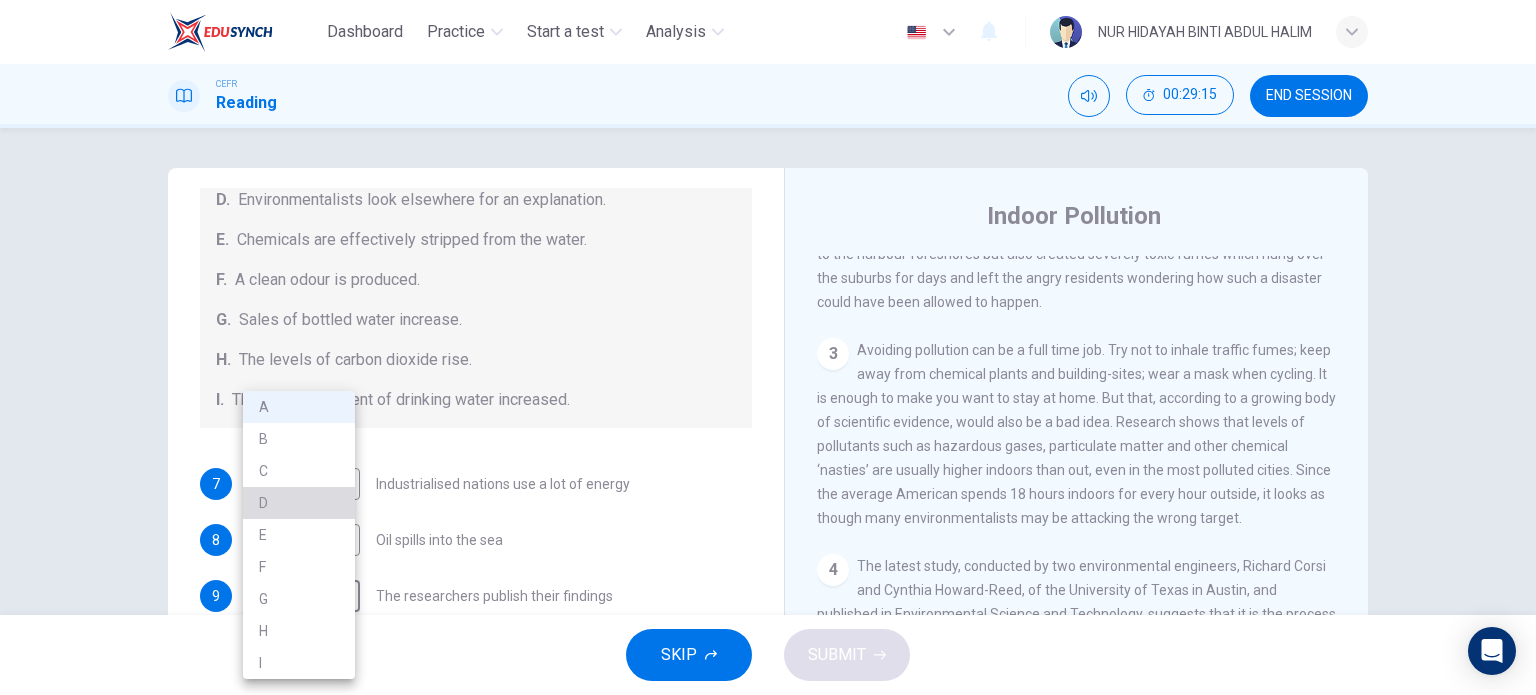 click on "D" at bounding box center (299, 503) 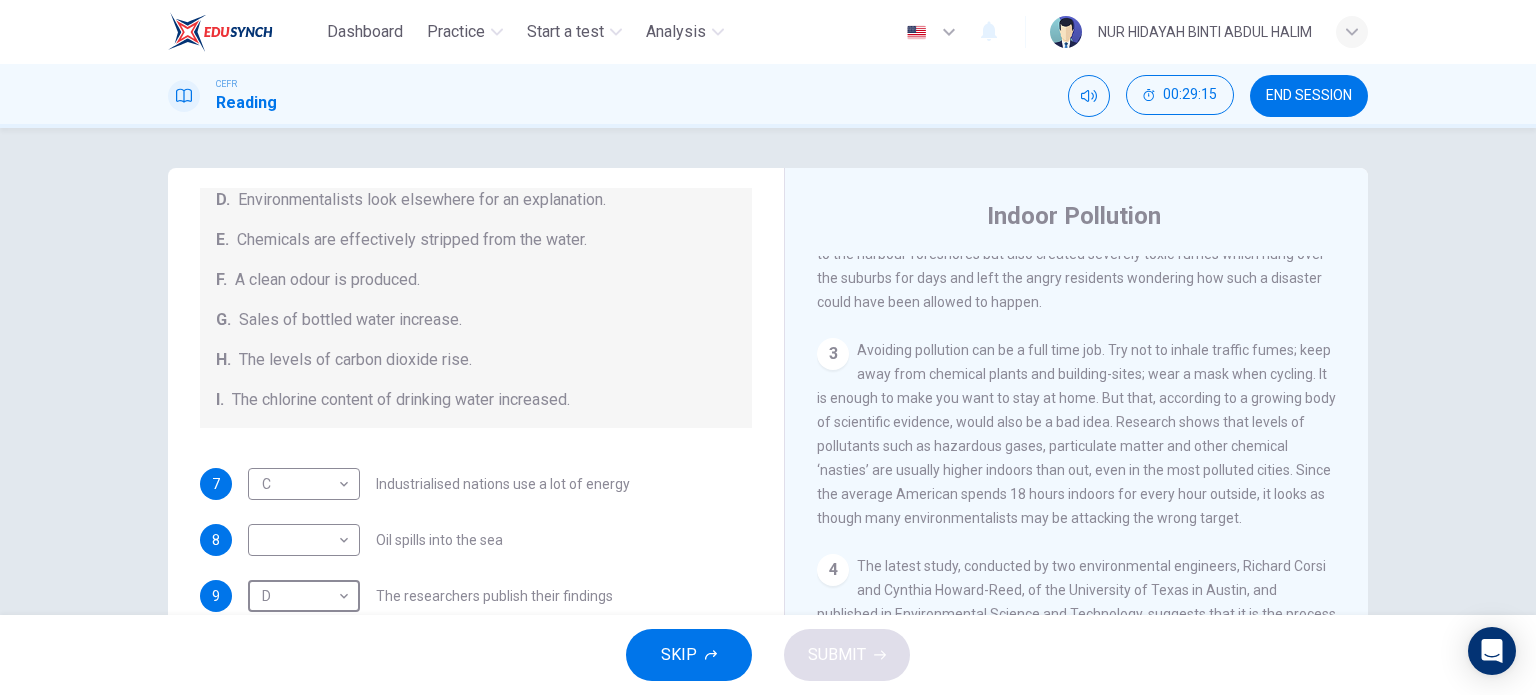 scroll, scrollTop: 9, scrollLeft: 0, axis: vertical 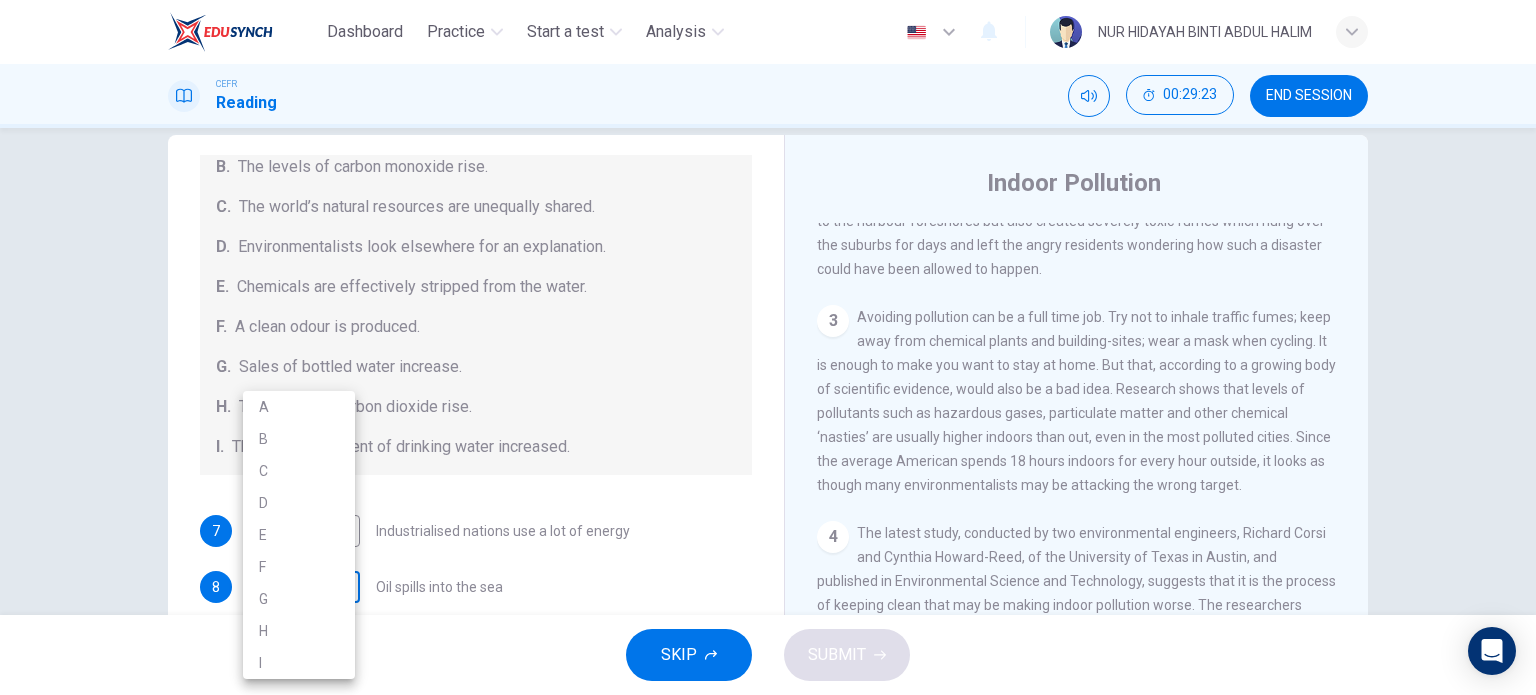 click on "Dashboard Practice Start a test Analysis English en ​ [FULL NAME] CEFR Reading 00:29:23 END SESSION Questions 7 - 13 The Reading Passage describes a number of cause and effect relationships.
Match each cause with its effect ( A-J ).
Write the appropriate letters ( A-J ) in the boxes below. Causes A. The focus of pollution moves to the home. B. The levels of carbon monoxide rise. C. The world’s natural resources are unequally shared. D. Environmentalists look elsewhere for an explanation. E. Chemicals are effectively stripped from the water. F. A clean odour is produced. G. Sales of bottled water increase. H. The levels of carbon dioxide rise. I. The chlorine content of drinking water increased. 7 C C ​ Industrialised nations use a lot of energy 8 ​ ​ Oil spills into the sea 9 D D ​ The researchers publish their findings 10 E E ​ Water is brought to a high temperature 11 G G ​ People fear pollutants in tap water 12 H H ​ Air conditioning systems are inadequate 13 B B ​ 1" at bounding box center [768, 347] 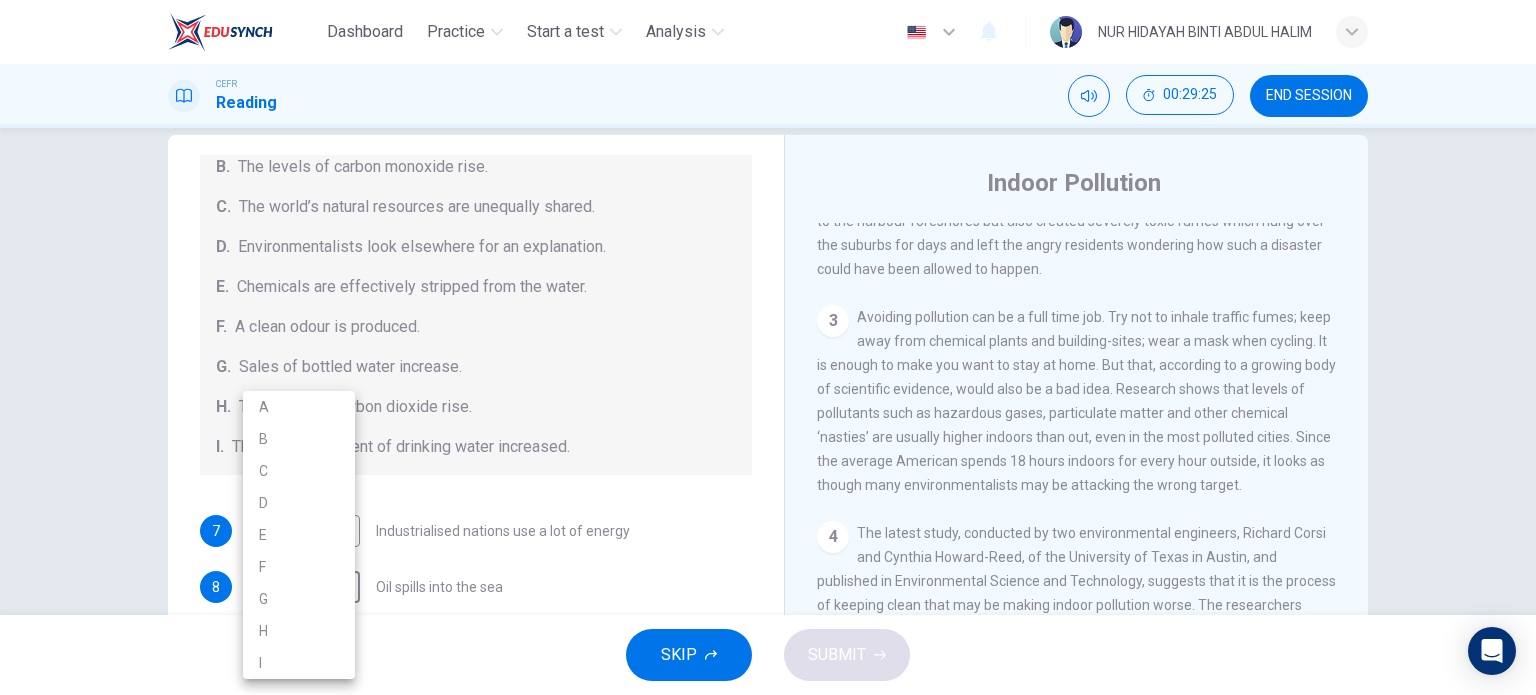 click on "I" at bounding box center (299, 663) 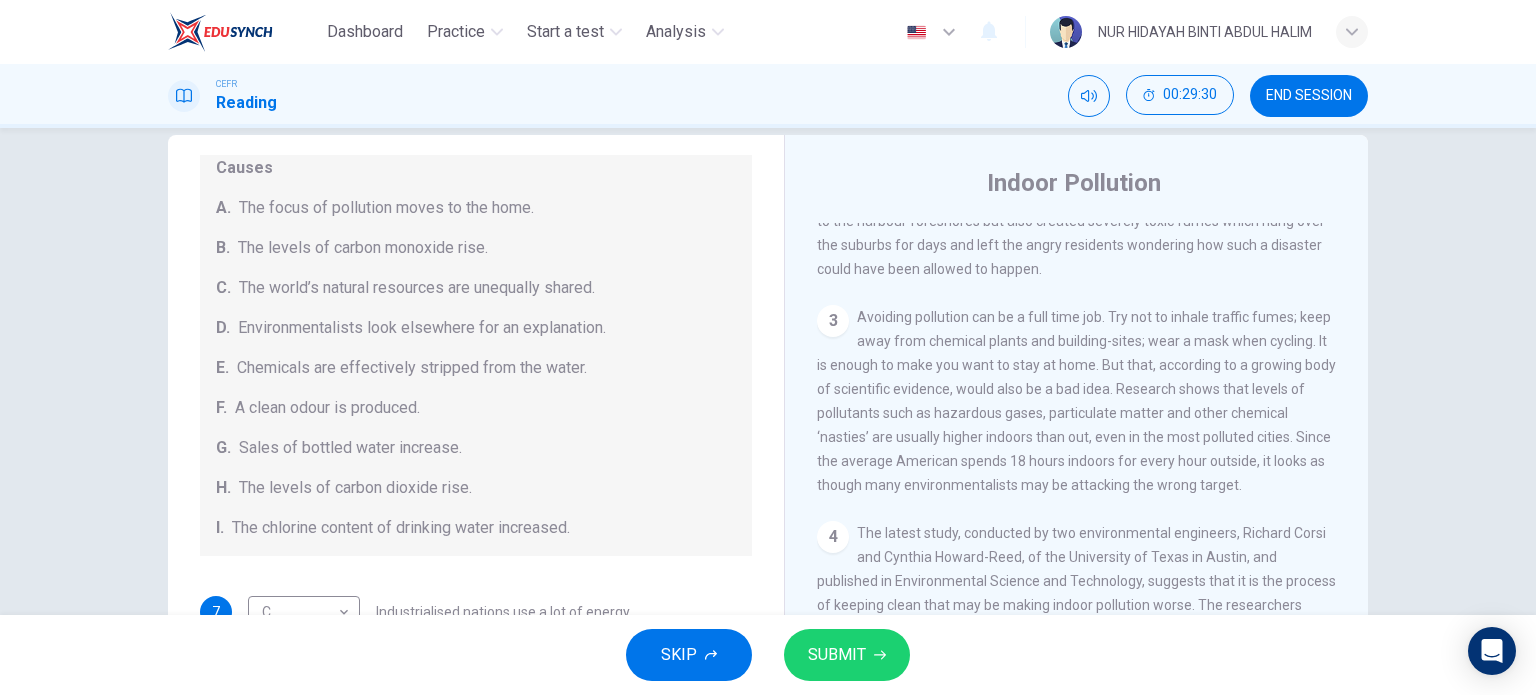 scroll, scrollTop: 248, scrollLeft: 0, axis: vertical 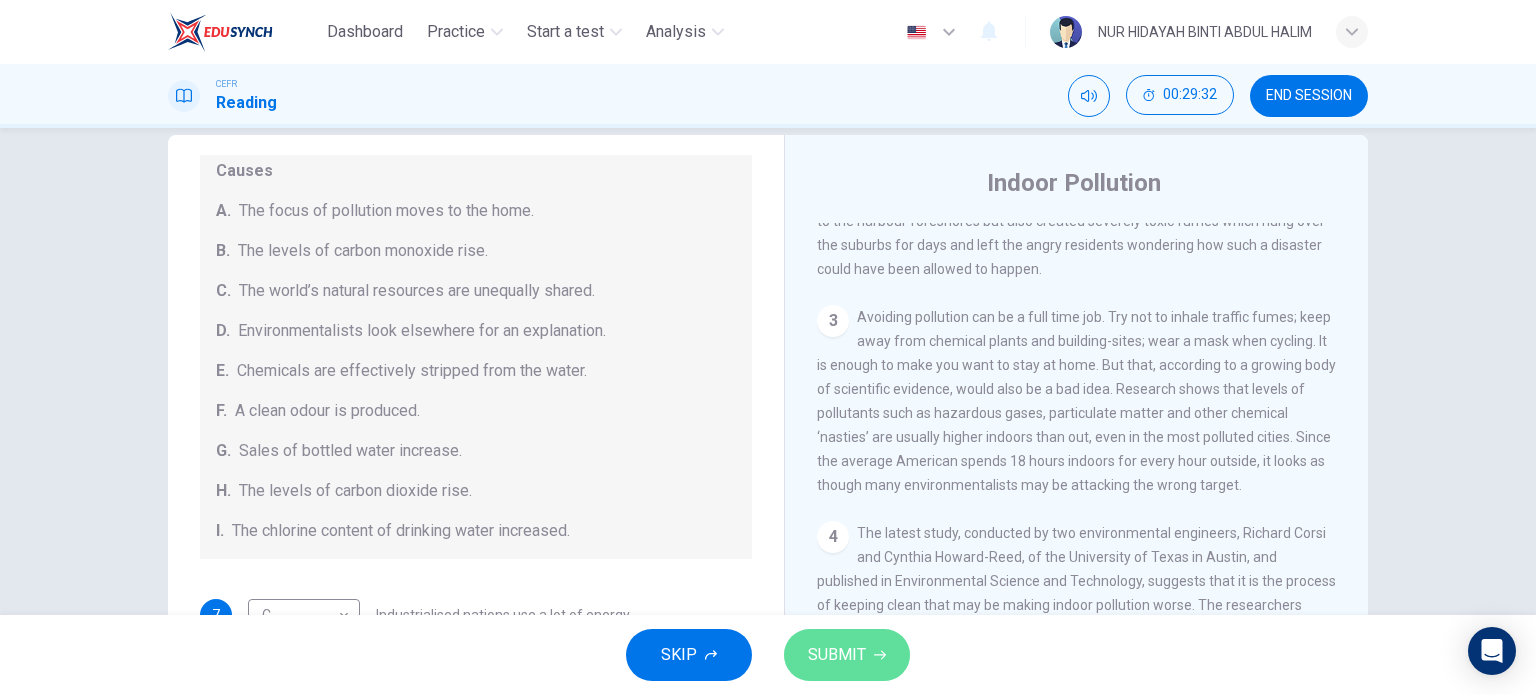 click on "SUBMIT" at bounding box center (847, 655) 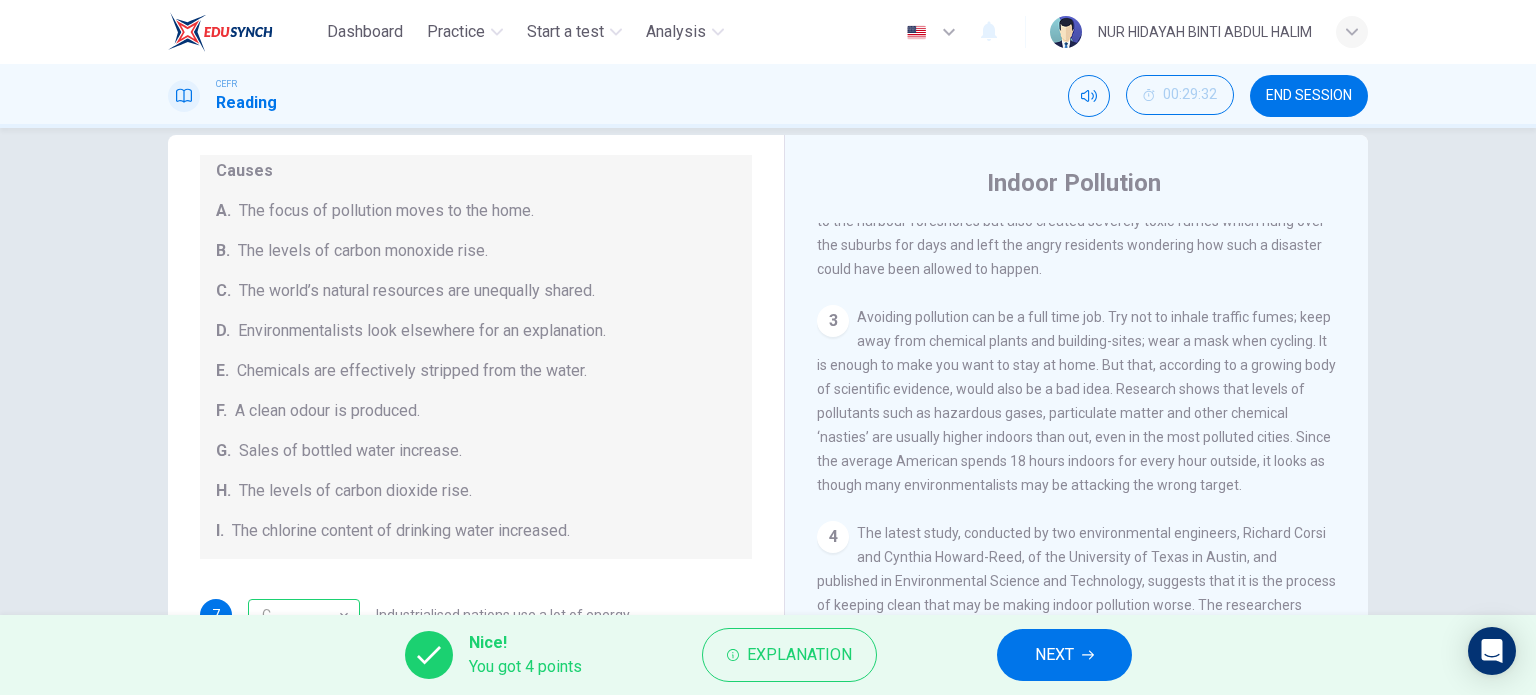 scroll, scrollTop: 424, scrollLeft: 0, axis: vertical 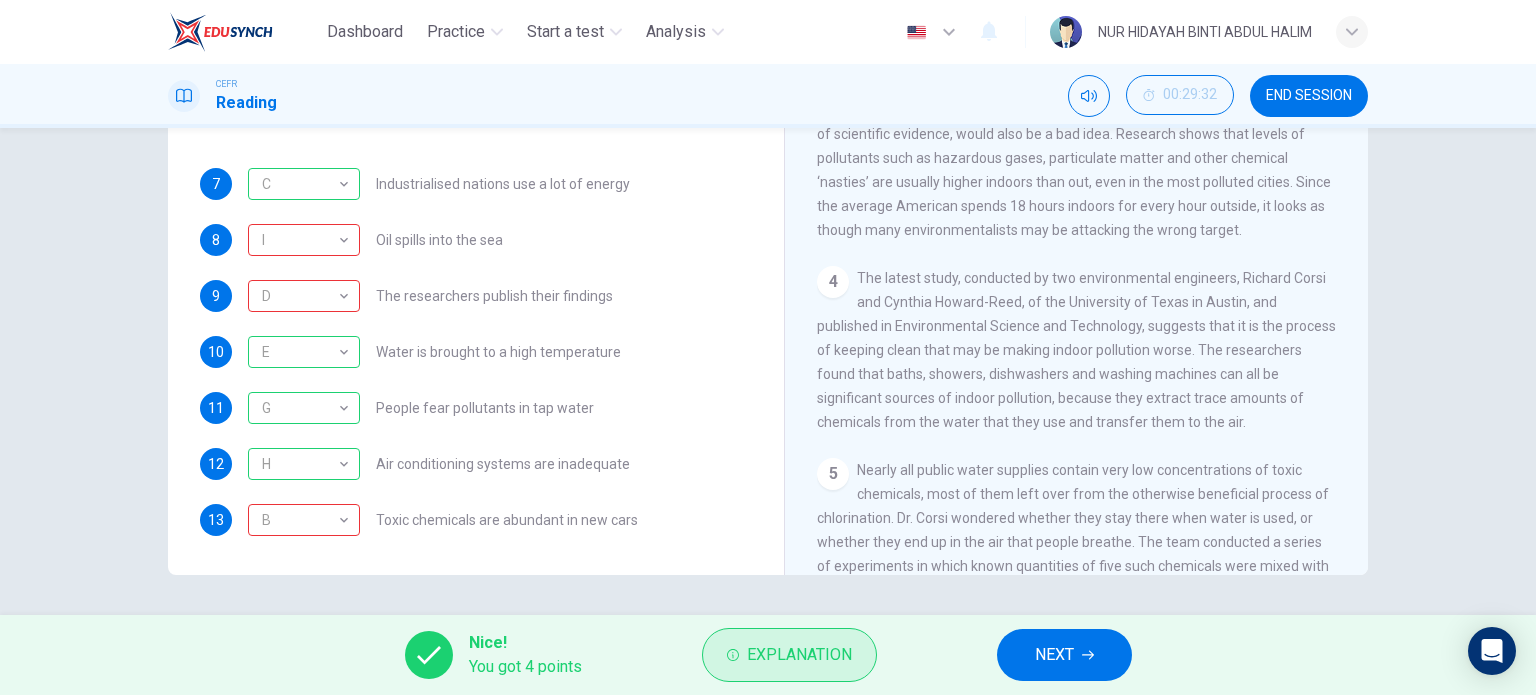click on "Explanation" at bounding box center (789, 655) 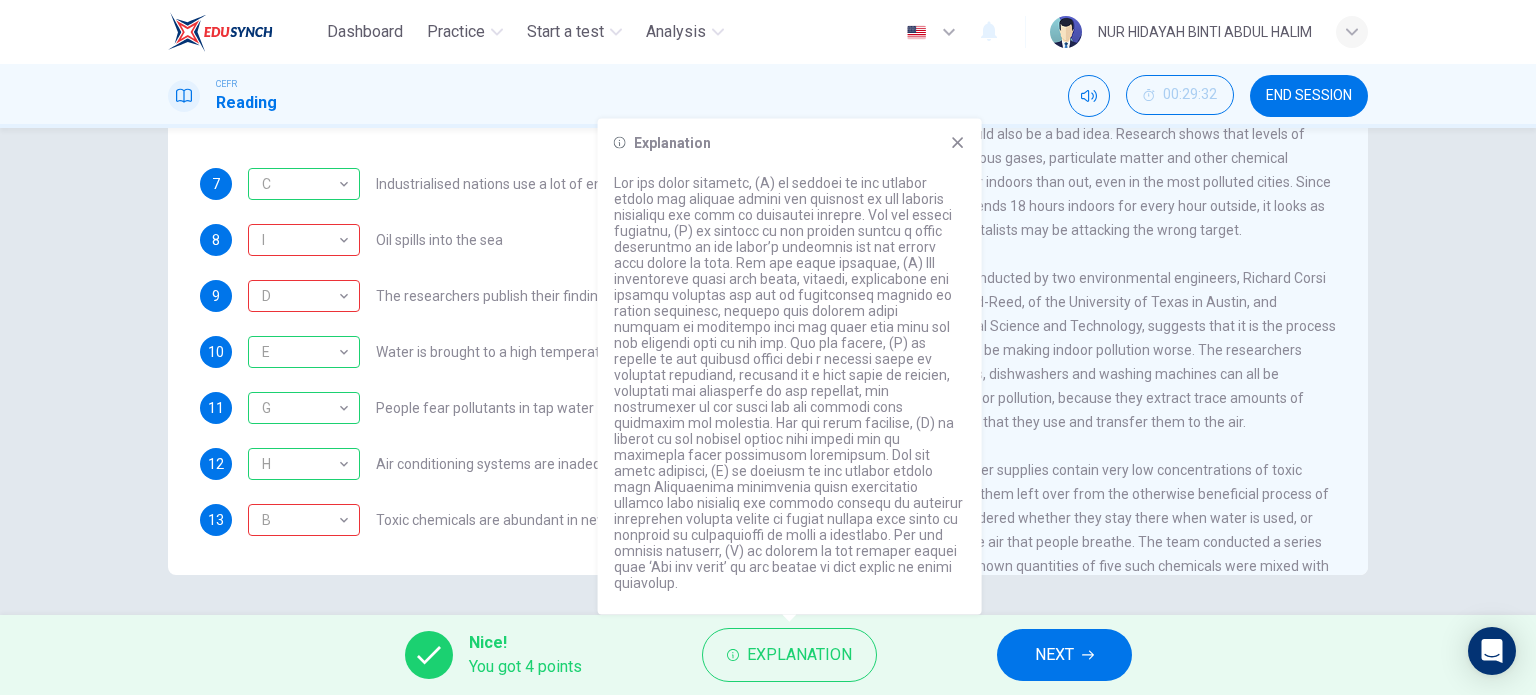 click on "H H ​ Air conditioning systems are inadequate" at bounding box center (439, 184) 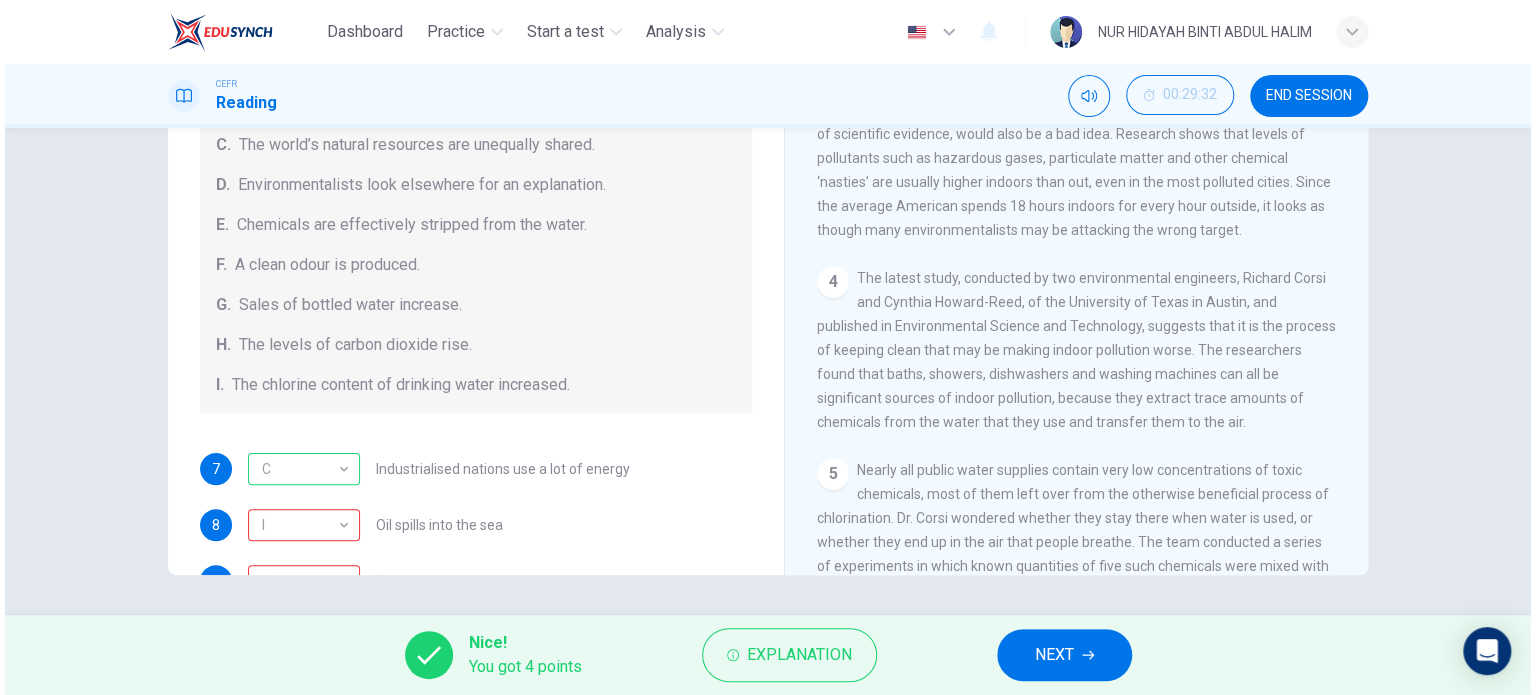 scroll, scrollTop: 424, scrollLeft: 0, axis: vertical 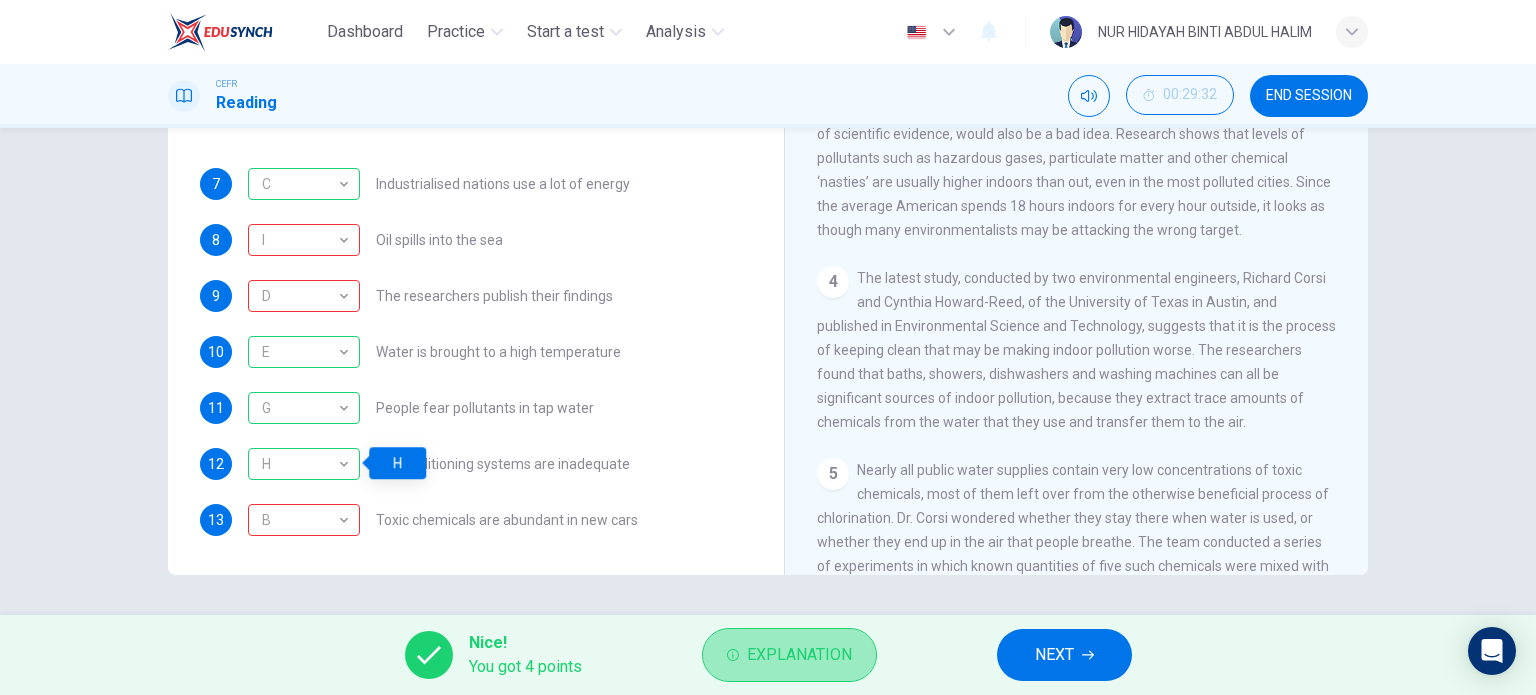 click on "Explanation" at bounding box center [799, 655] 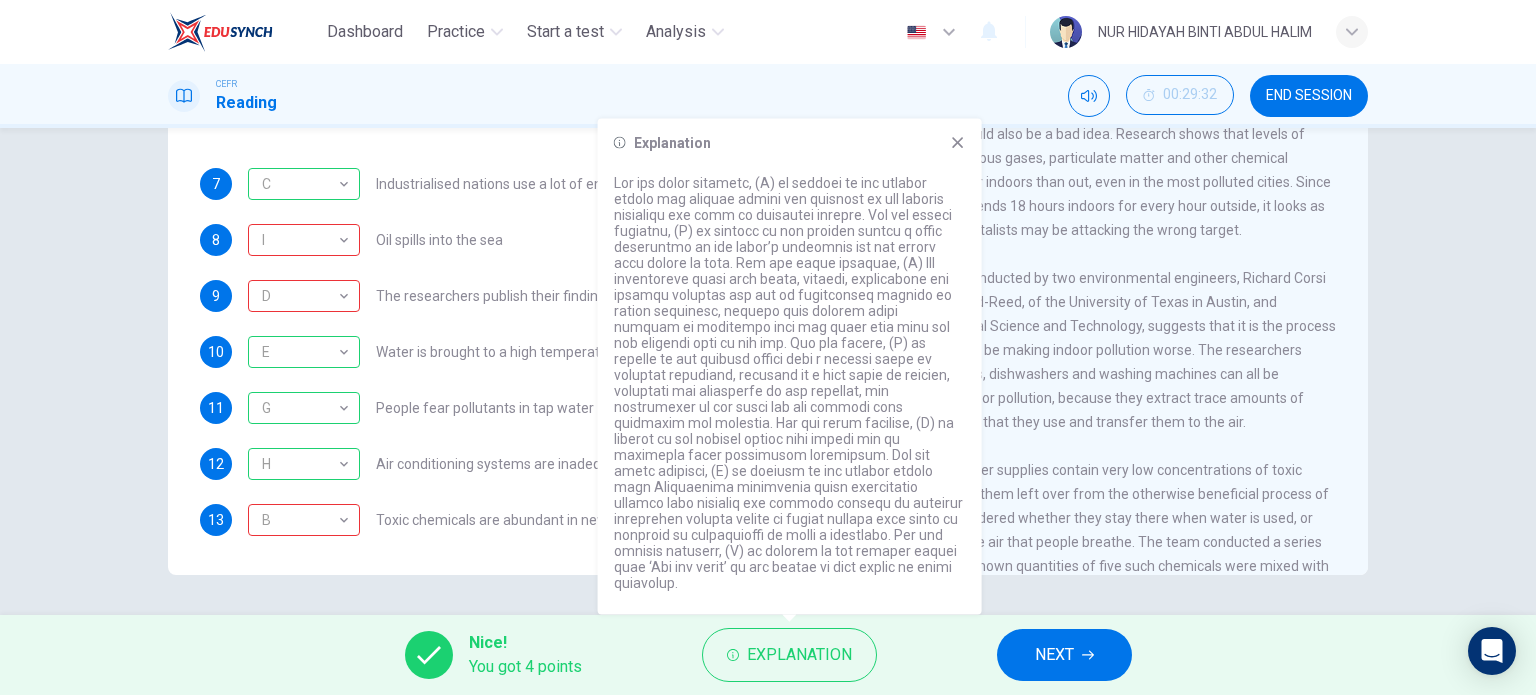 click on "Questions 7 - 13 The Reading Passage describes a number of cause and effect relationships.
Match each cause with its effect ( A-J ).
Write the appropriate letters ( A-J ) in the boxes below. Causes A. The focus of pollution moves to the home. B. The levels of carbon monoxide rise. C. The world’s natural resources are unequally shared. D. Environmentalists look elsewhere for an explanation. E. Chemicals are effectively stripped from the water. F. A clean odour is produced. G. Sales of bottled water increase. H. The levels of carbon dioxide rise. I. The chlorine content of drinking water increased. 7 C C ​ Industrialised nations use a lot of energy 8 I I ​ Oil spills into the sea 9 D D ​ The researchers publish their findings 10 E E ​ Water is brought to a high temperature 11 G G ​ People fear pollutants in tap water 12 H H ​ Air conditioning systems are inadequate 13 B B ​ Toxic chemicals are abundant in new cars Indoor Pollution CLICK TO ZOOM Click to Zoom 1 2 3 4 5 6 7 8 9 10" at bounding box center [768, 371] 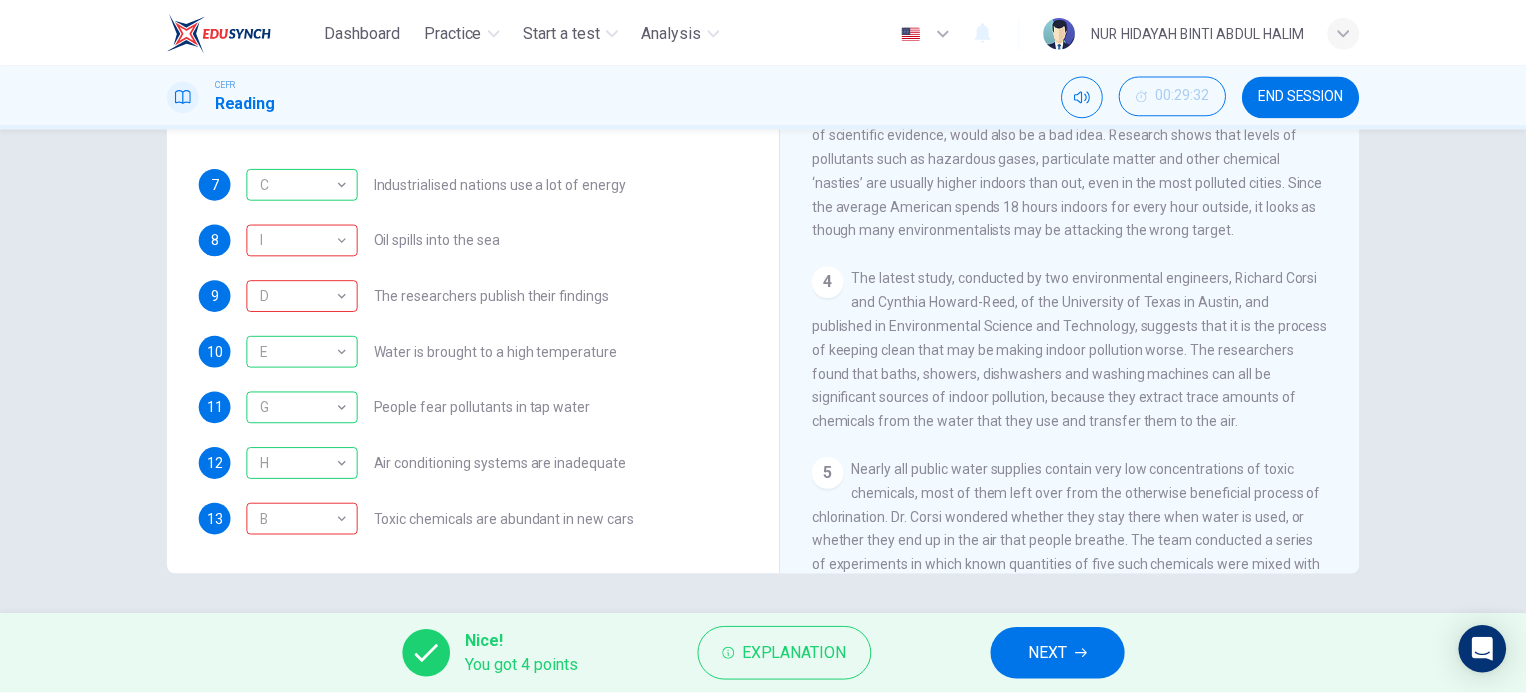 scroll, scrollTop: 424, scrollLeft: 0, axis: vertical 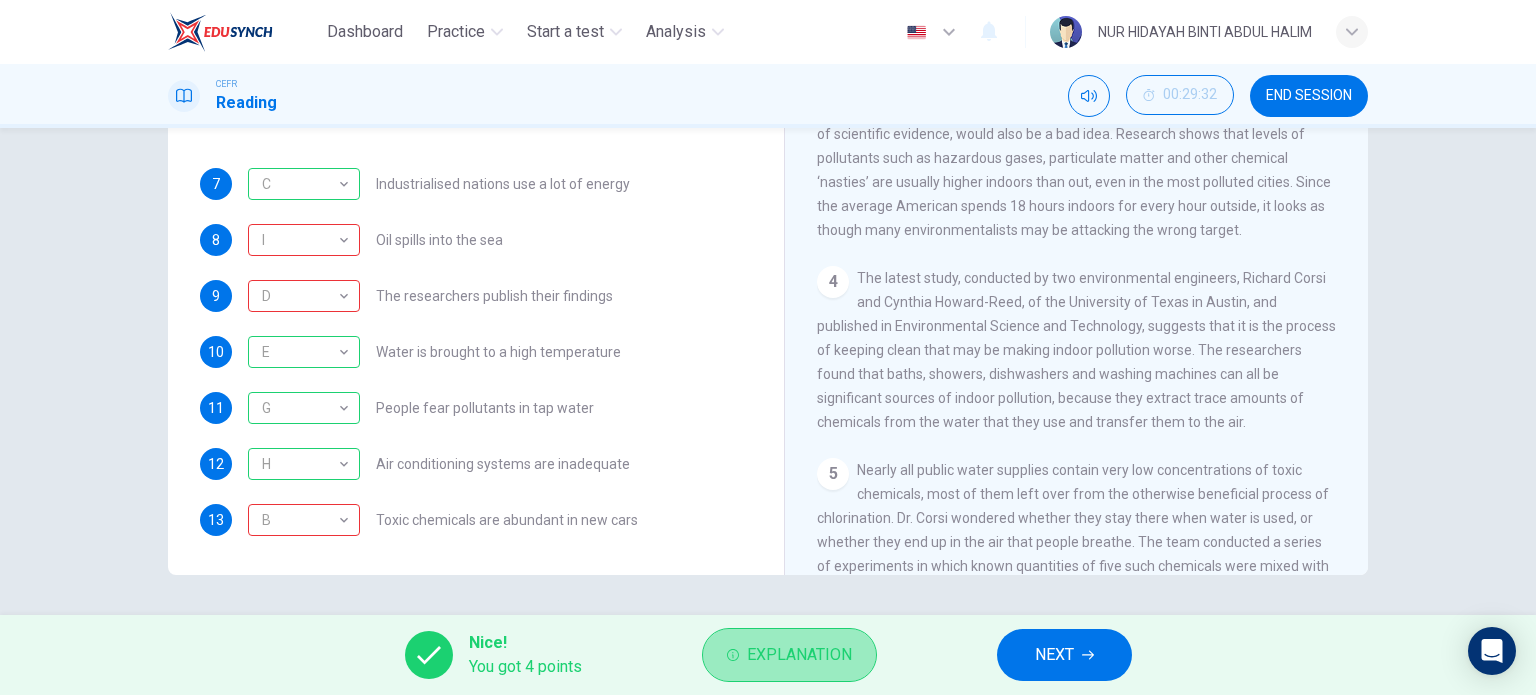 click on "Explanation" at bounding box center (799, 655) 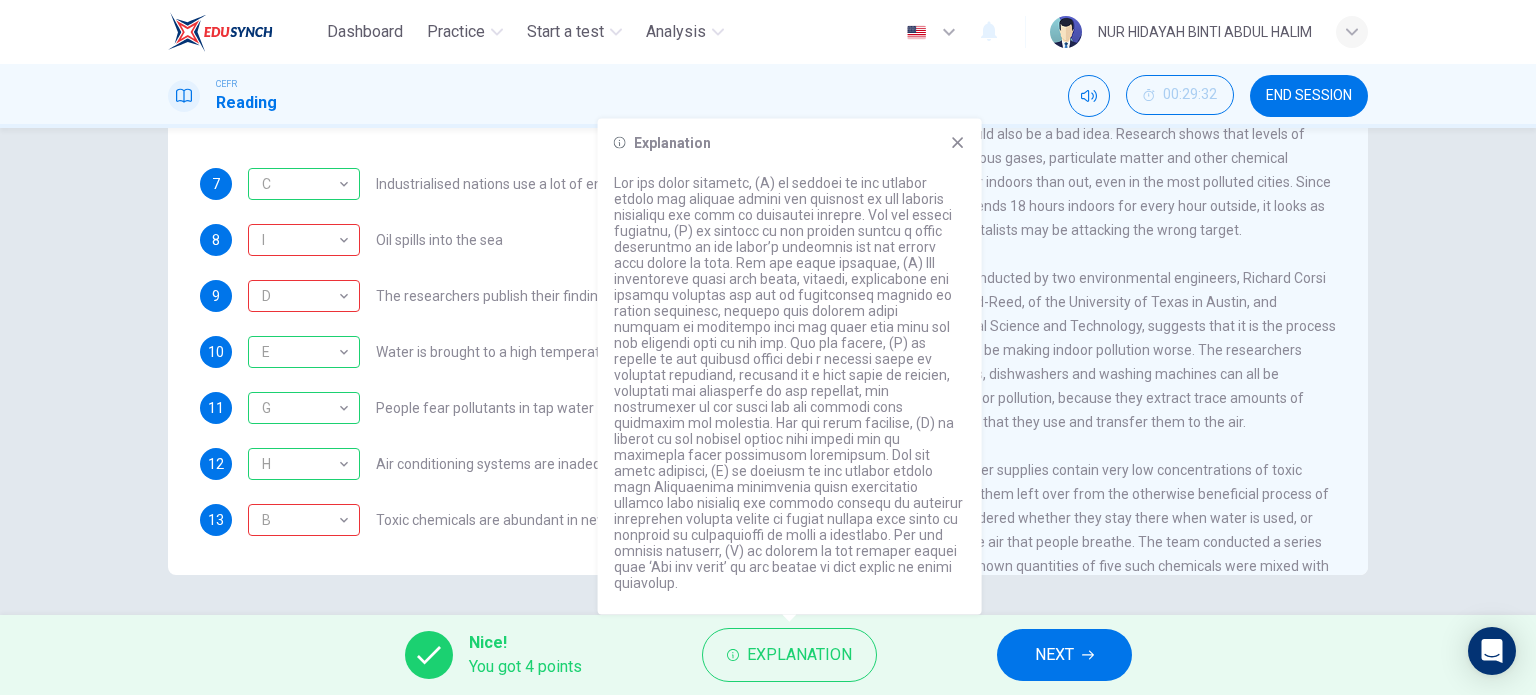 click on "Toxic chemicals are abundant in new cars" at bounding box center (503, 184) 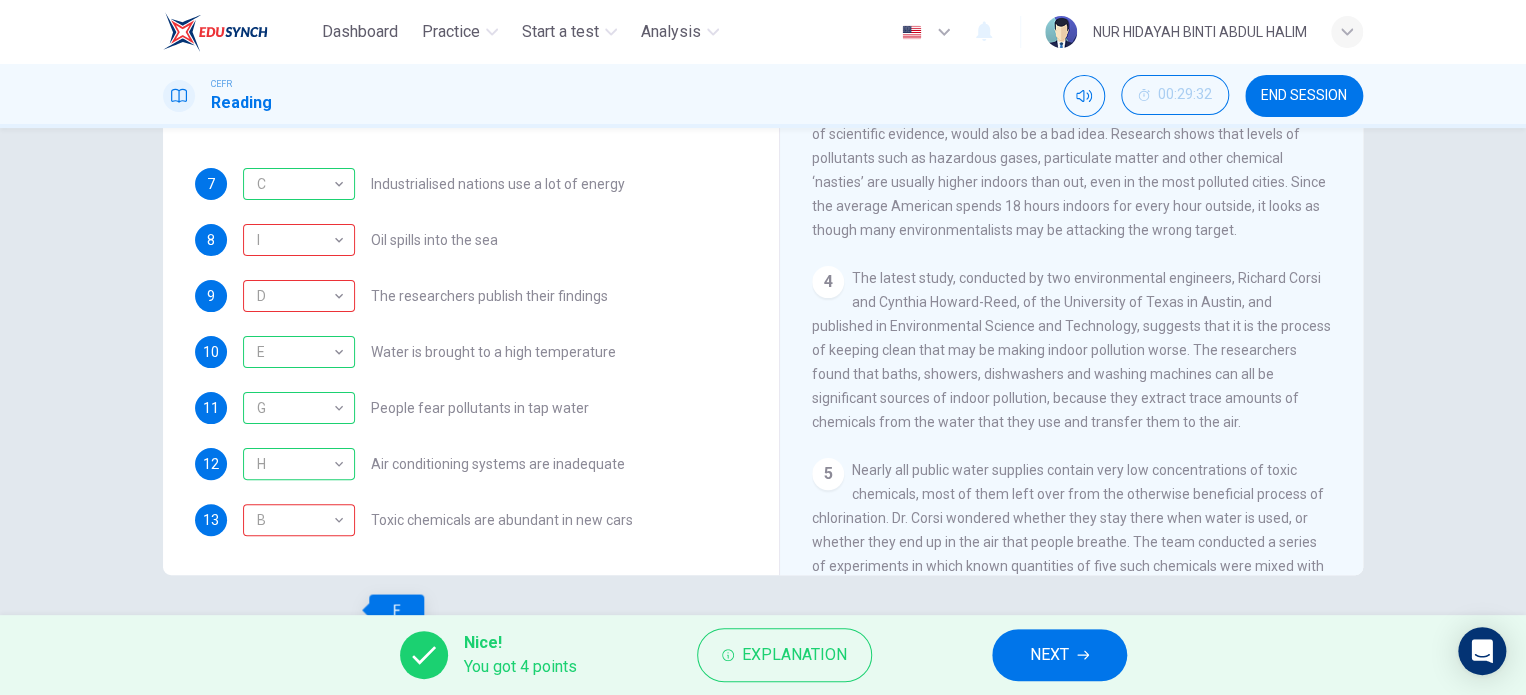 scroll, scrollTop: 0, scrollLeft: 0, axis: both 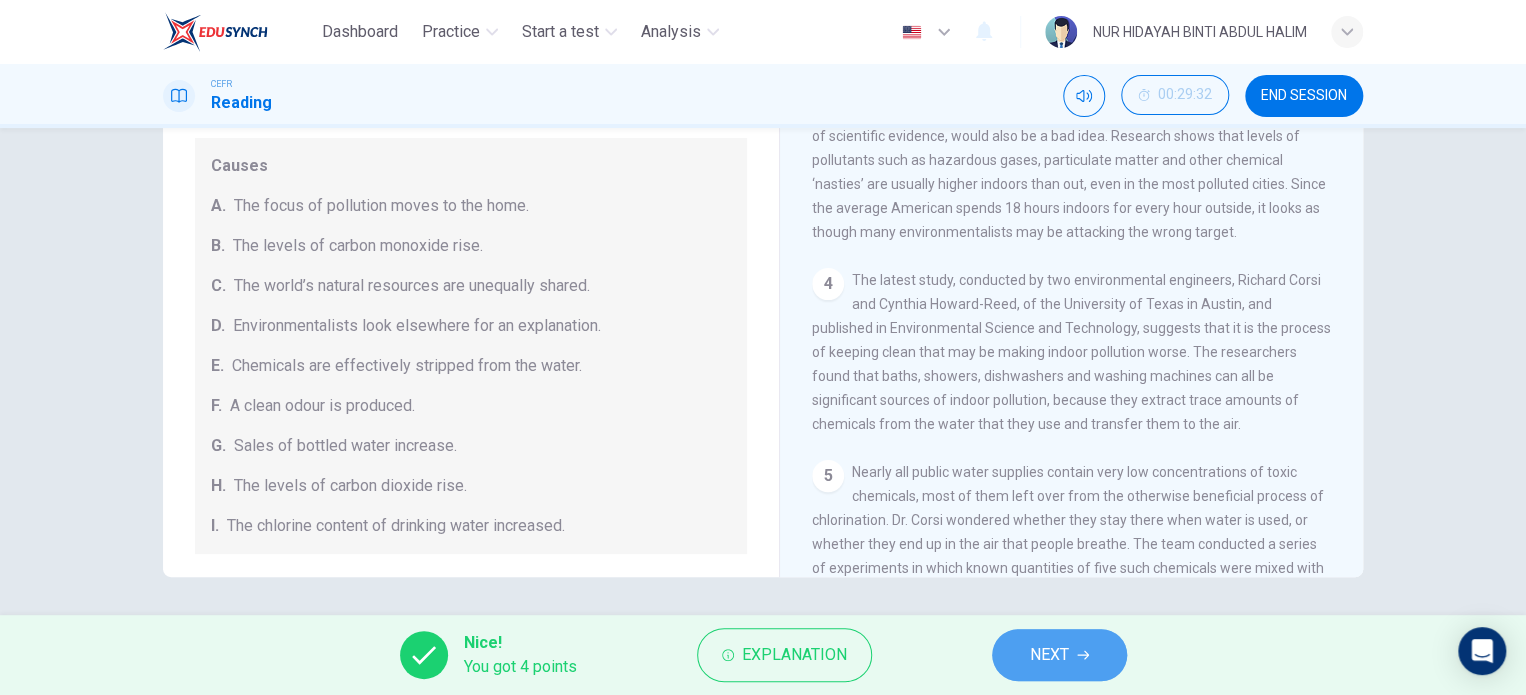 click on "NEXT" at bounding box center (1049, 655) 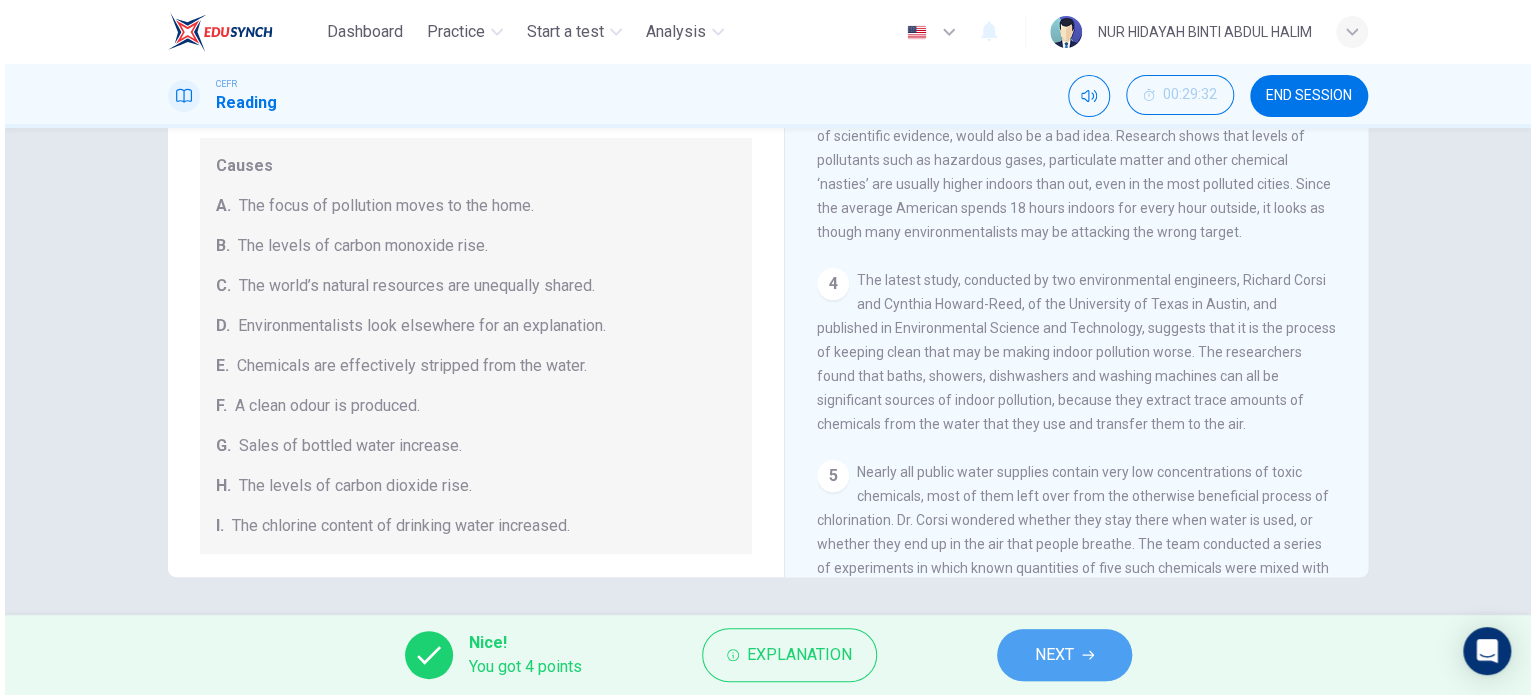 scroll, scrollTop: 0, scrollLeft: 0, axis: both 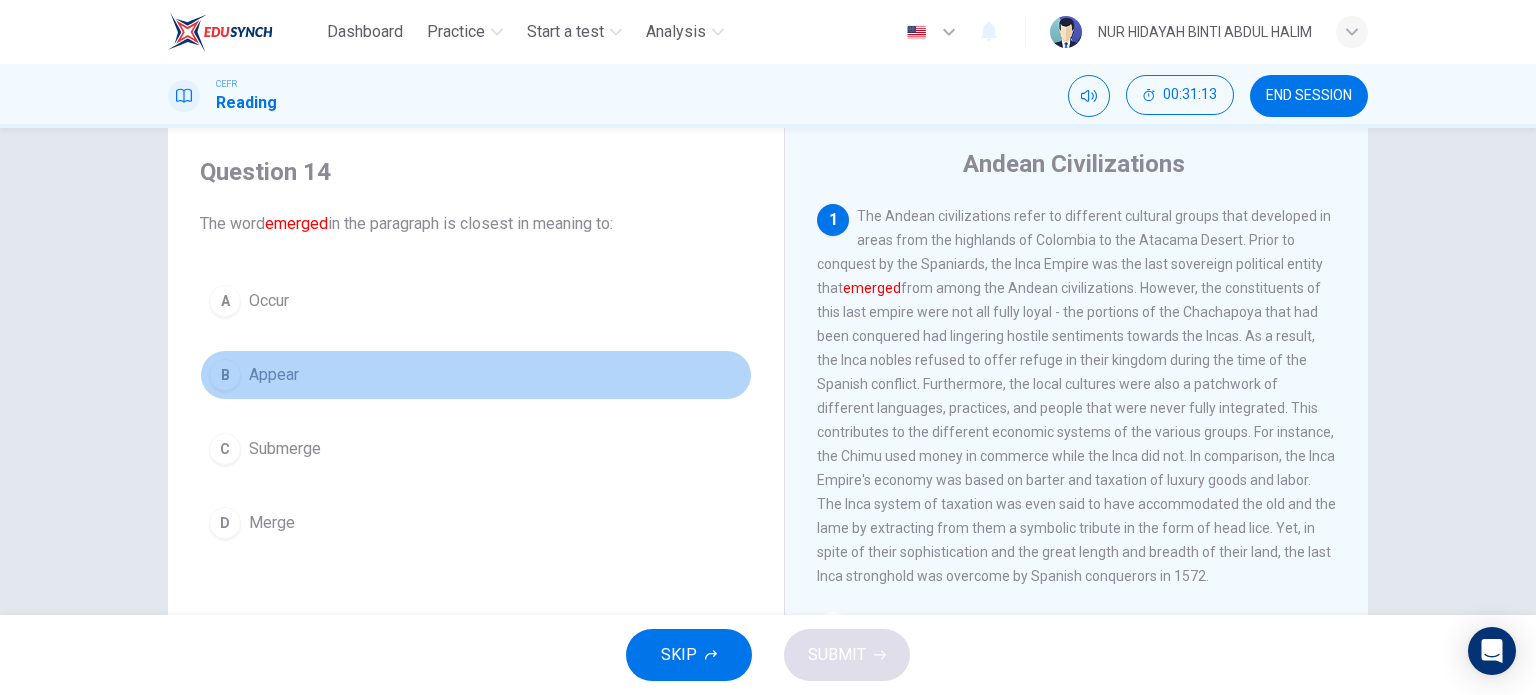 click on "Appear" at bounding box center [269, 301] 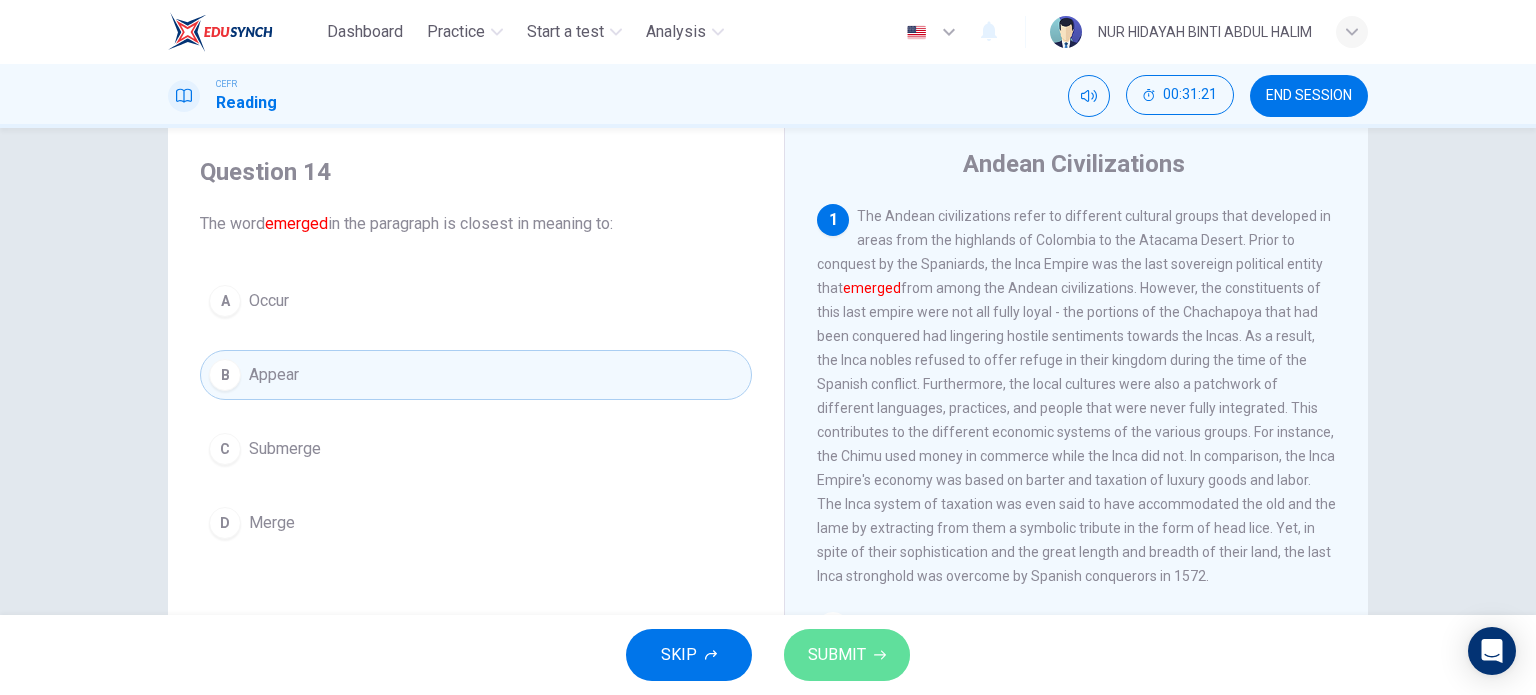 click on "SUBMIT" at bounding box center [837, 655] 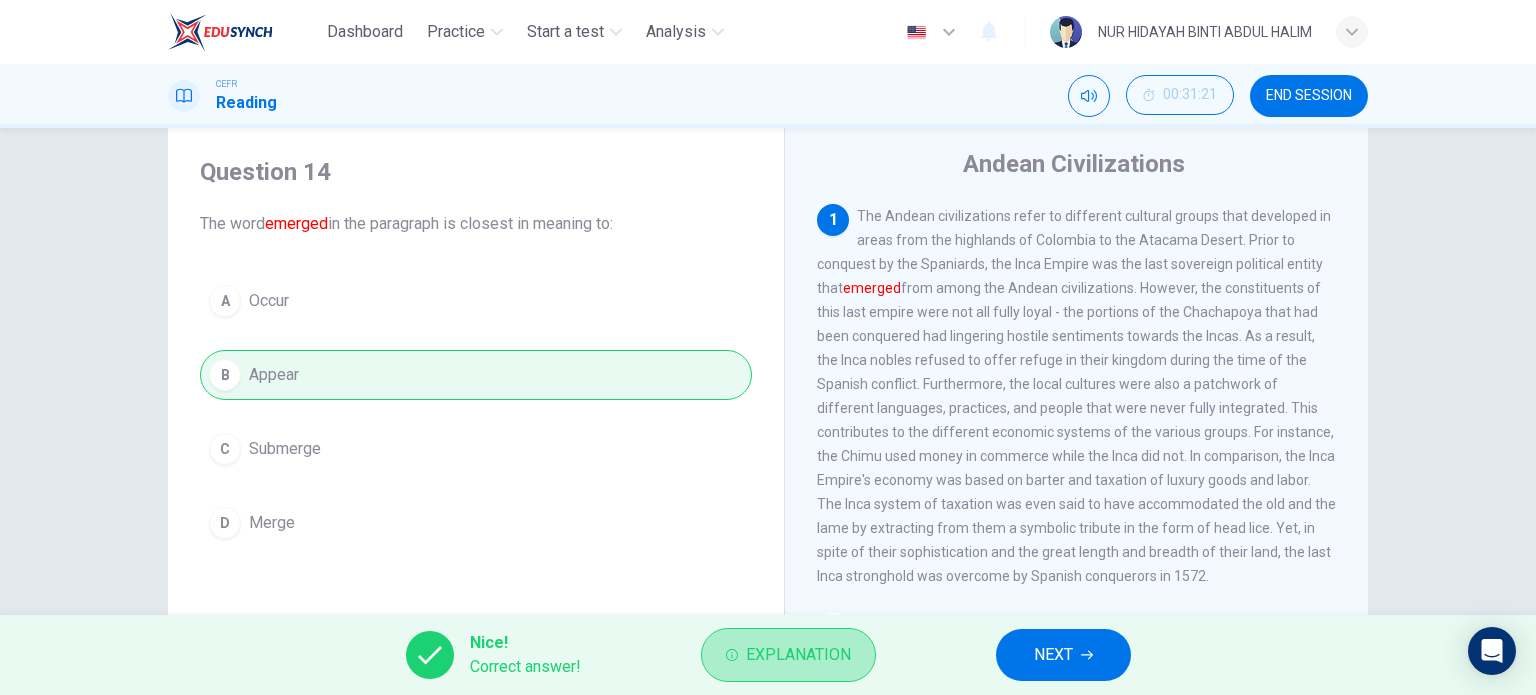 click on "Explanation" at bounding box center (788, 655) 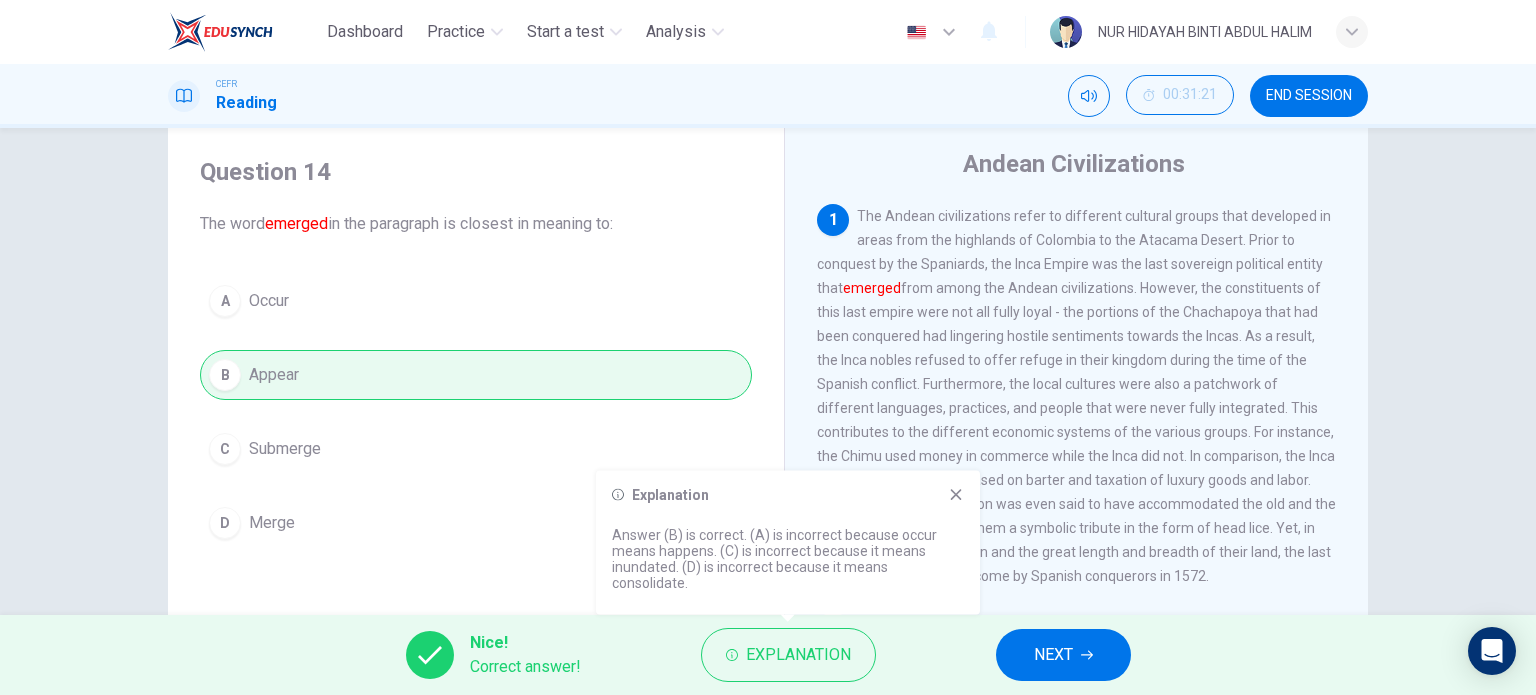 click on "Explanation" at bounding box center [788, 655] 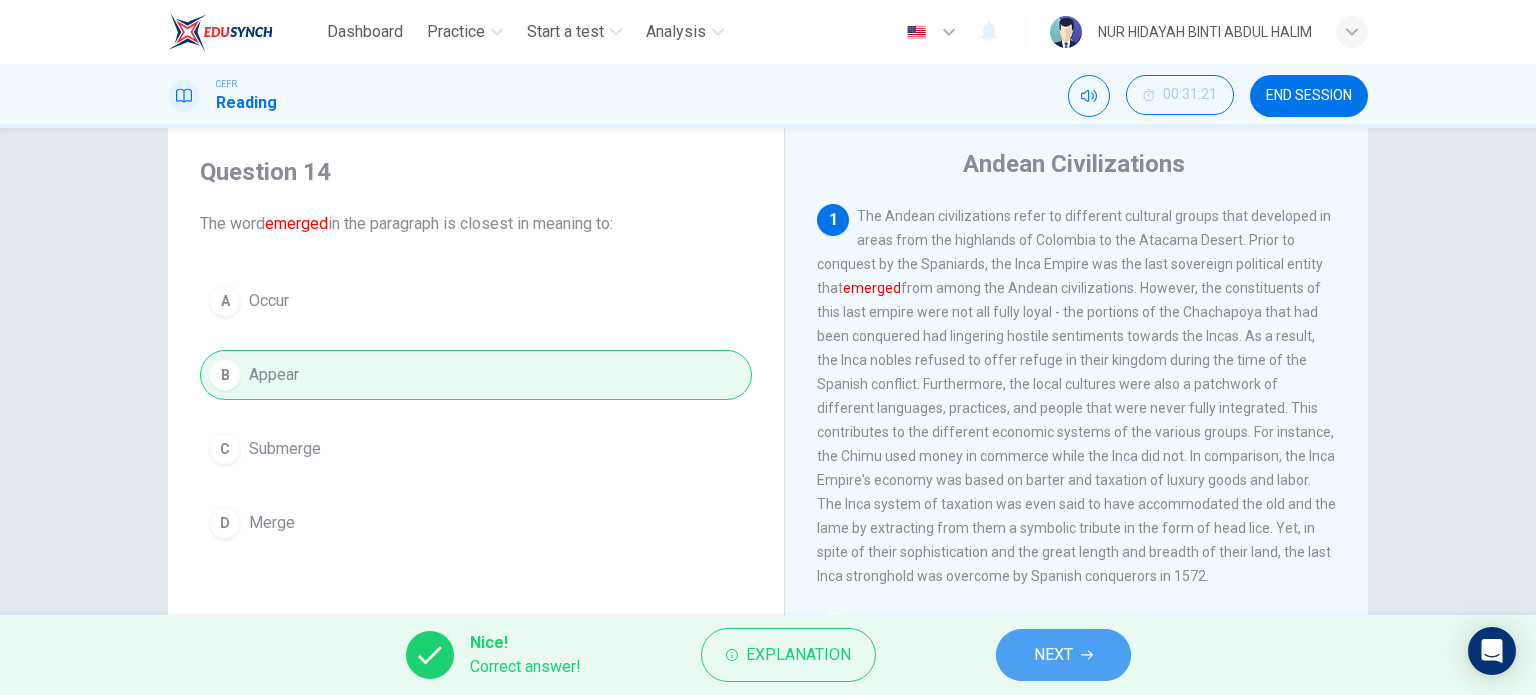 click on "NEXT" at bounding box center (1053, 655) 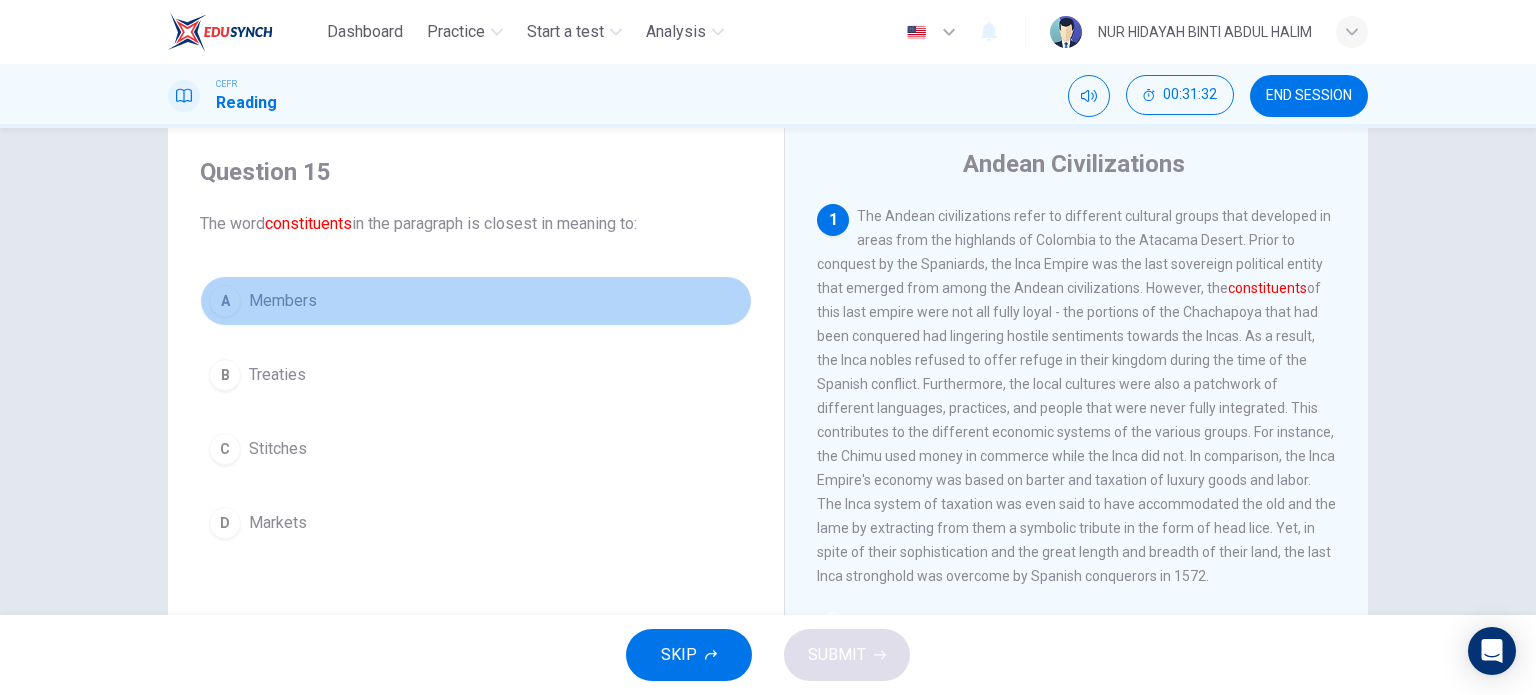 click on "Members" at bounding box center (283, 301) 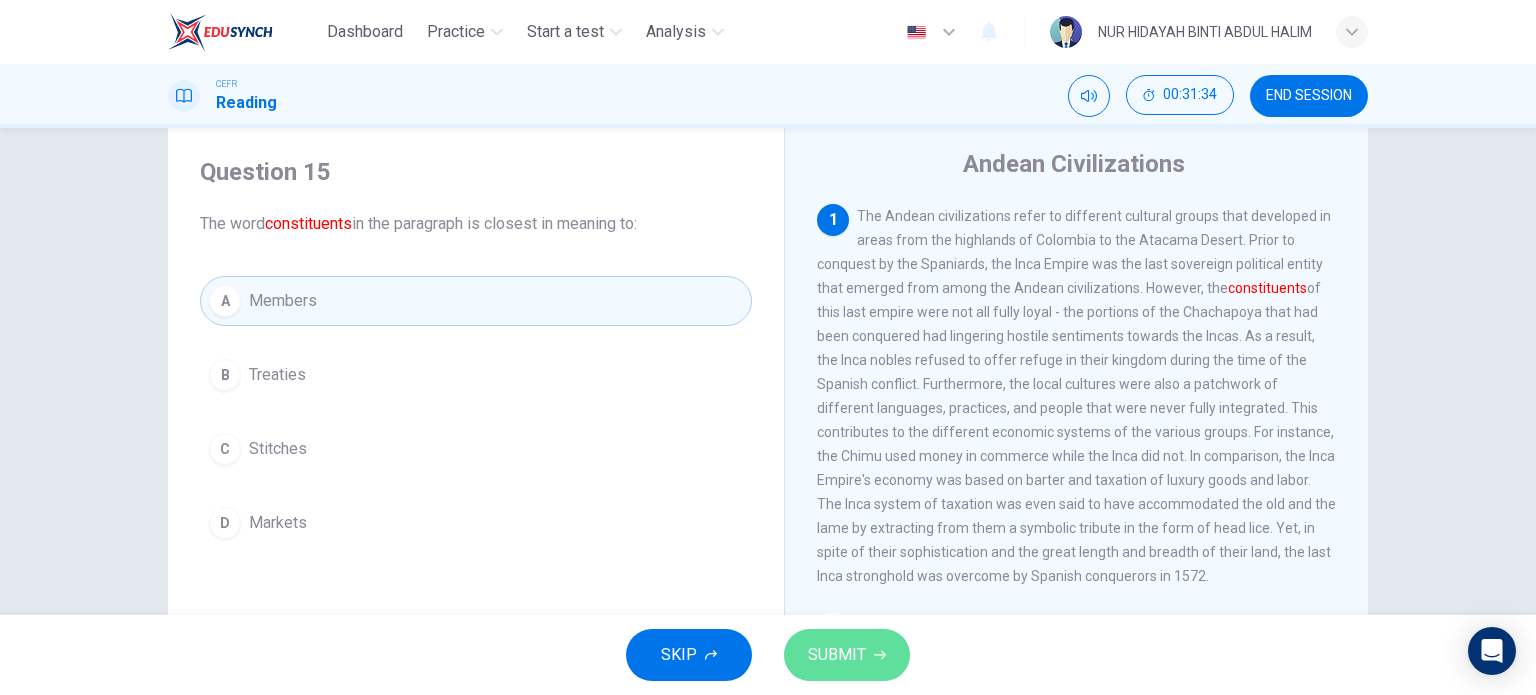 click on "SUBMIT" at bounding box center (847, 655) 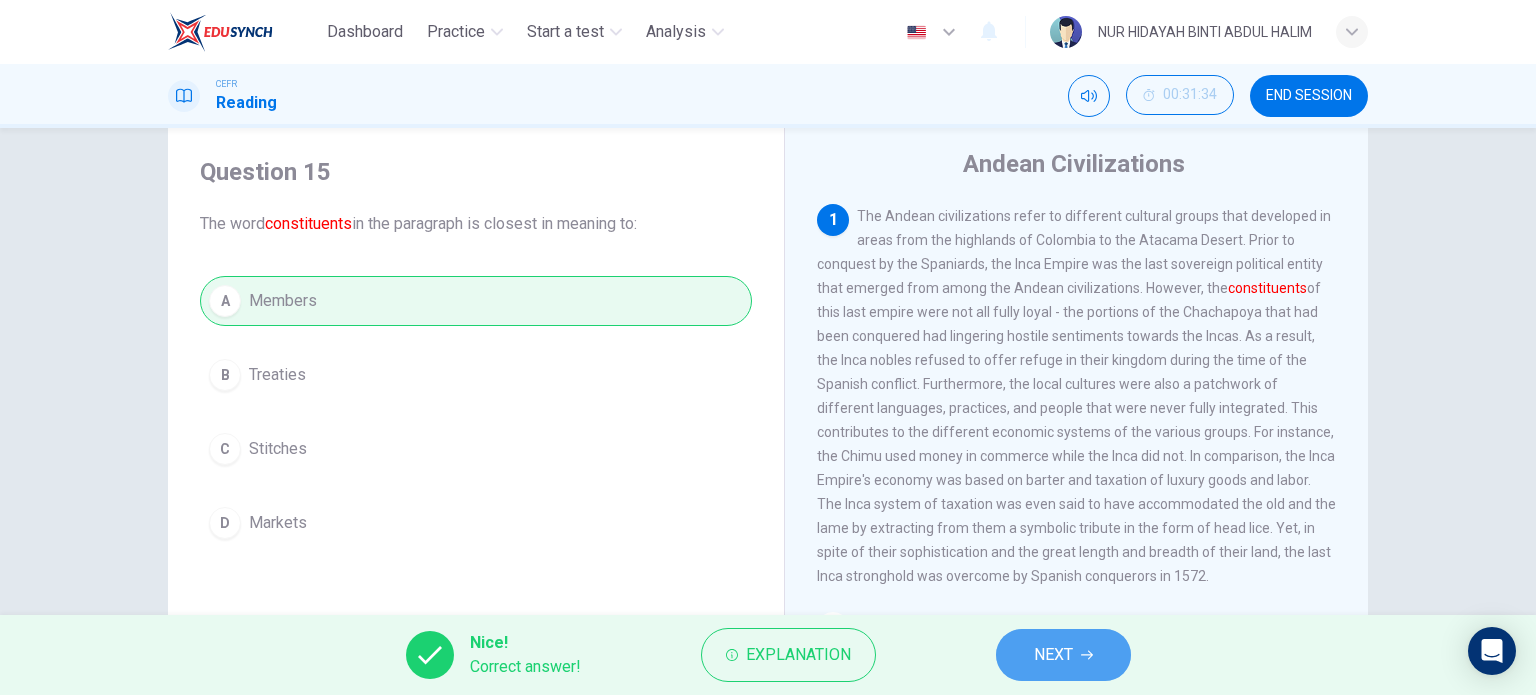 click on "NEXT" at bounding box center (1053, 655) 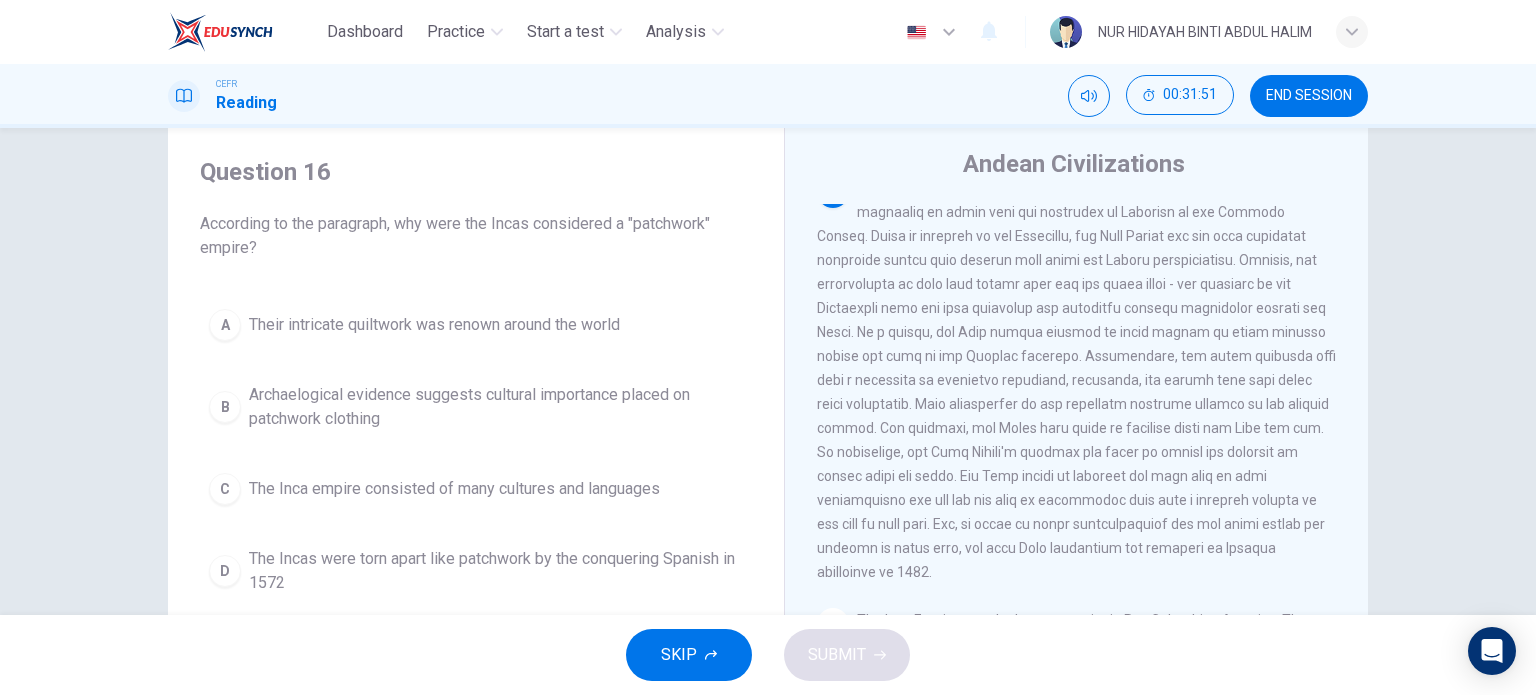scroll, scrollTop: 35, scrollLeft: 0, axis: vertical 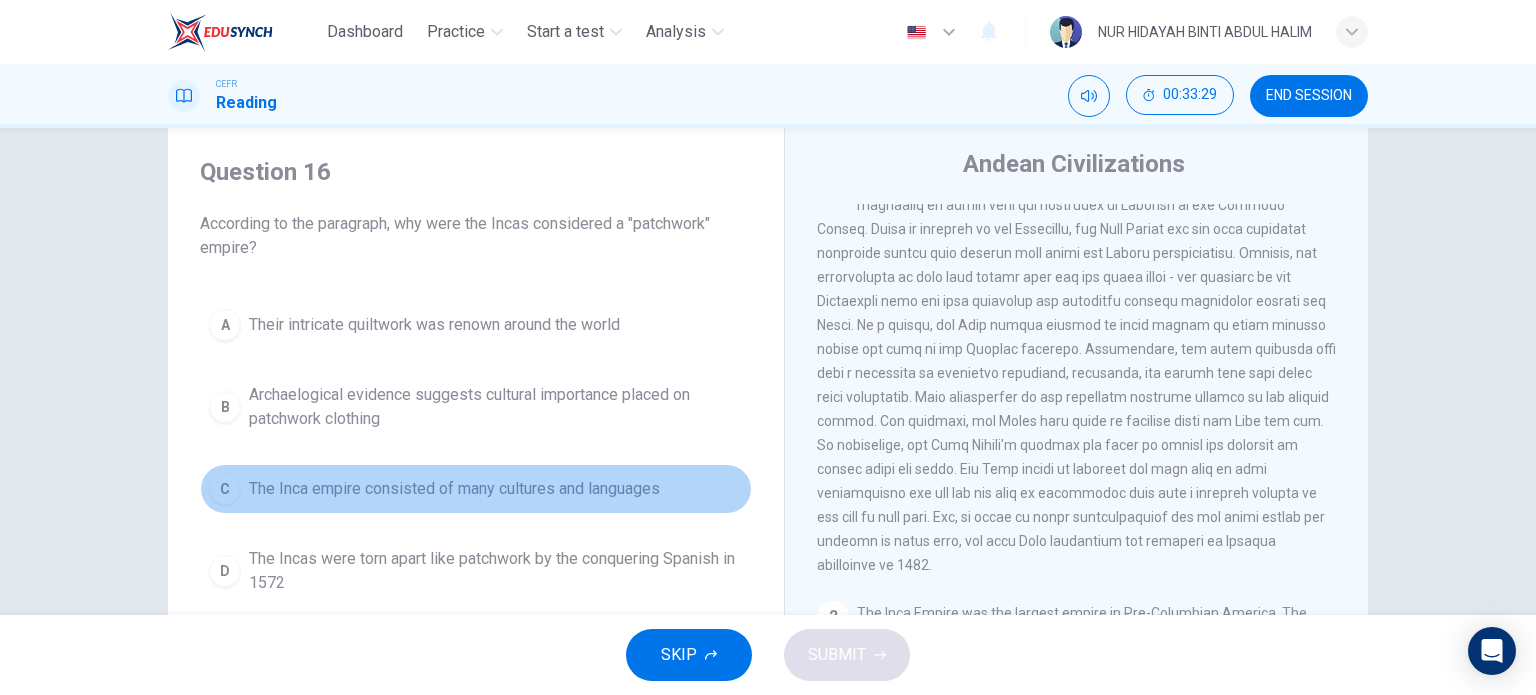 click on "The Inca empire consisted of many cultures and languages" at bounding box center (434, 325) 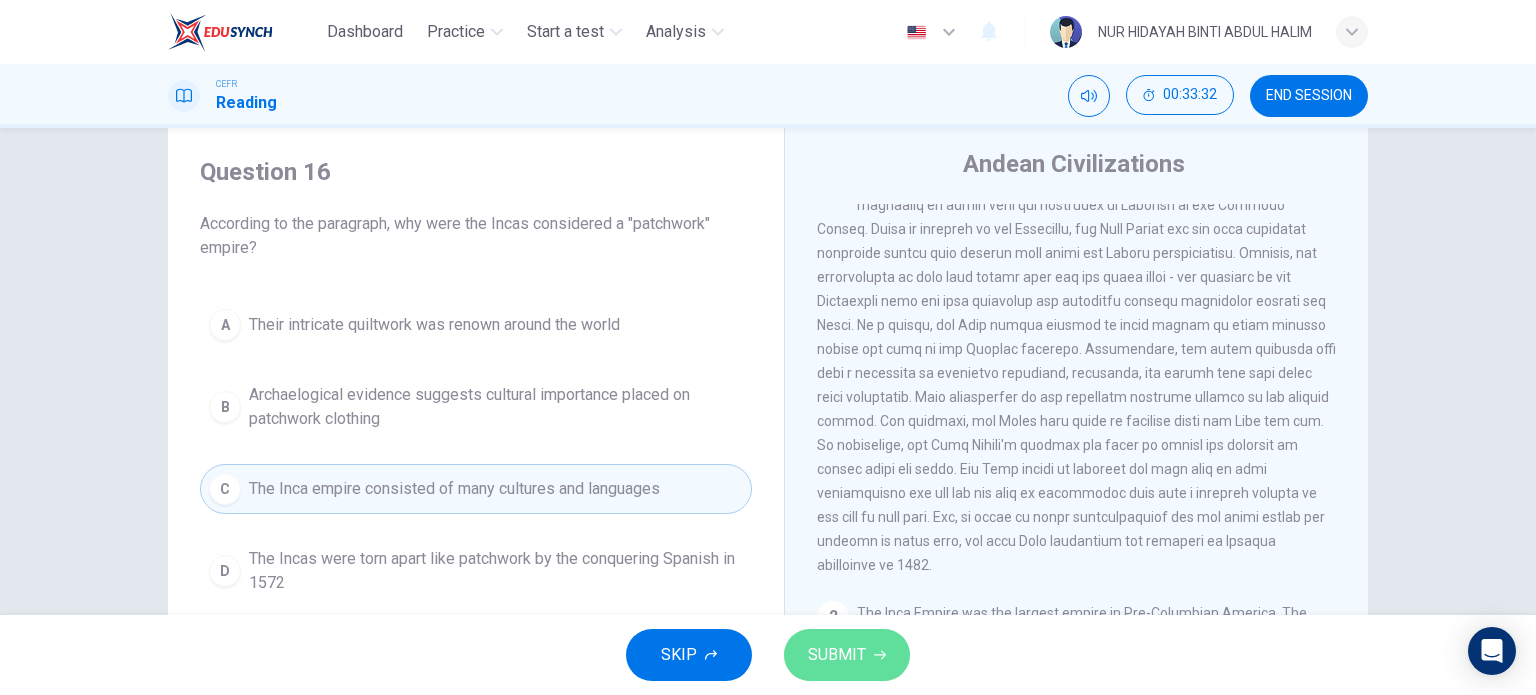 click on "SUBMIT" at bounding box center [847, 655] 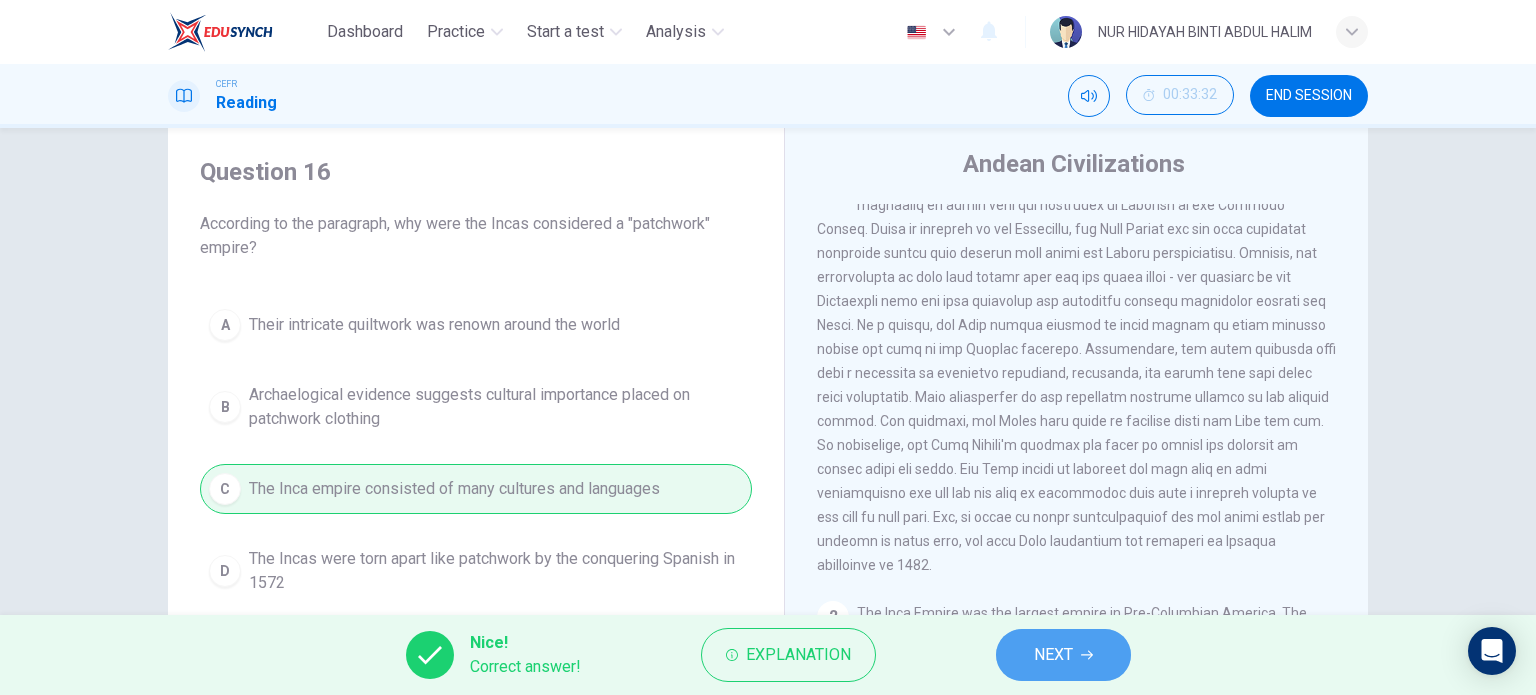 click on "NEXT" at bounding box center [1053, 655] 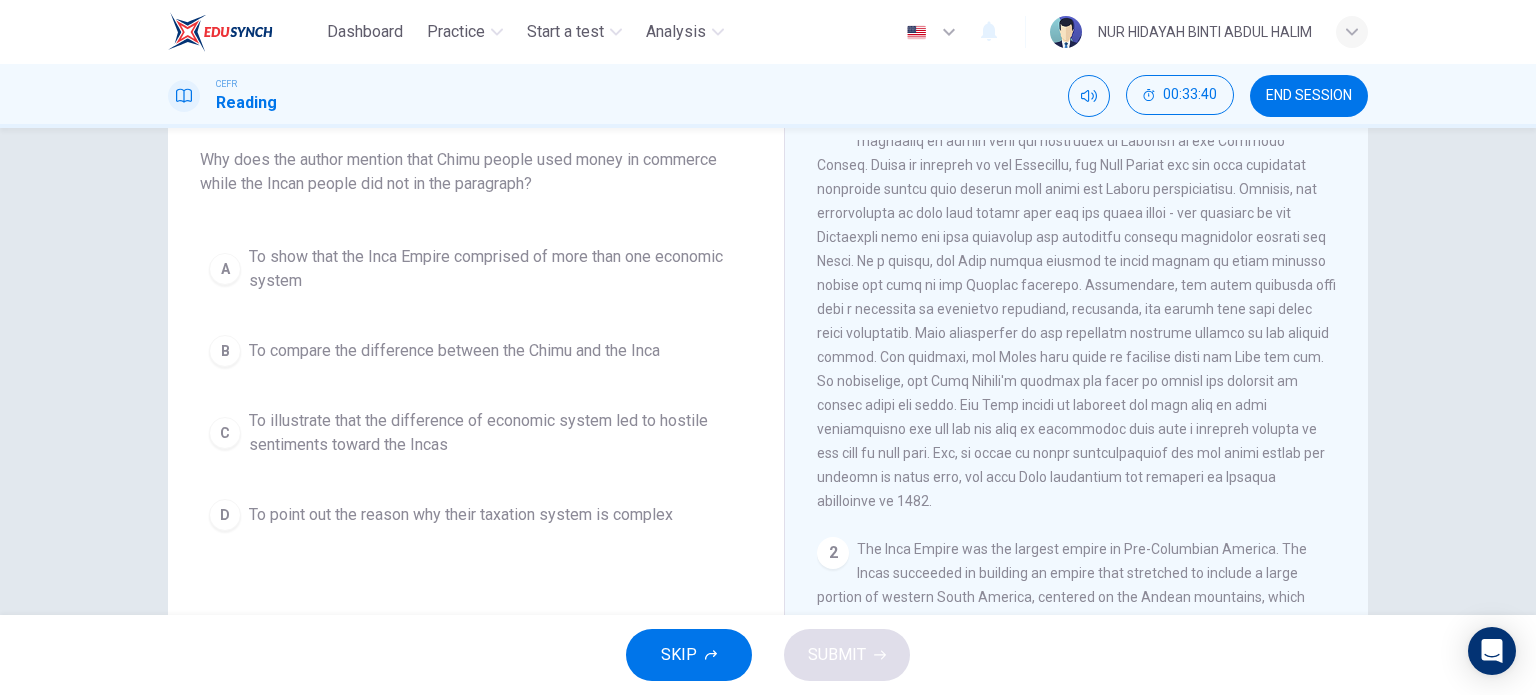 scroll, scrollTop: 118, scrollLeft: 0, axis: vertical 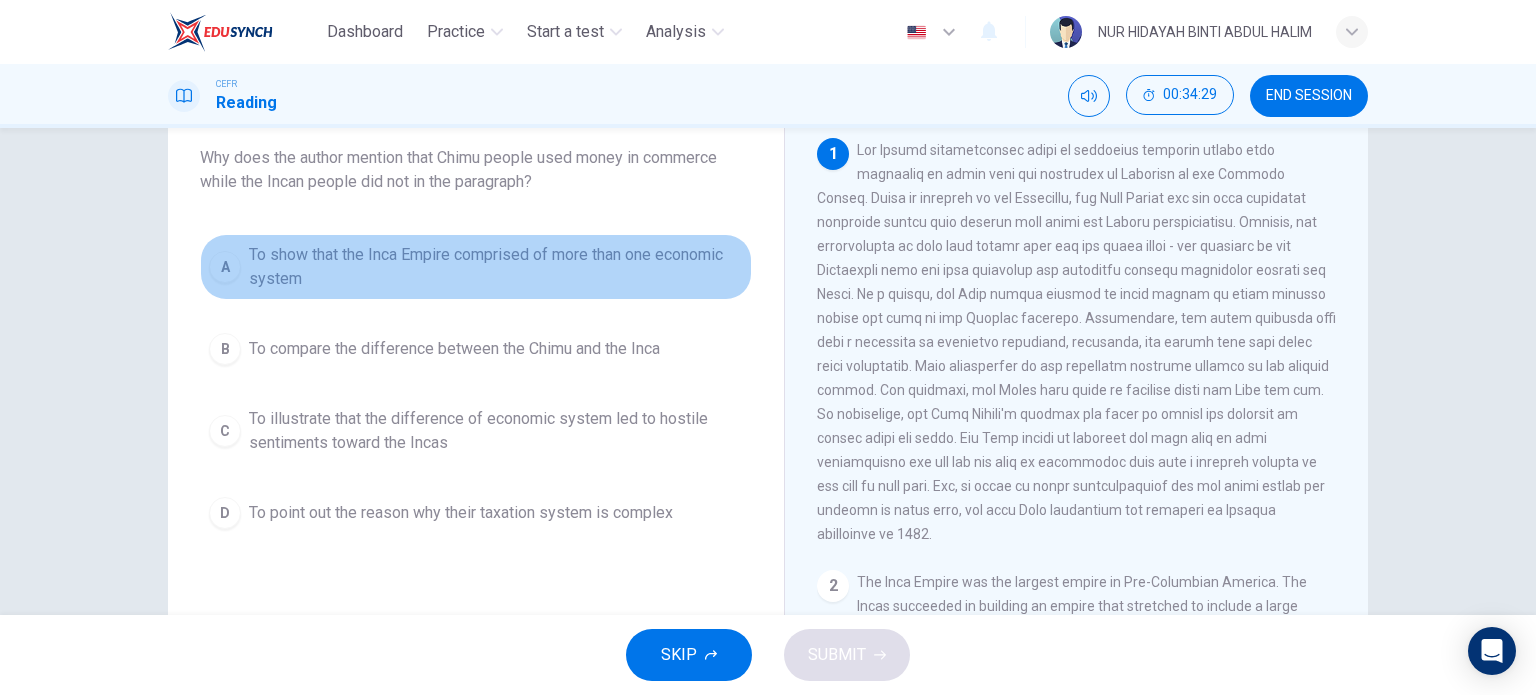 click on "To show that the Inca Empire comprised of more than one economic system" at bounding box center (496, 267) 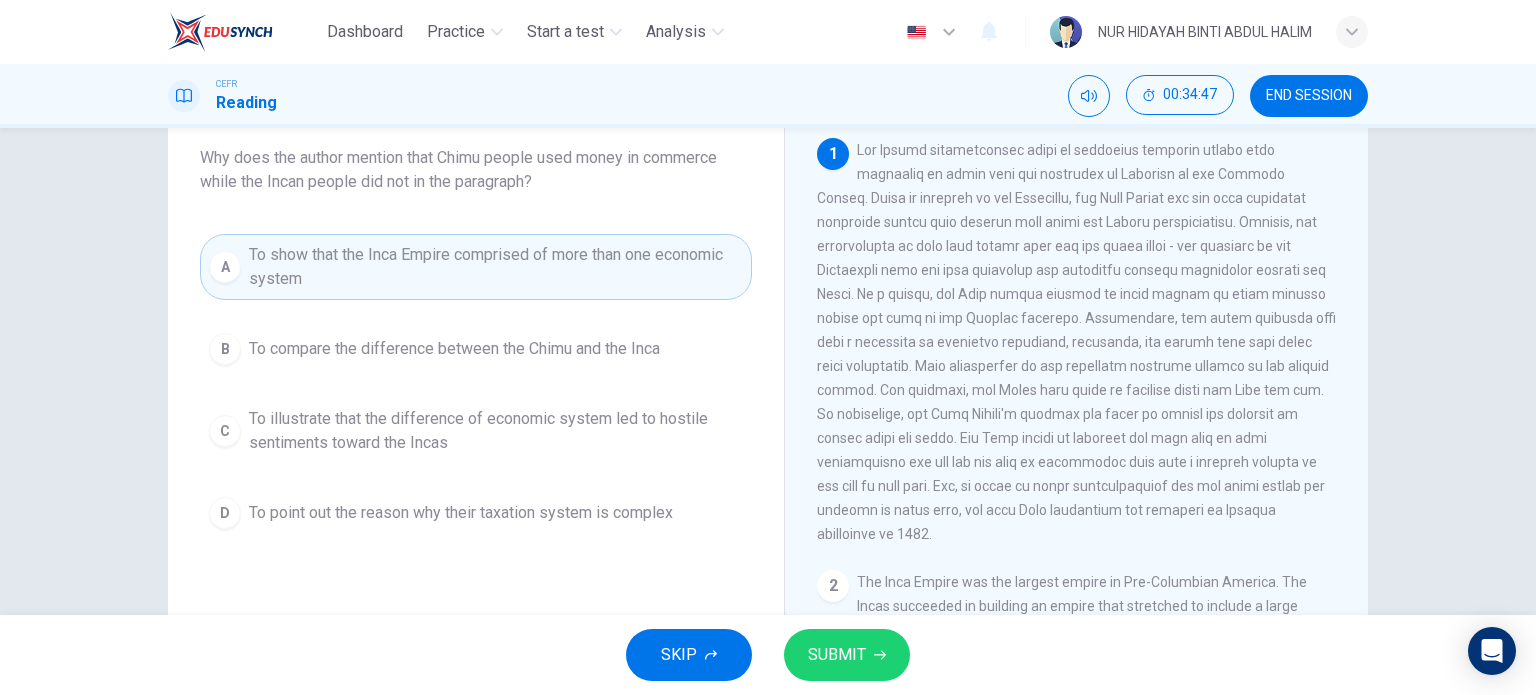 click at bounding box center [1076, 342] 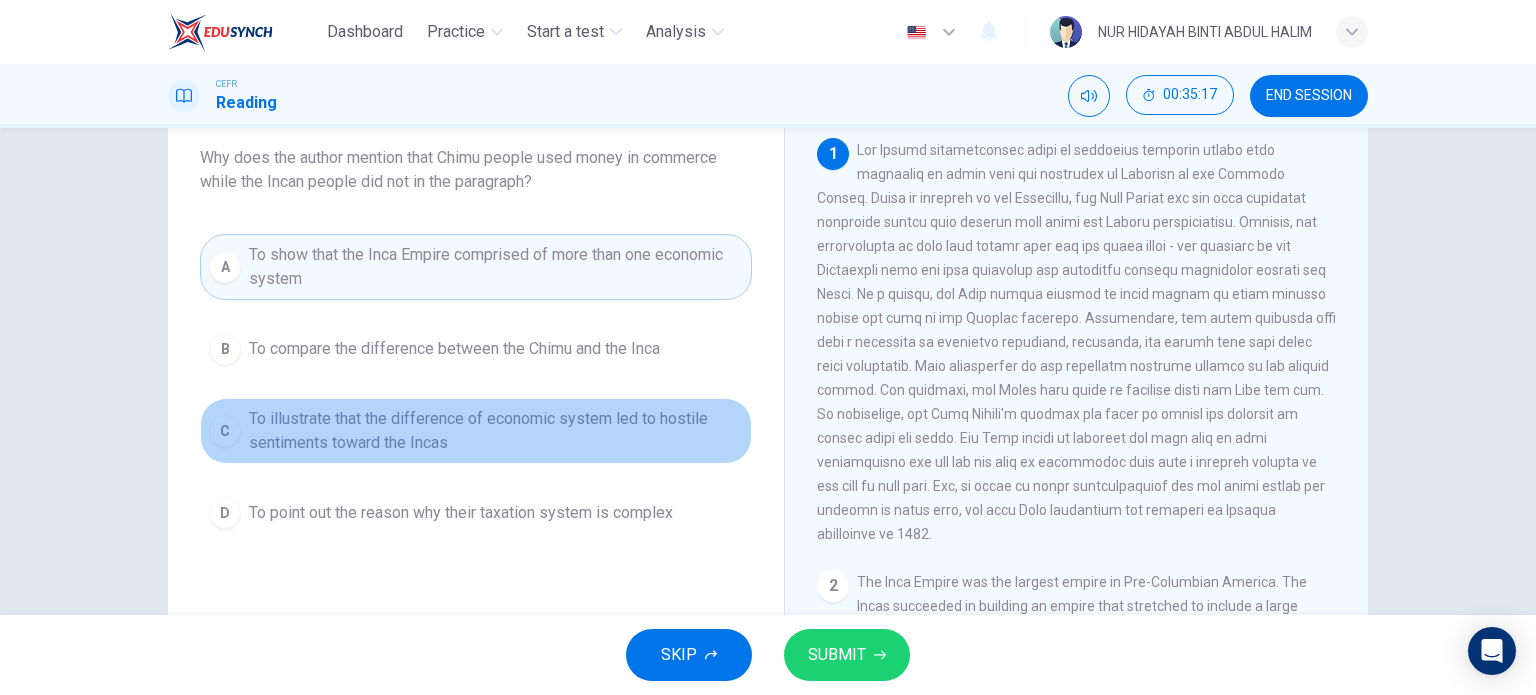click on "To illustrate that the difference of economic system led to hostile sentiments toward the Incas" at bounding box center (454, 349) 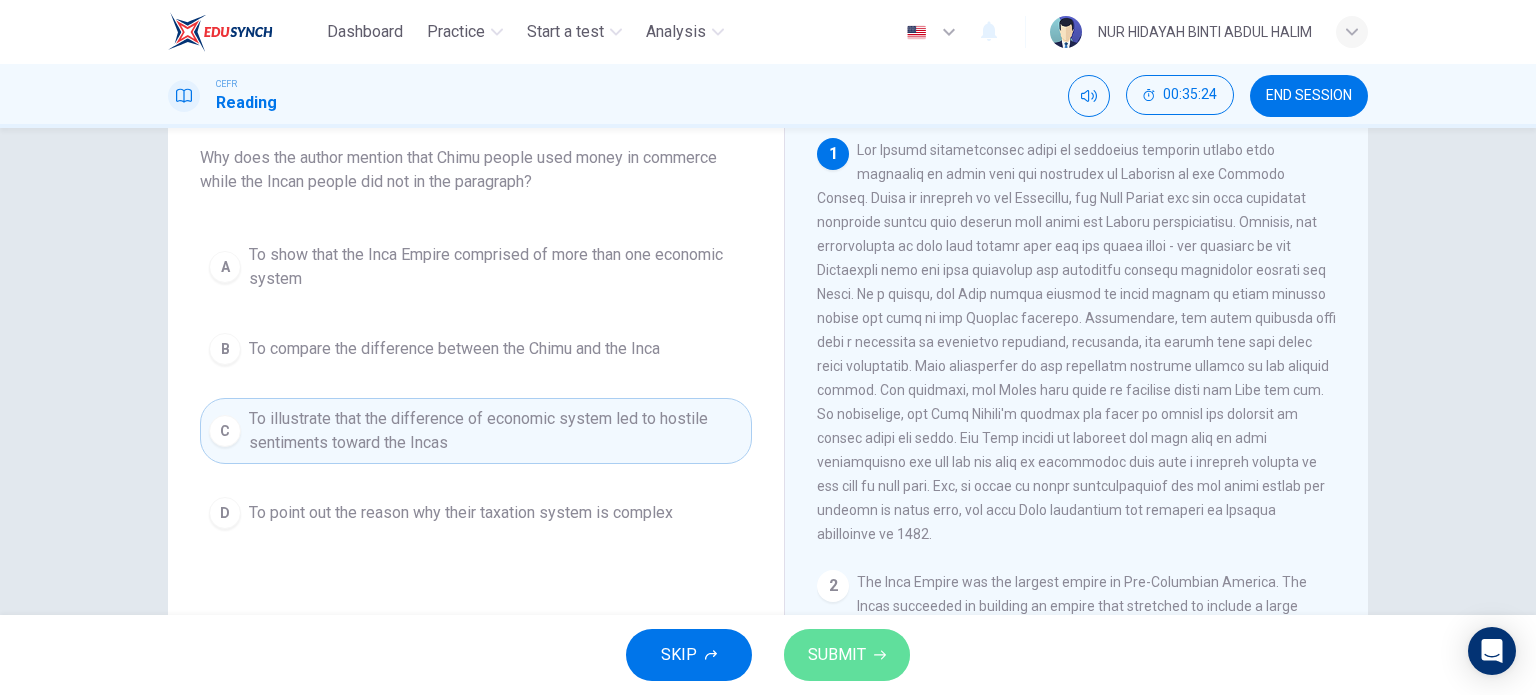 click on "SUBMIT" at bounding box center (837, 655) 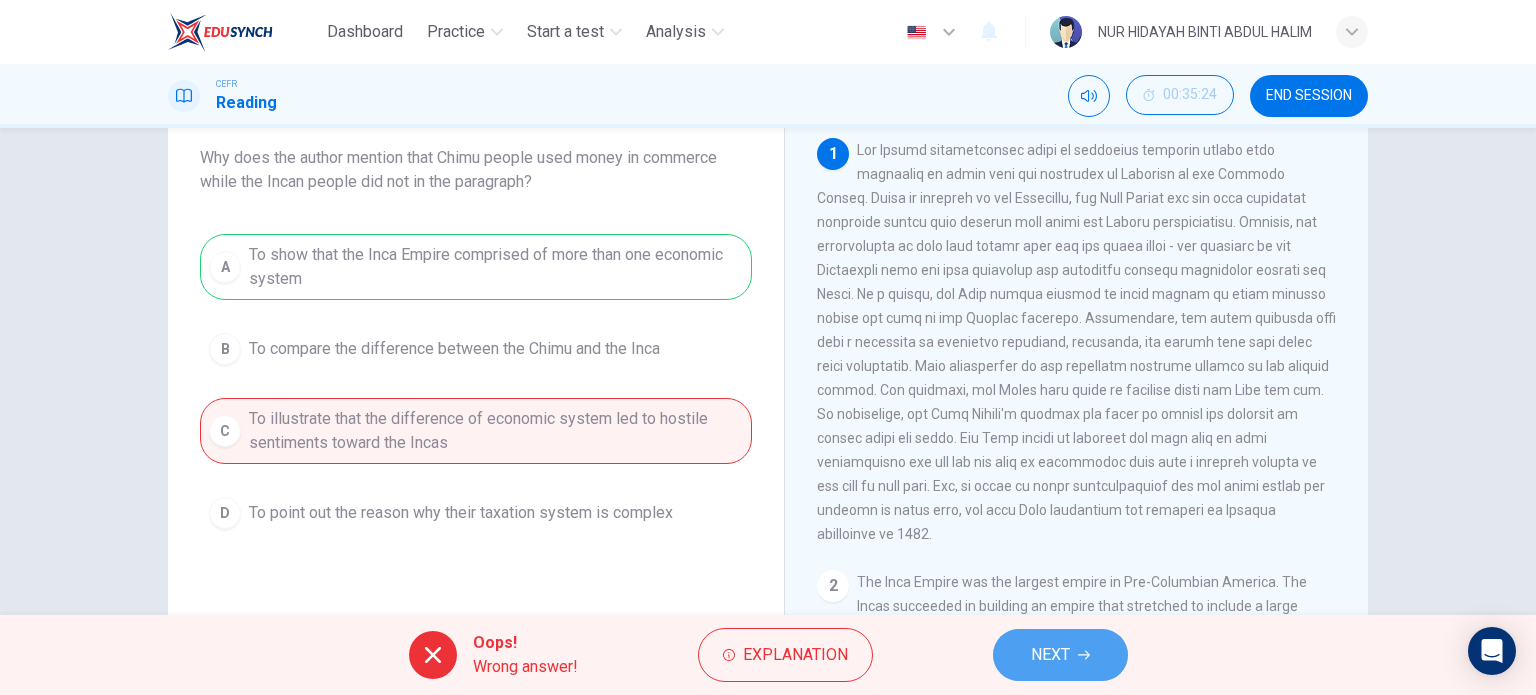 click on "NEXT" at bounding box center (1060, 655) 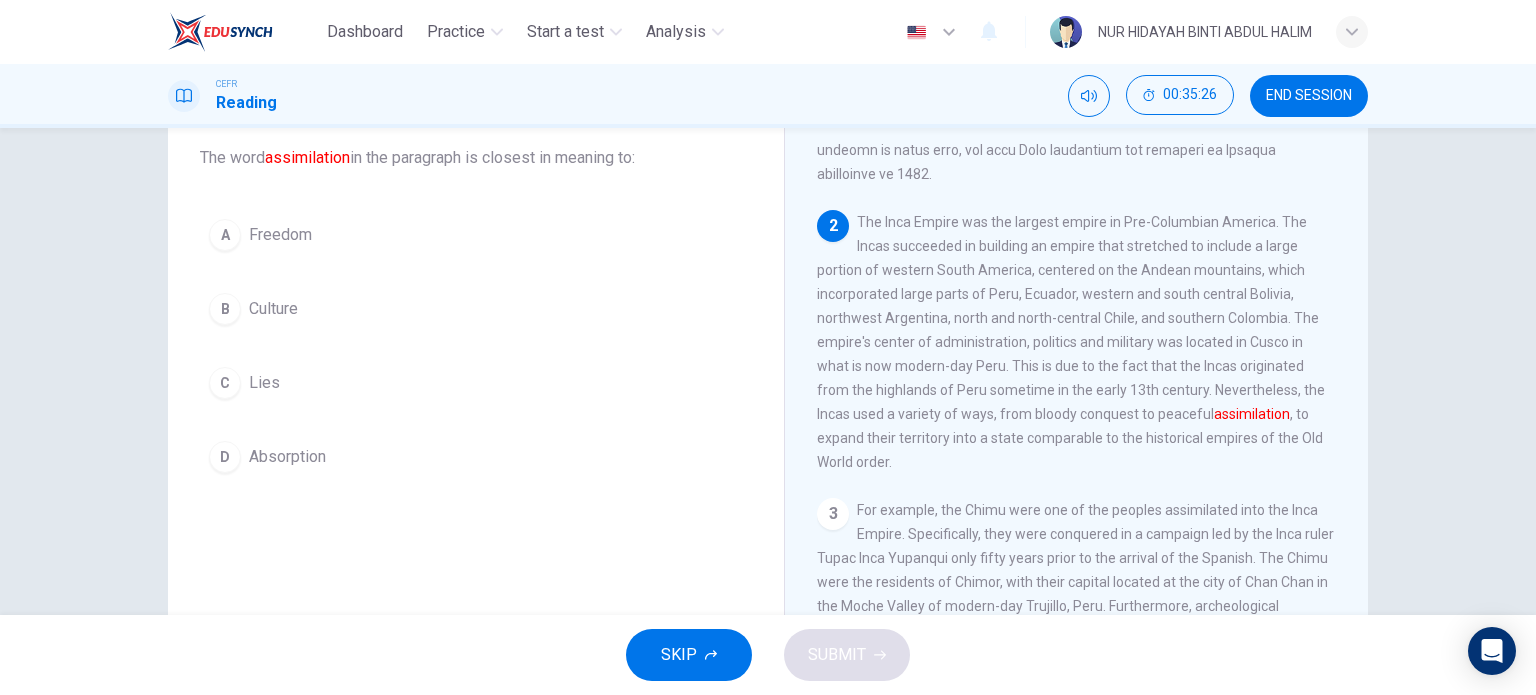 scroll, scrollTop: 370, scrollLeft: 0, axis: vertical 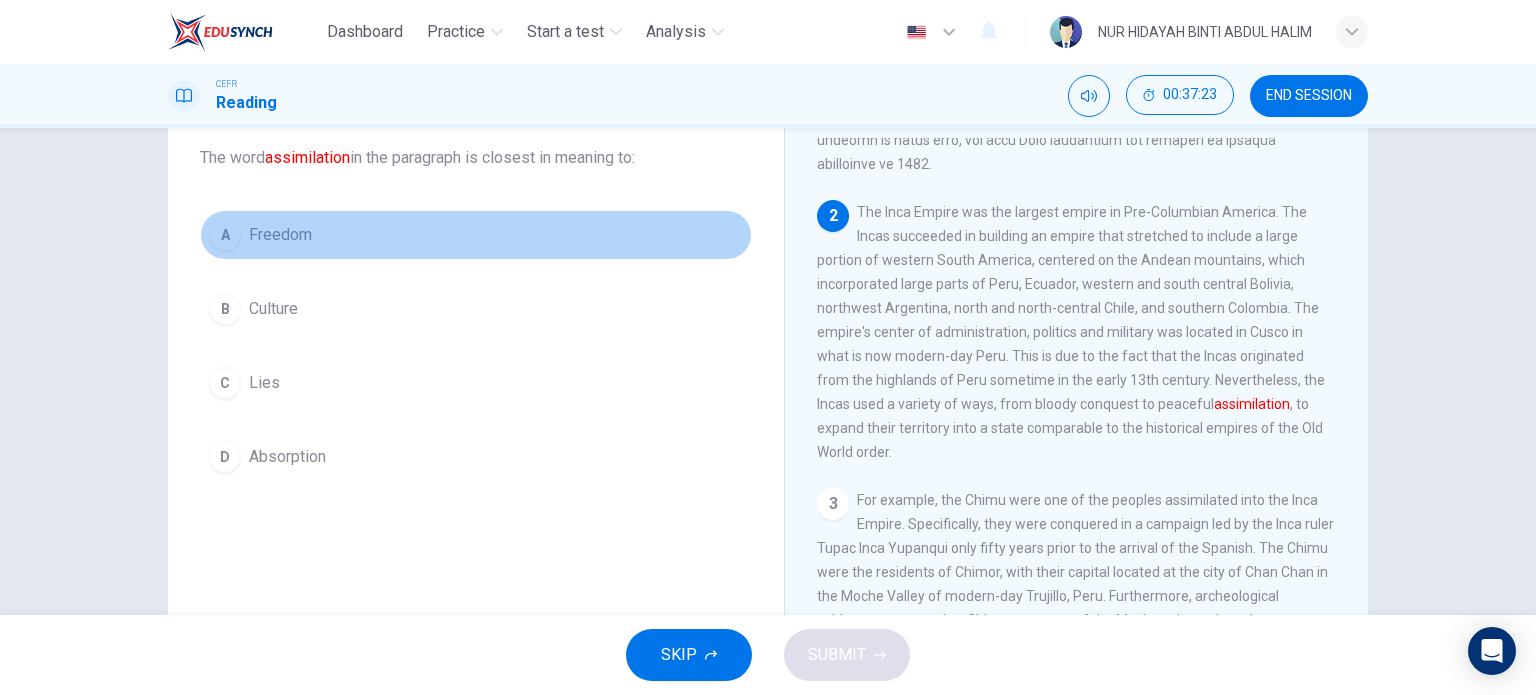 click on "A Freedom" at bounding box center [476, 235] 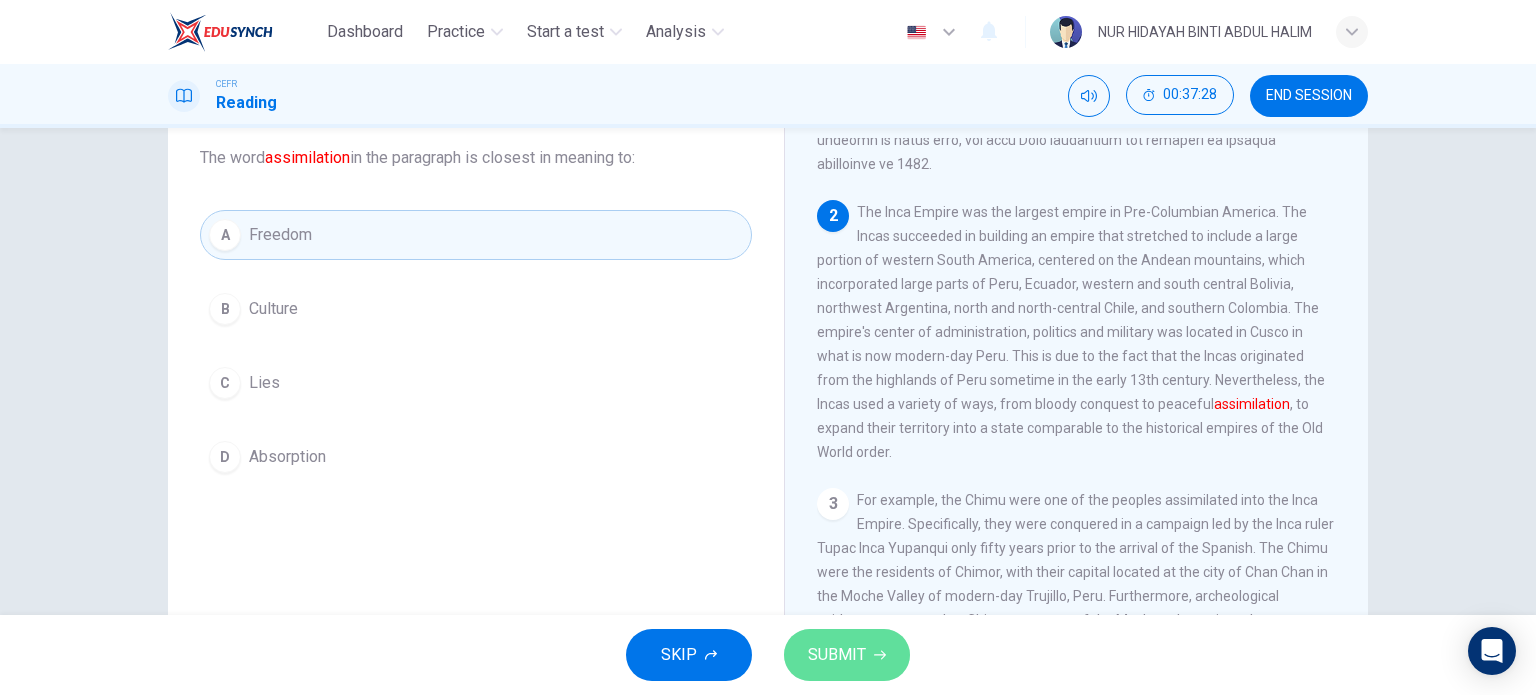 click on "SUBMIT" at bounding box center (847, 655) 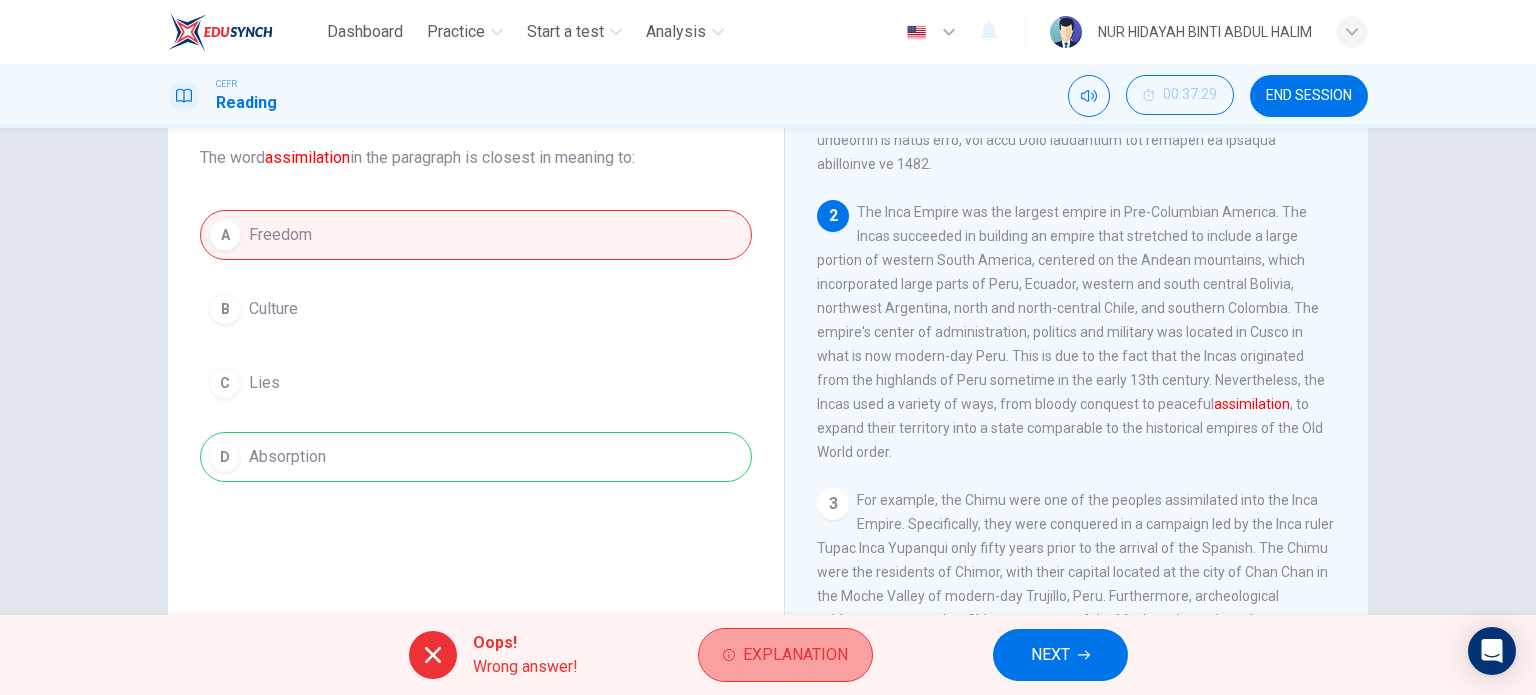 click on "Explanation" at bounding box center (795, 655) 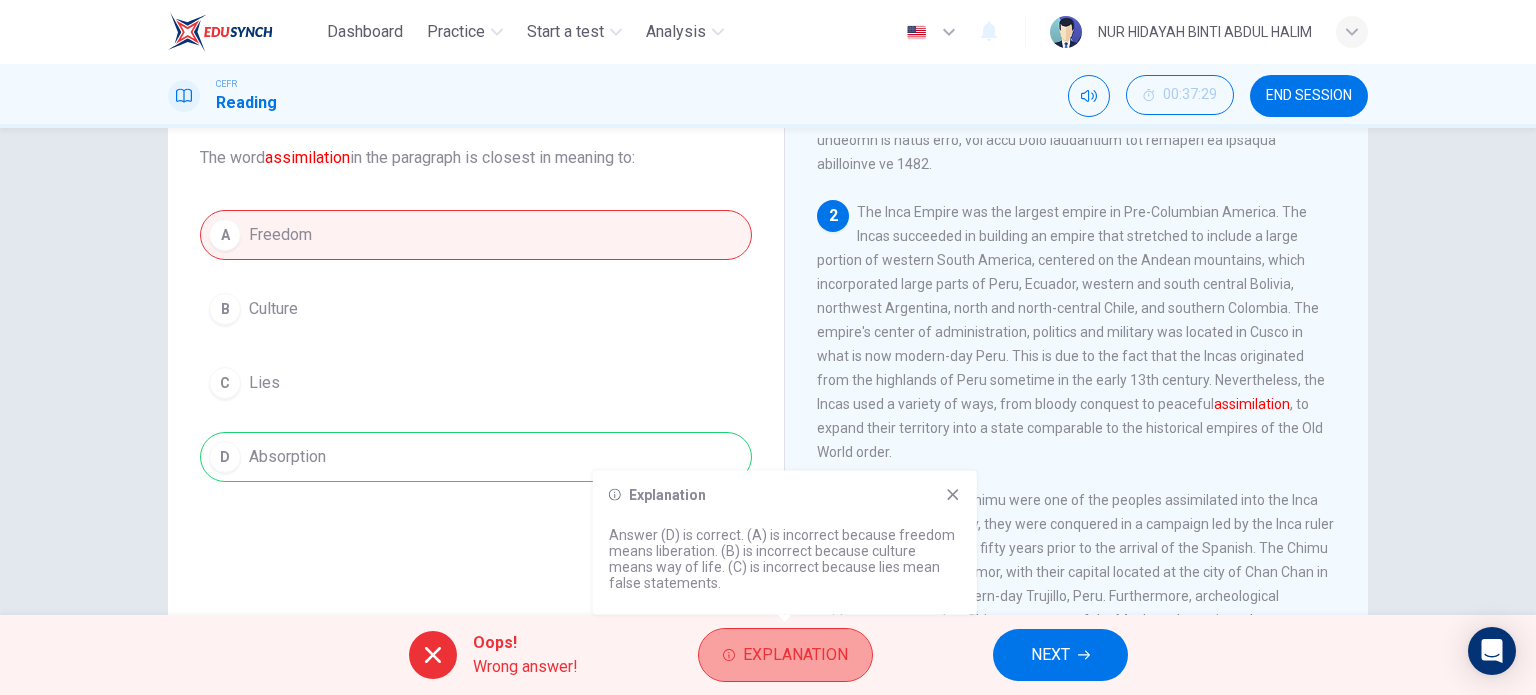 click on "Explanation" at bounding box center [795, 655] 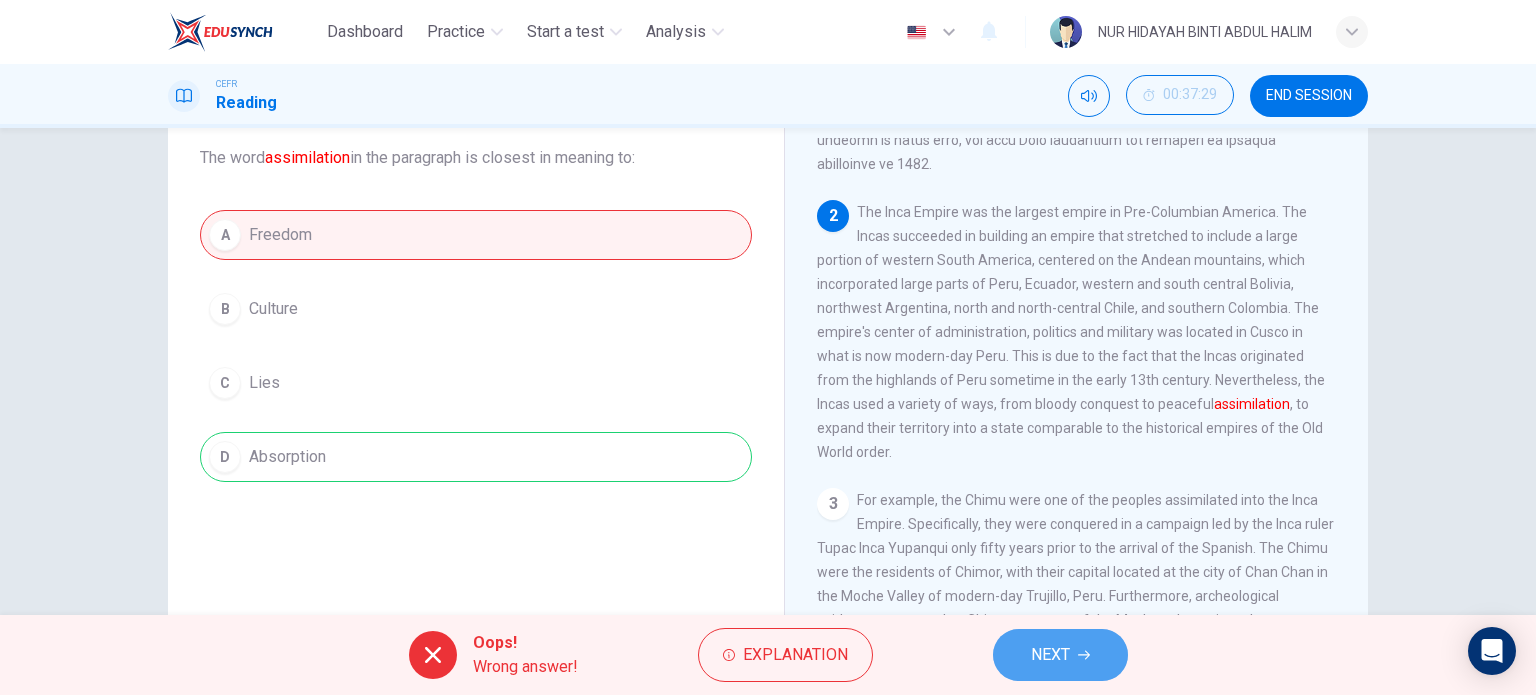 click on "NEXT" at bounding box center [1050, 655] 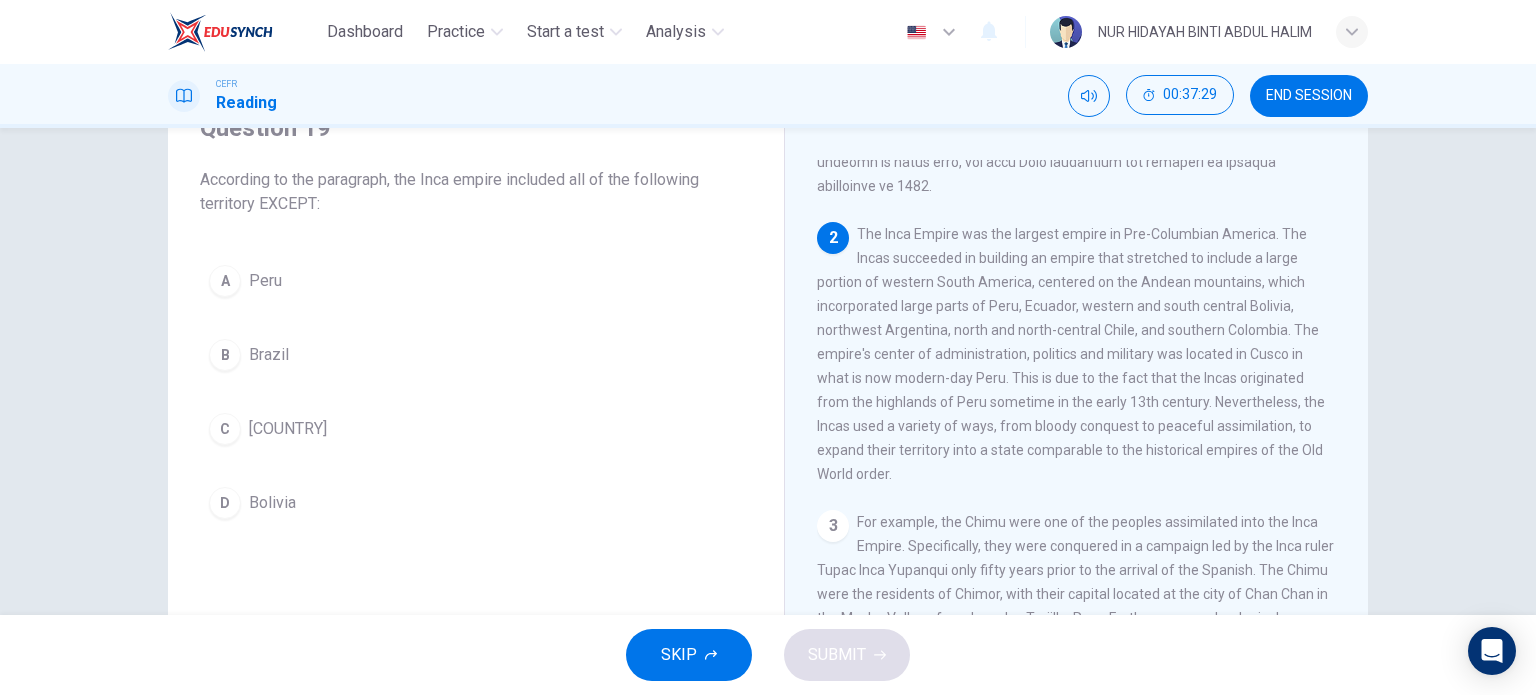scroll, scrollTop: 96, scrollLeft: 0, axis: vertical 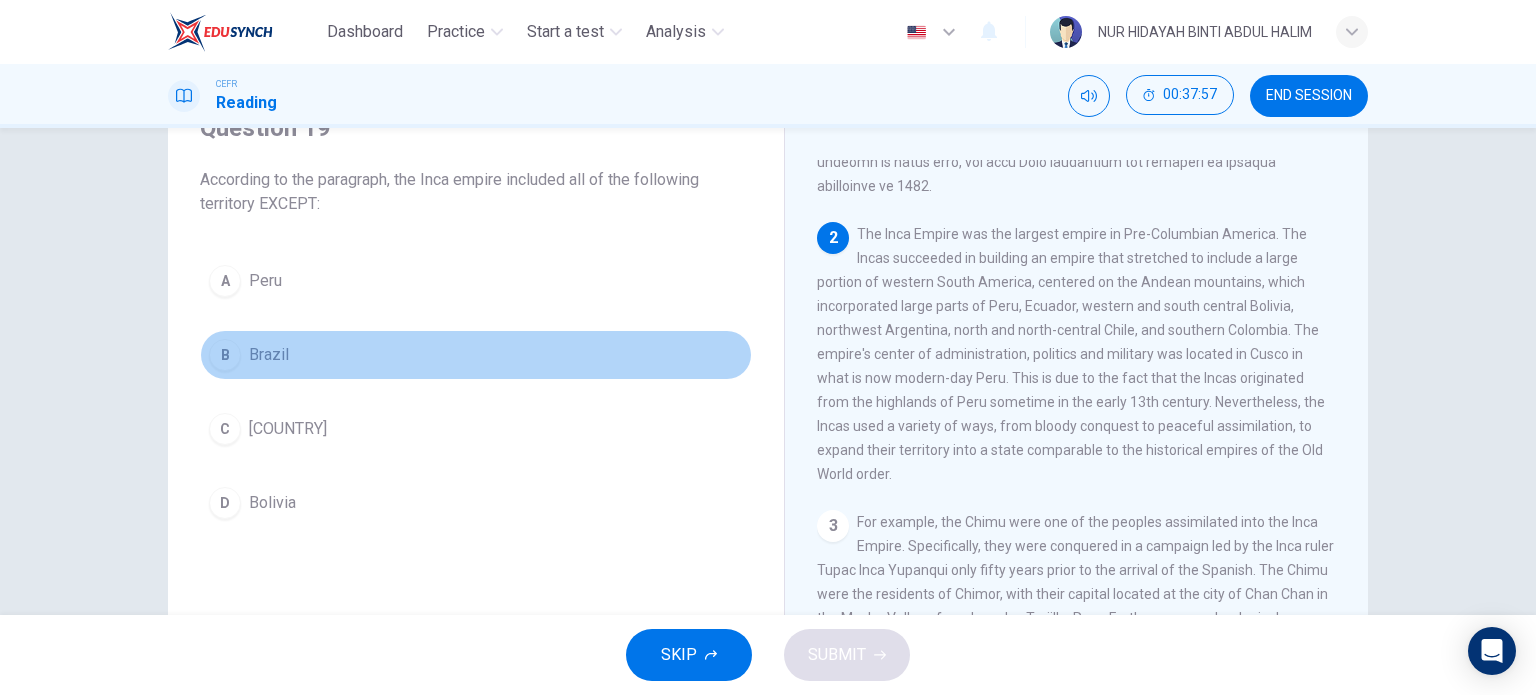 click on "B Brazil" at bounding box center [476, 355] 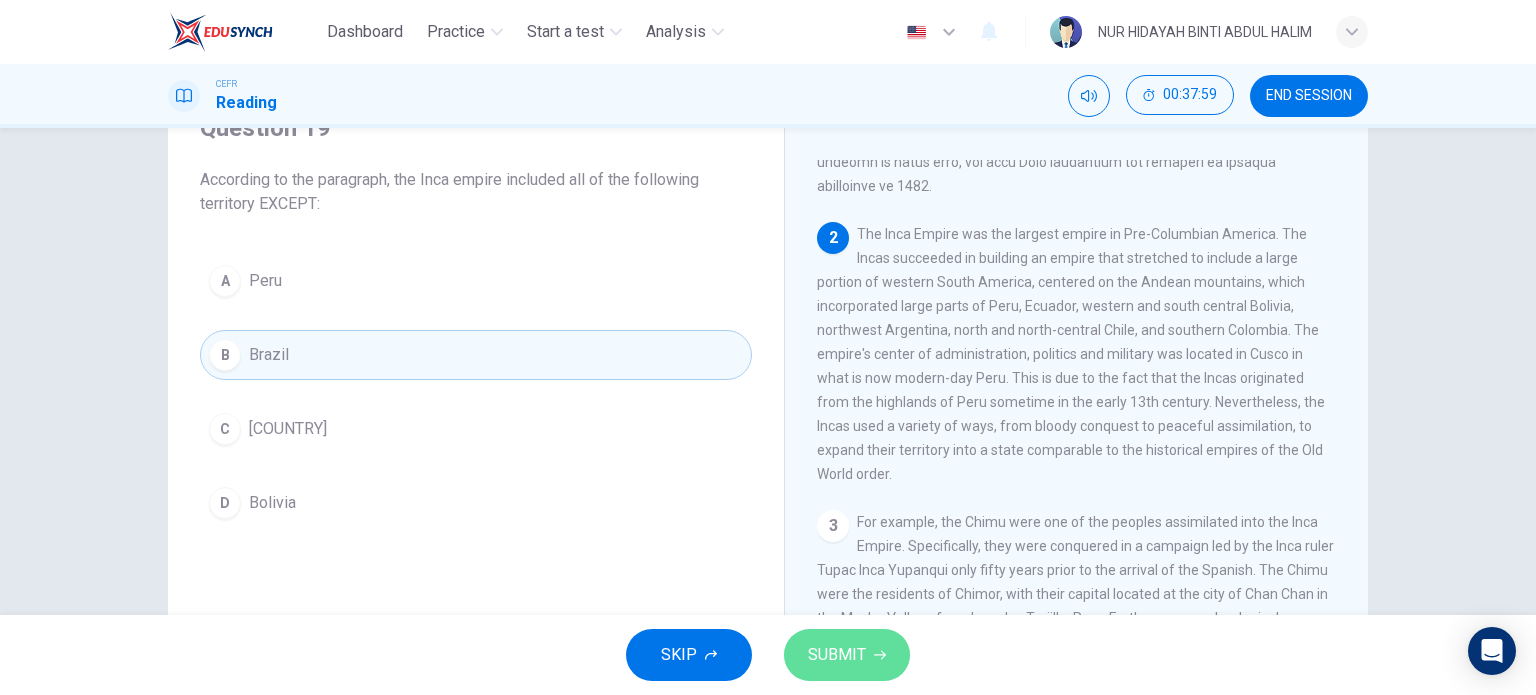 click on "SUBMIT" at bounding box center (837, 655) 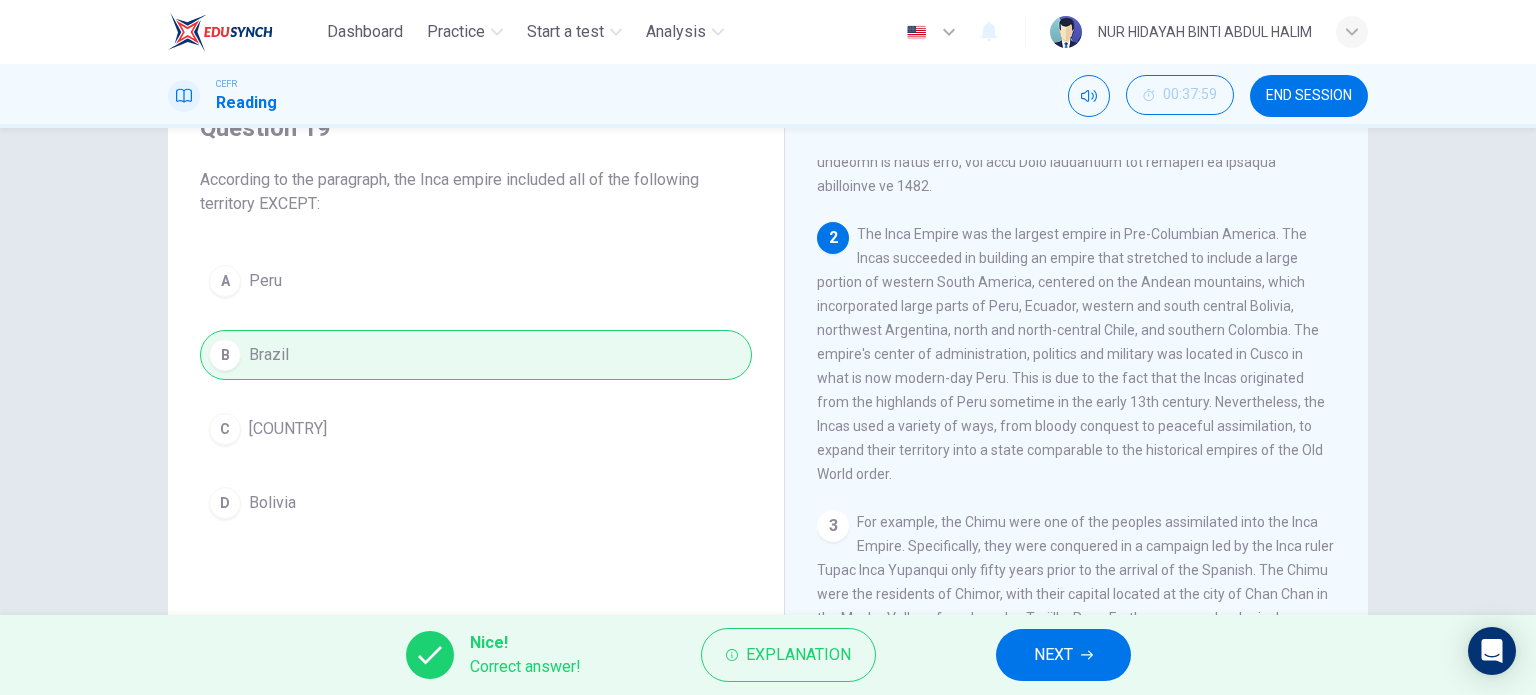 click on "NEXT" at bounding box center (1063, 655) 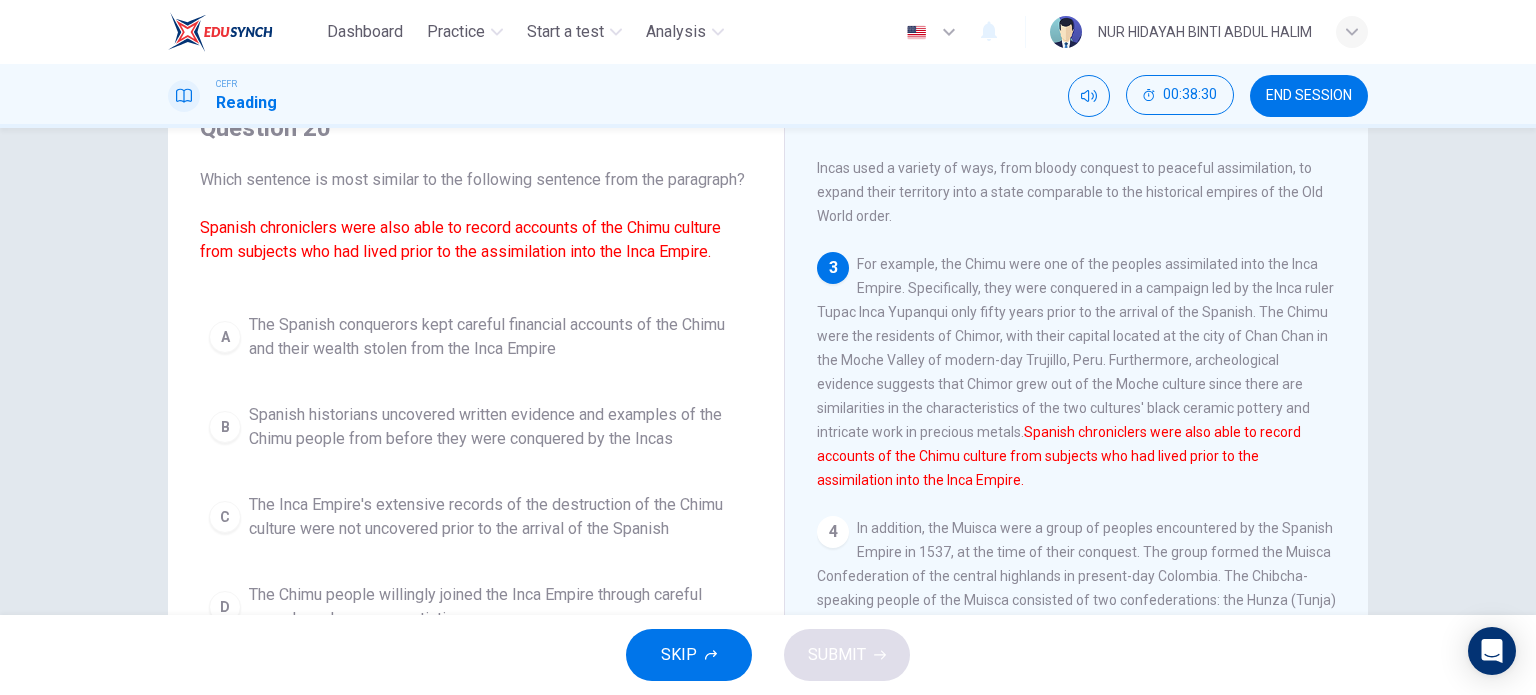 scroll, scrollTop: 631, scrollLeft: 0, axis: vertical 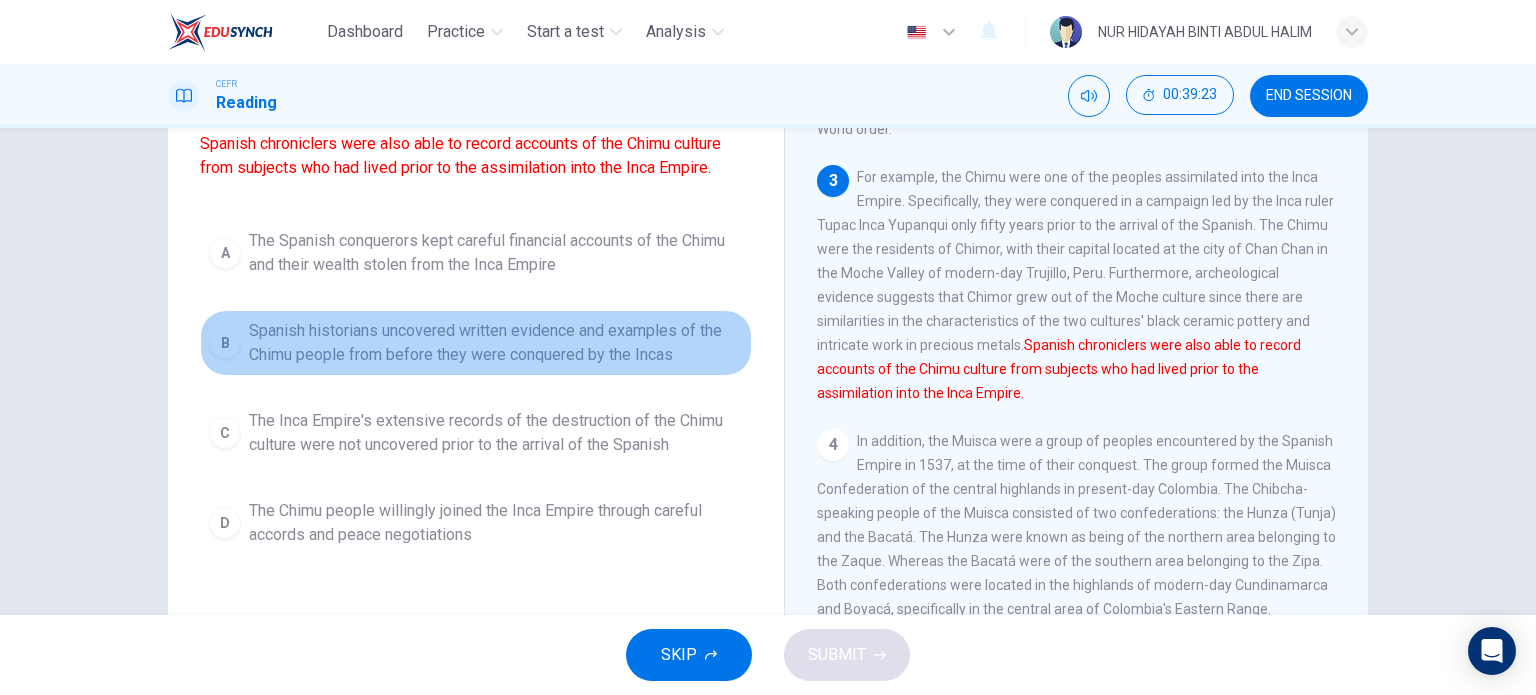 click on "Spanish historians uncovered written evidence and examples of the Chimu people from before they were conquered by the Incas" at bounding box center (496, 253) 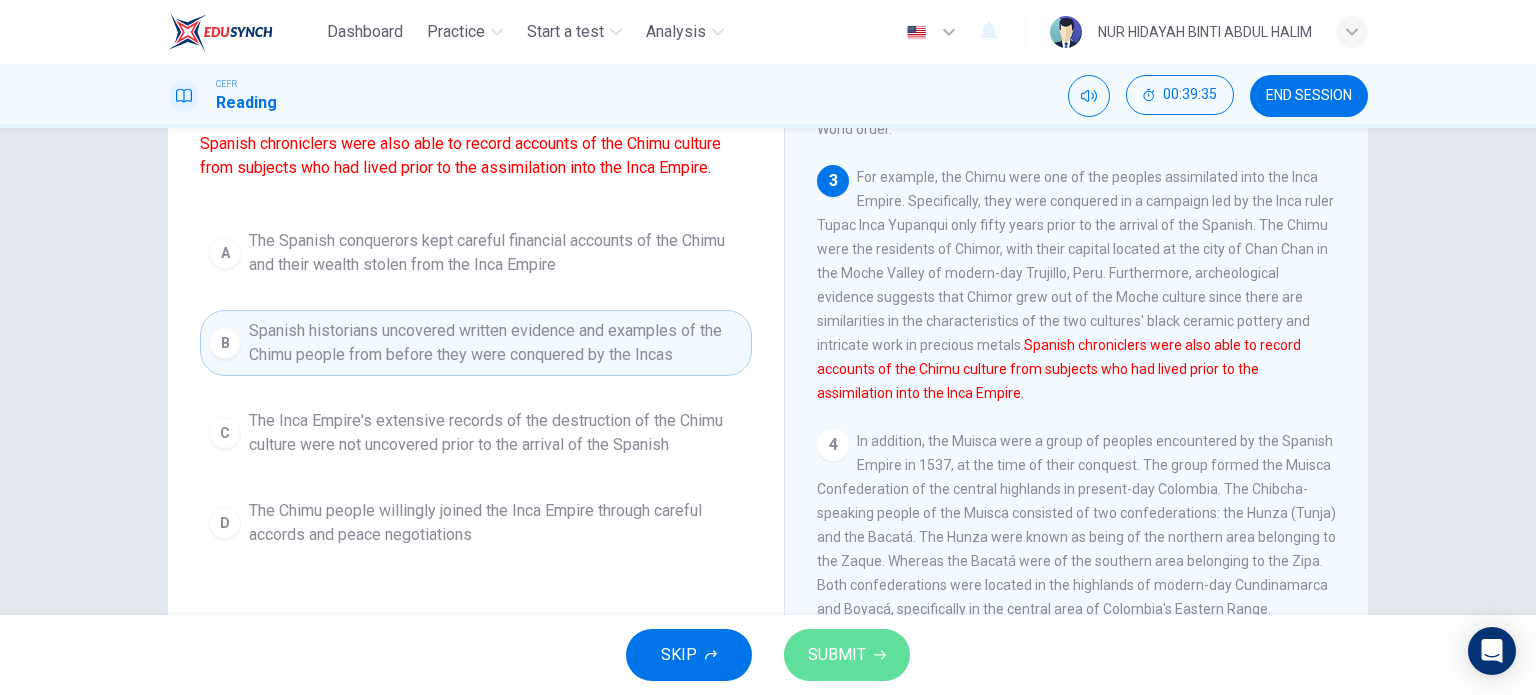 click on "SUBMIT" at bounding box center (847, 655) 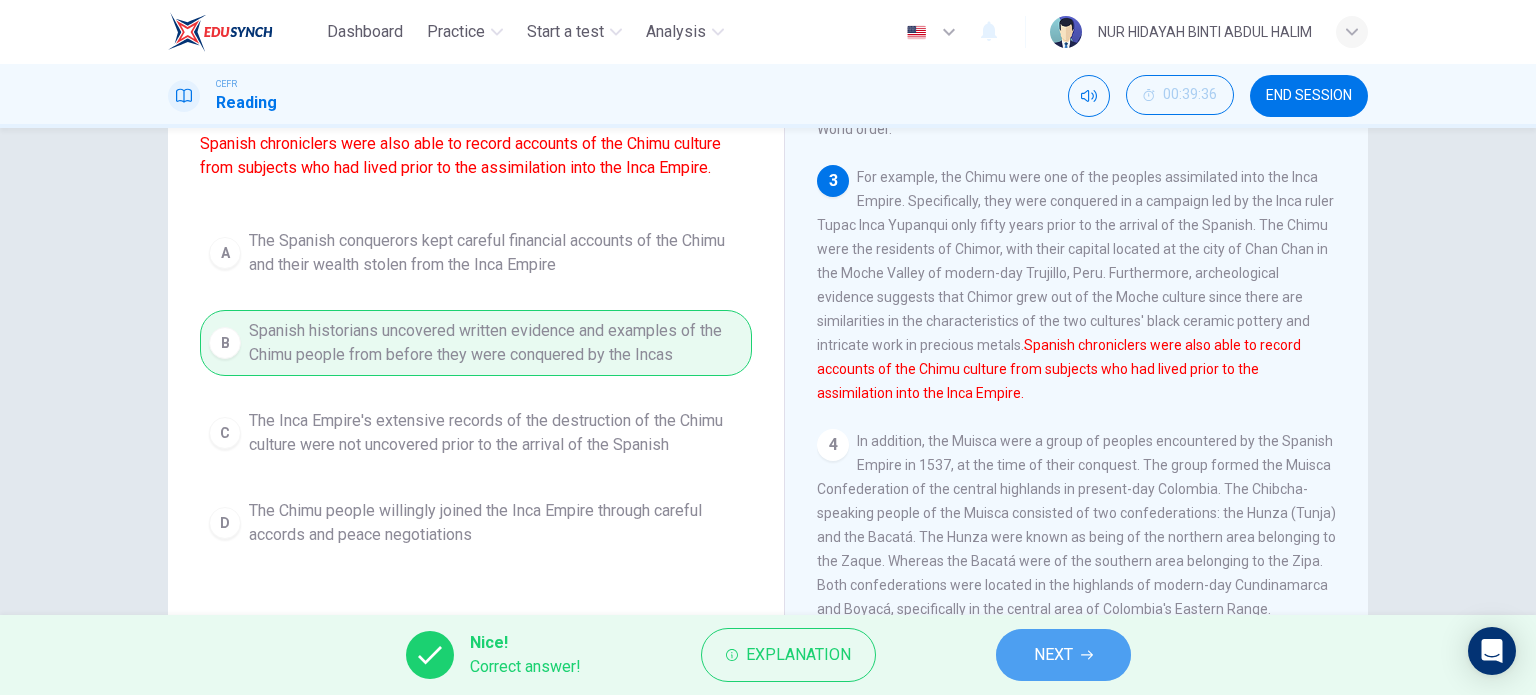 click on "NEXT" at bounding box center [1063, 655] 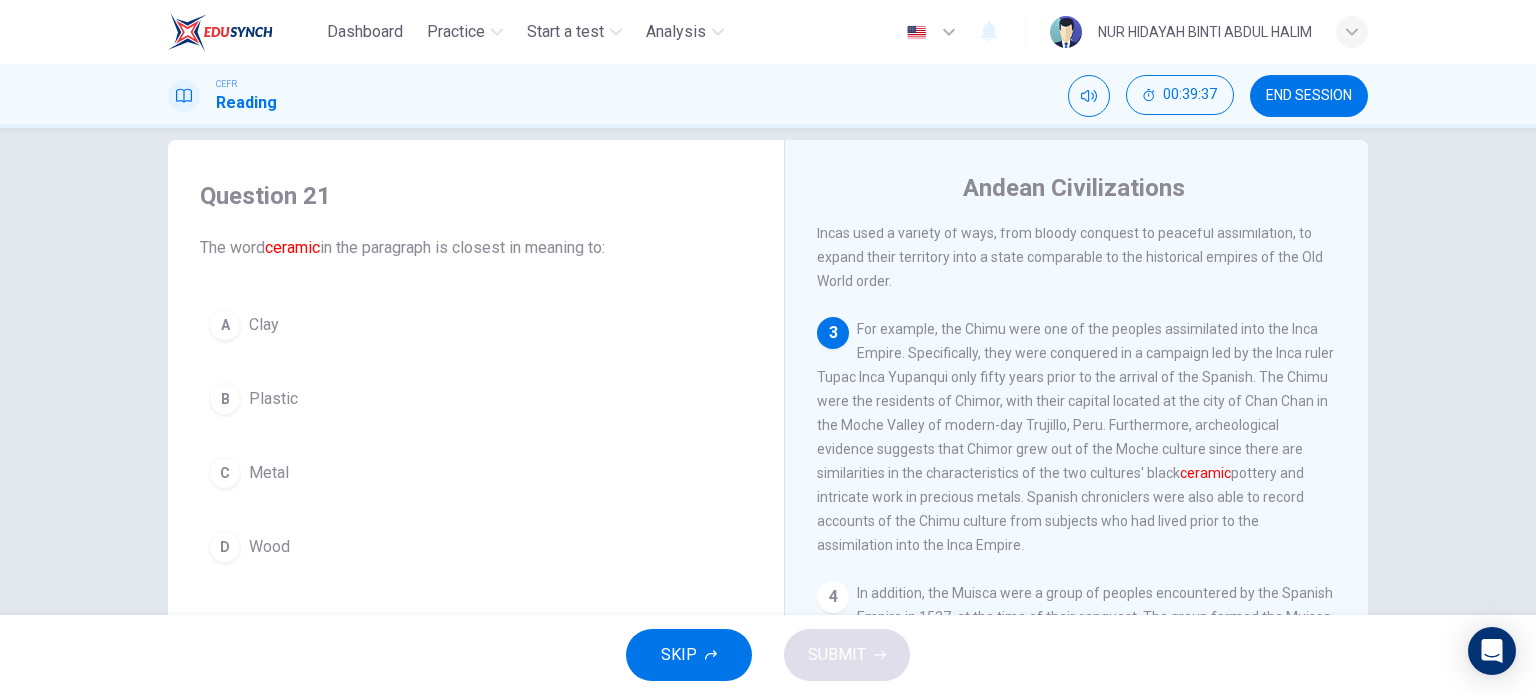 scroll, scrollTop: 24, scrollLeft: 0, axis: vertical 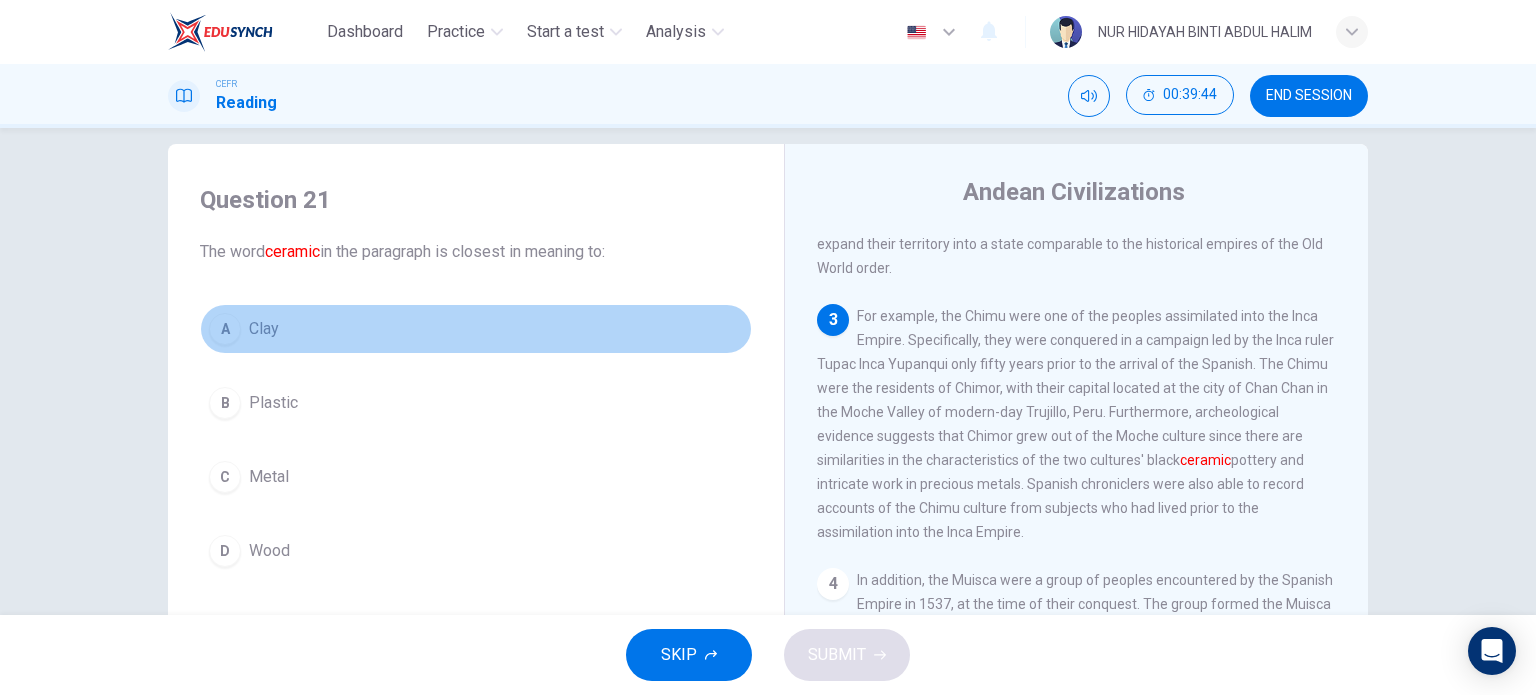 click on "A Clay" at bounding box center [476, 329] 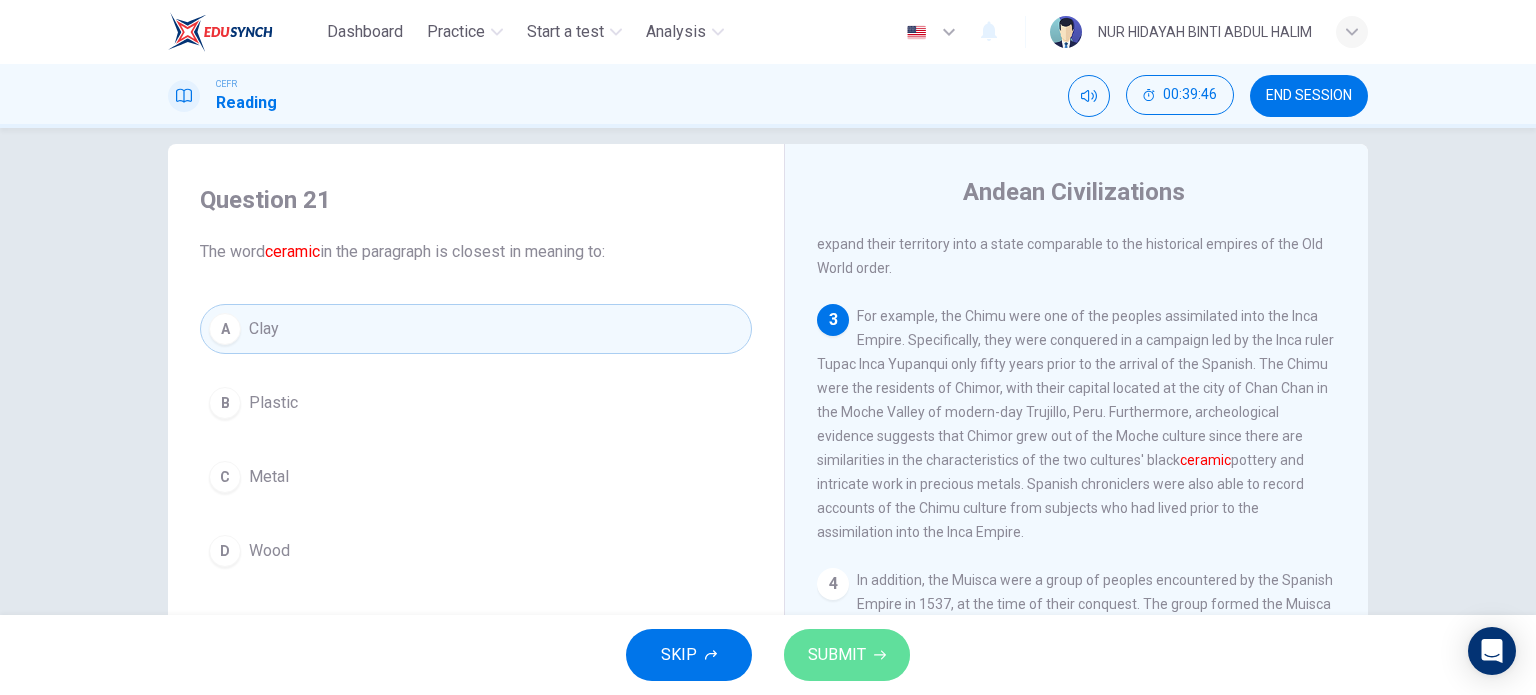 click on "SUBMIT" at bounding box center [847, 655] 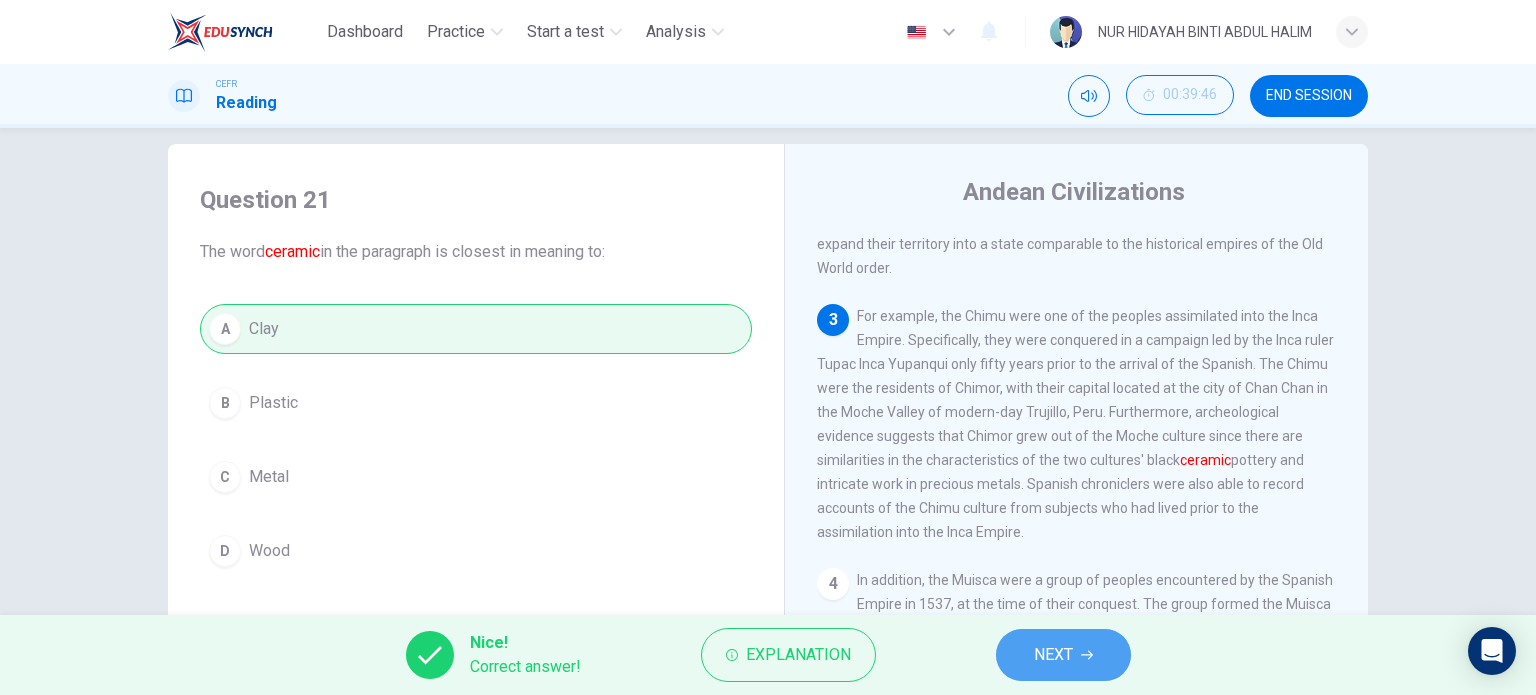 click on "NEXT" at bounding box center (1063, 655) 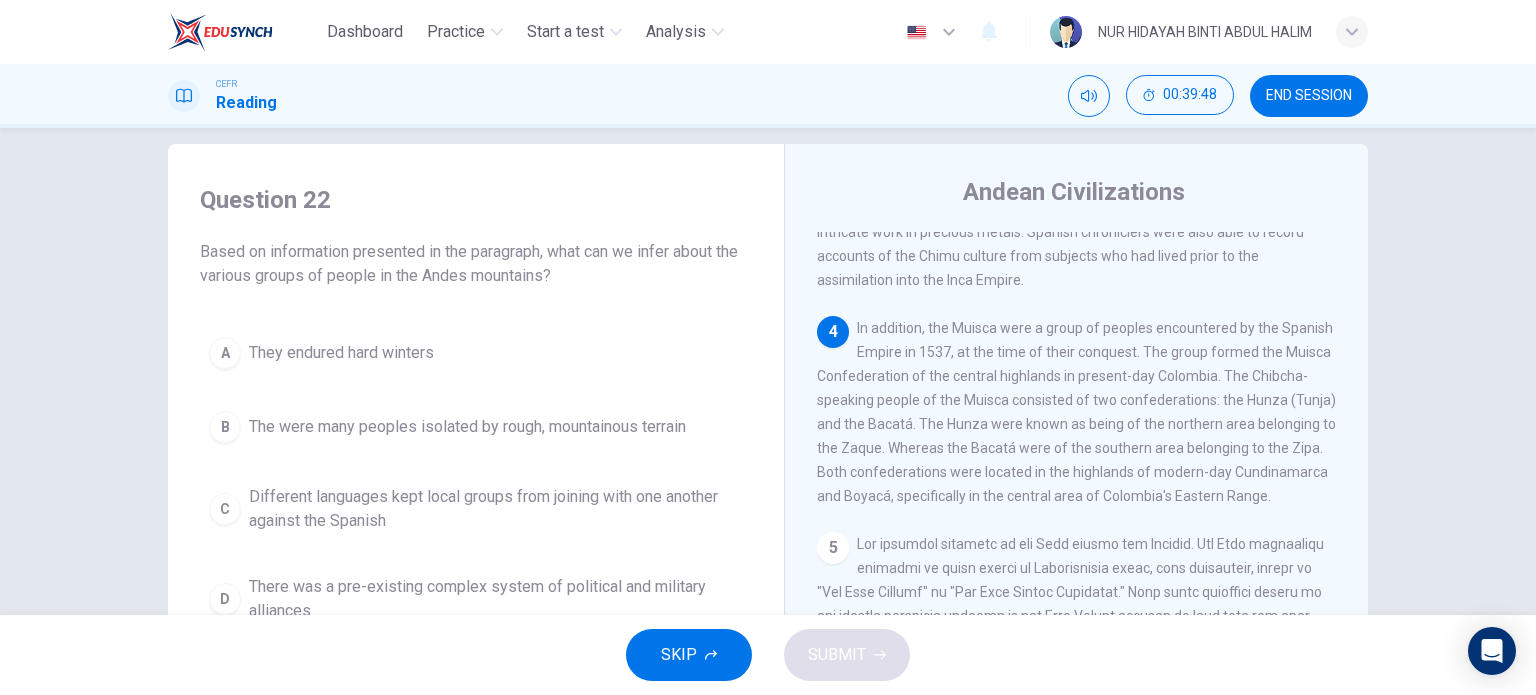 scroll, scrollTop: 900, scrollLeft: 0, axis: vertical 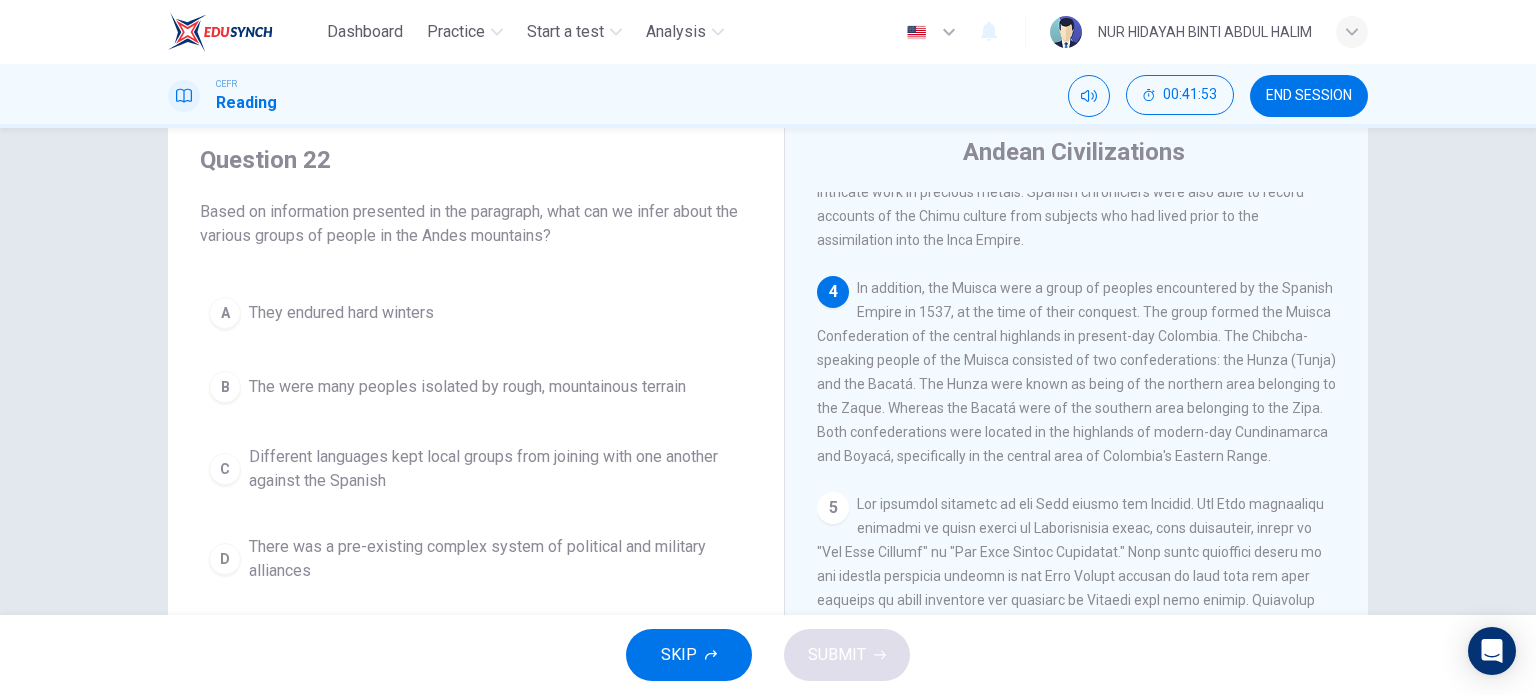 click on "There was a pre-existing complex system of political and military alliances" at bounding box center (341, 313) 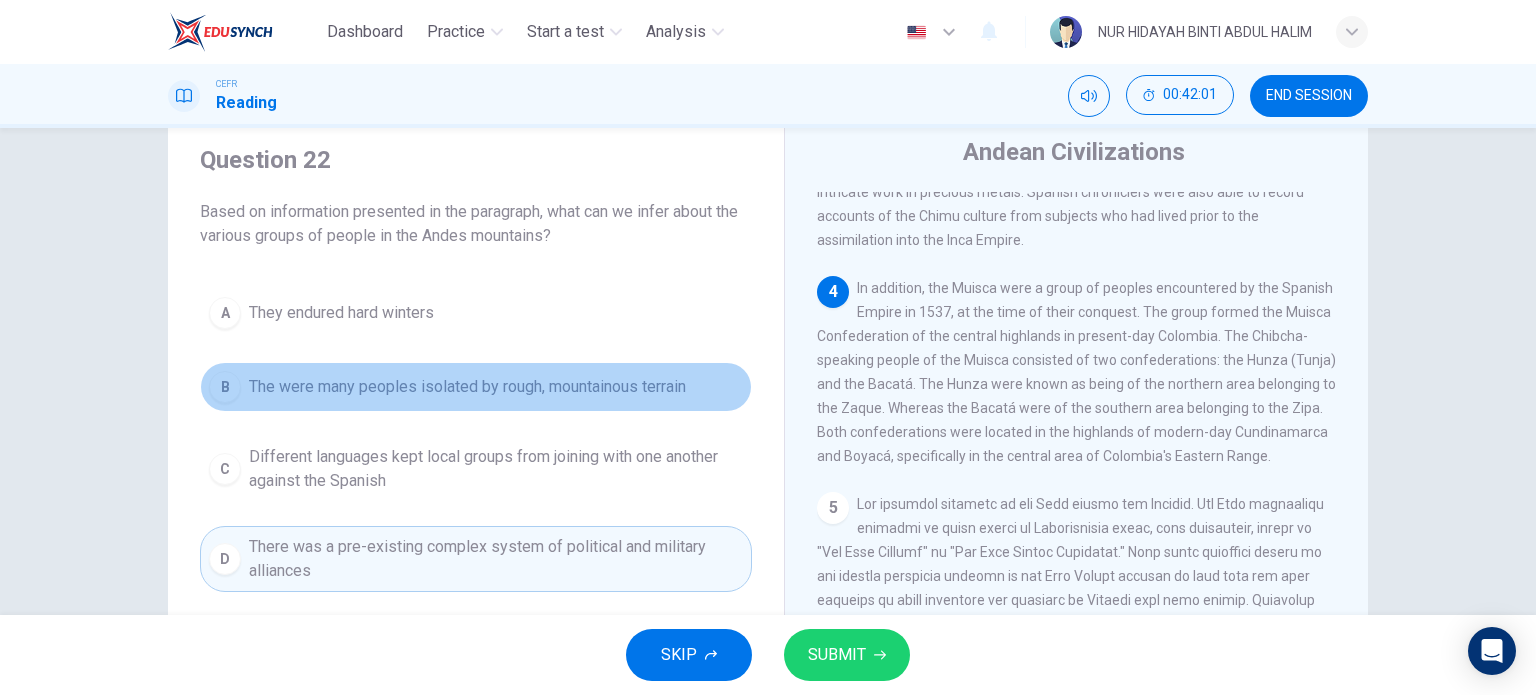 click on "The were many peoples isolated by rough, mountainous terrain" at bounding box center [341, 313] 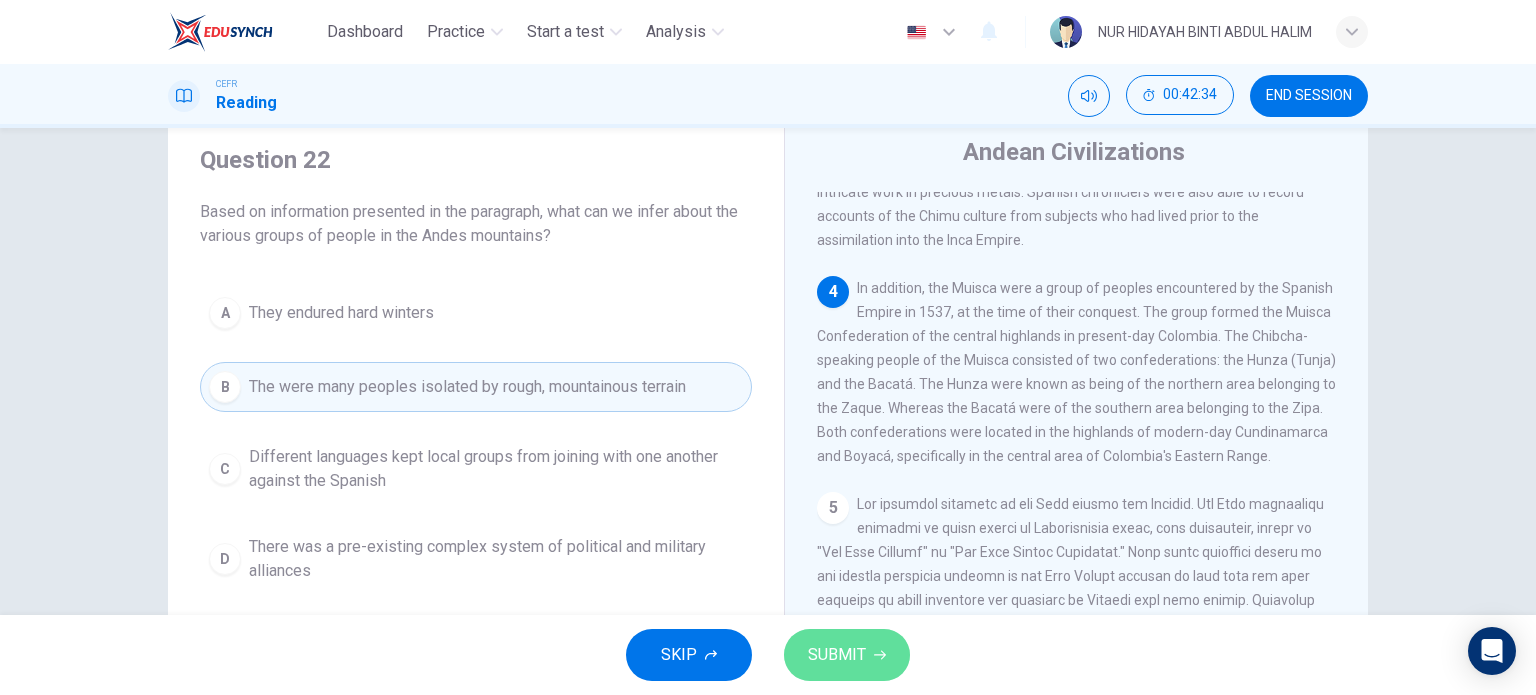 click on "SUBMIT" at bounding box center [847, 655] 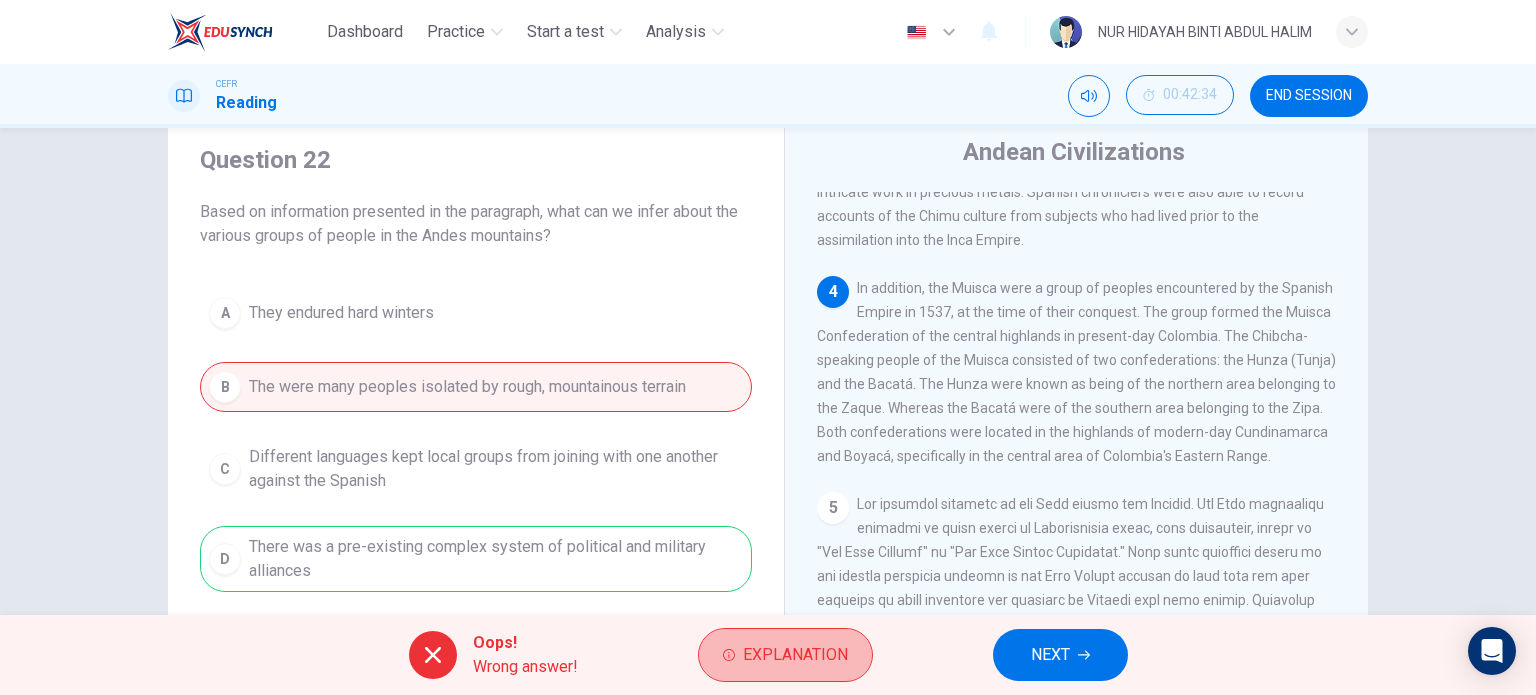 click on "Explanation" at bounding box center [785, 655] 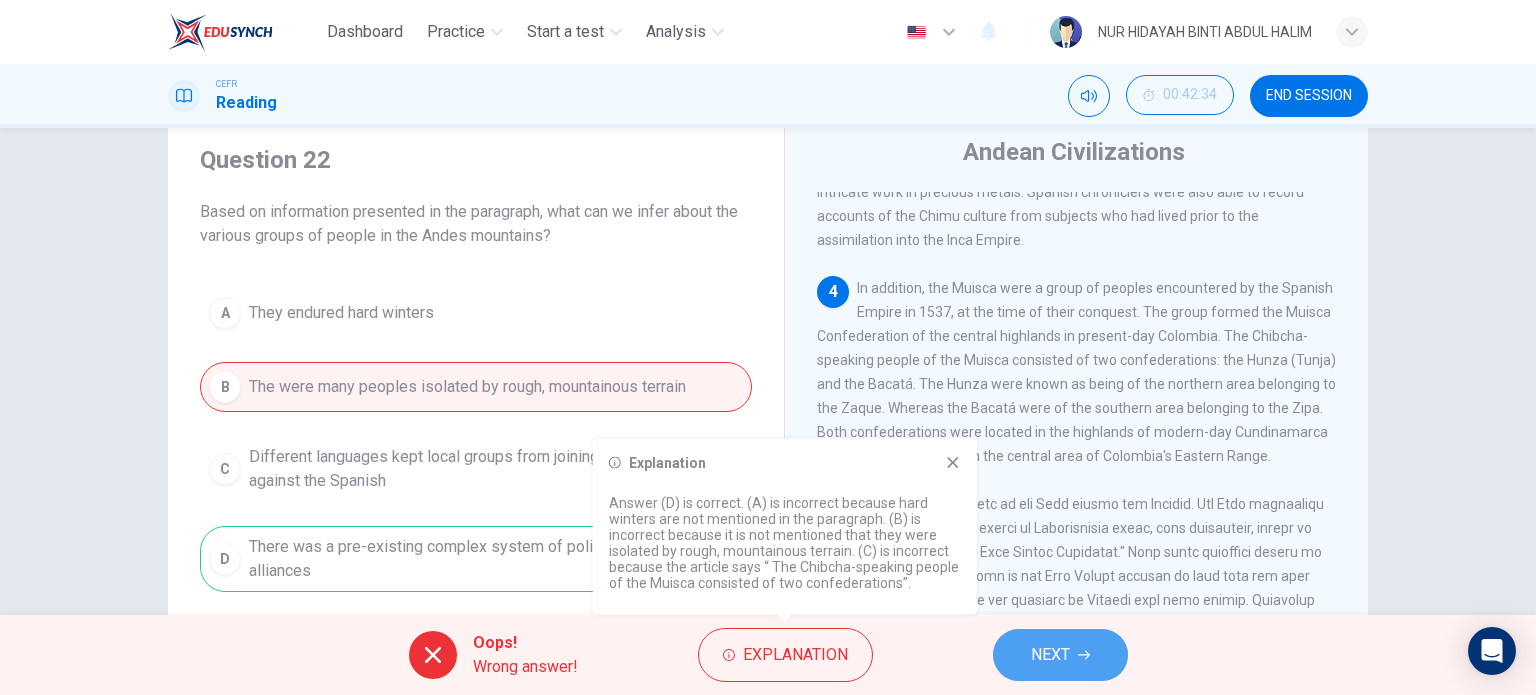 click on "NEXT" at bounding box center [1060, 655] 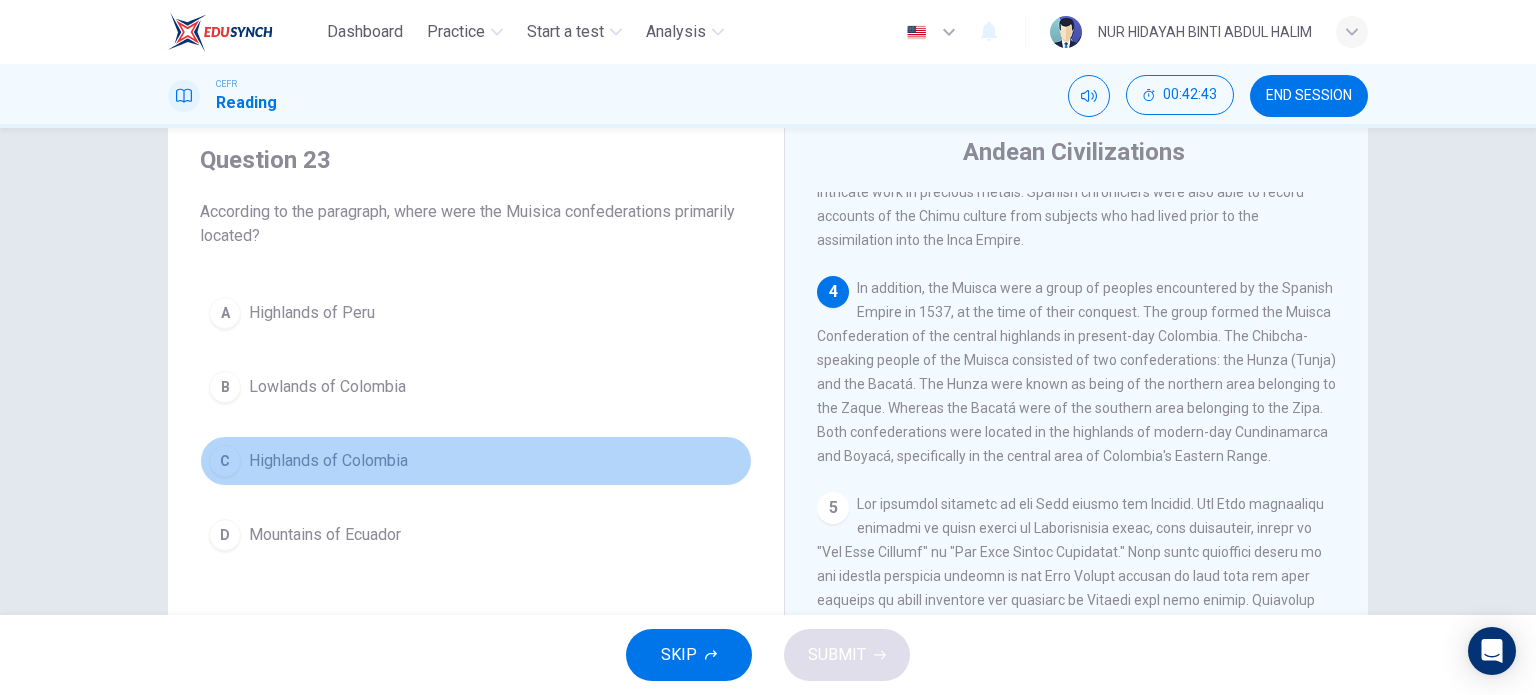 click on "Highlands of Colombia" at bounding box center [312, 313] 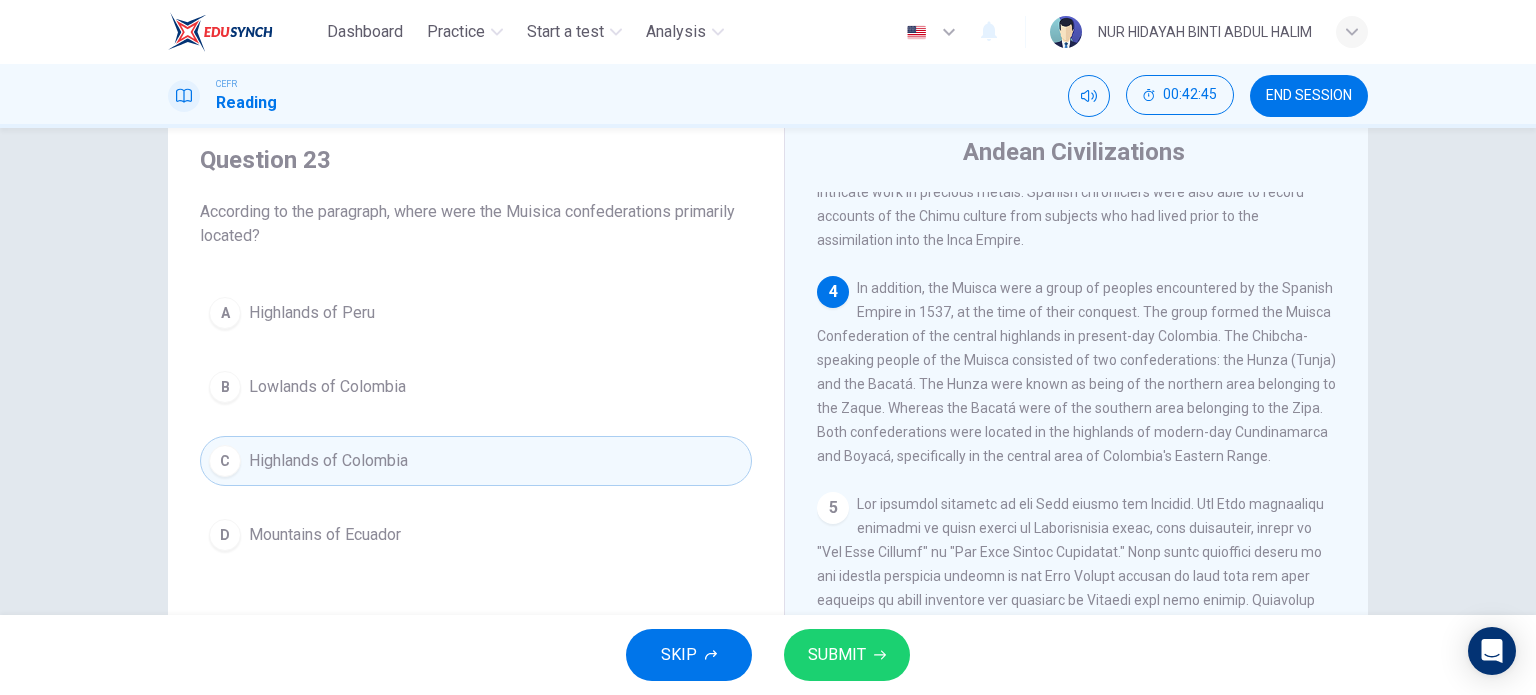 click on "SUBMIT" at bounding box center [837, 655] 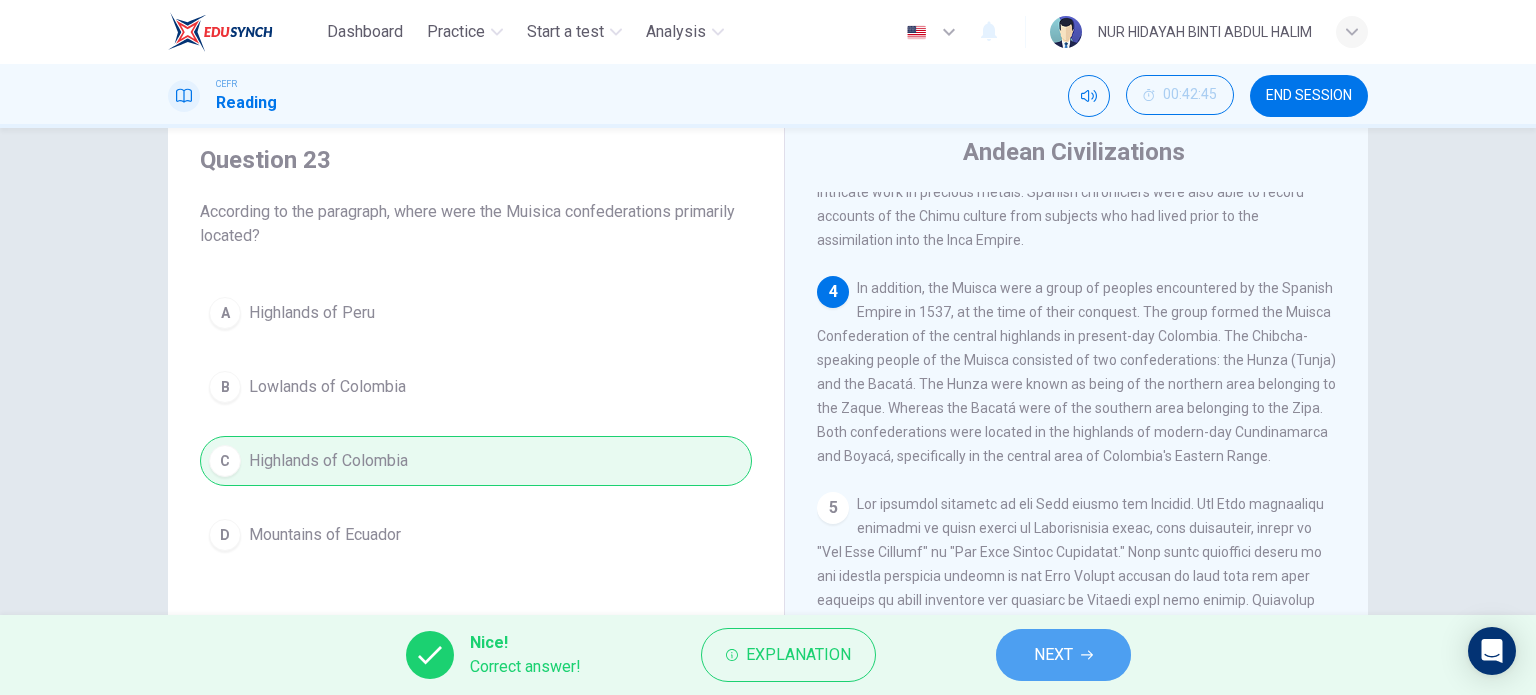 click on "NEXT" at bounding box center (1053, 655) 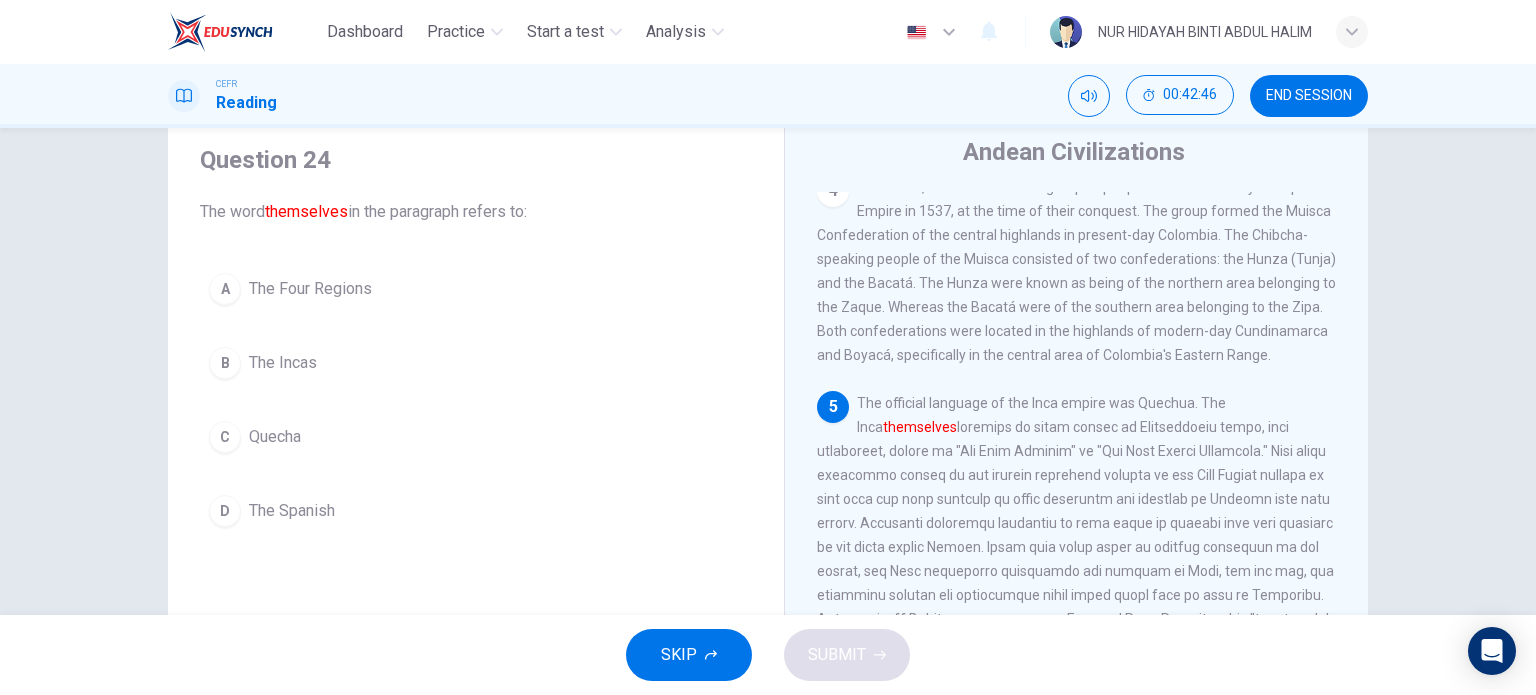 scroll, scrollTop: 1025, scrollLeft: 0, axis: vertical 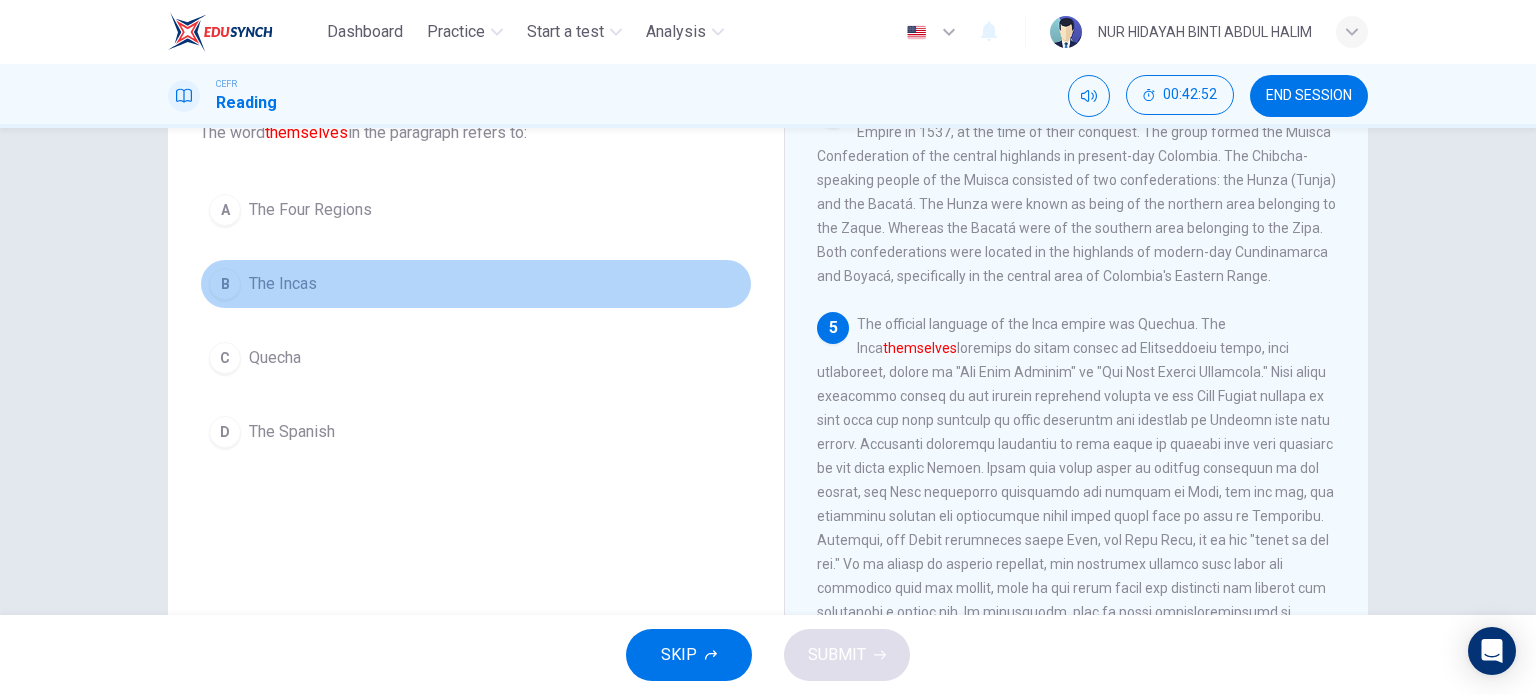 click on "B The Incas" at bounding box center [476, 284] 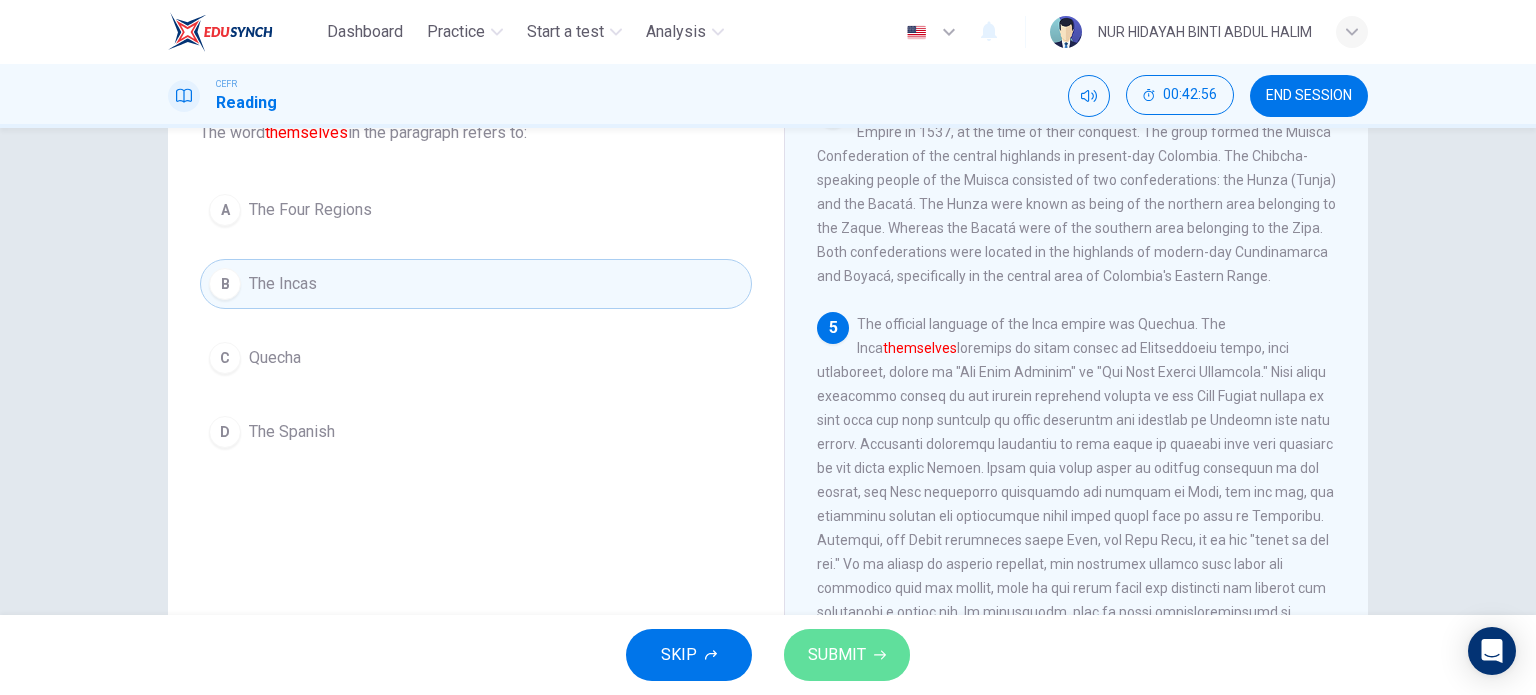 click on "SUBMIT" at bounding box center [837, 655] 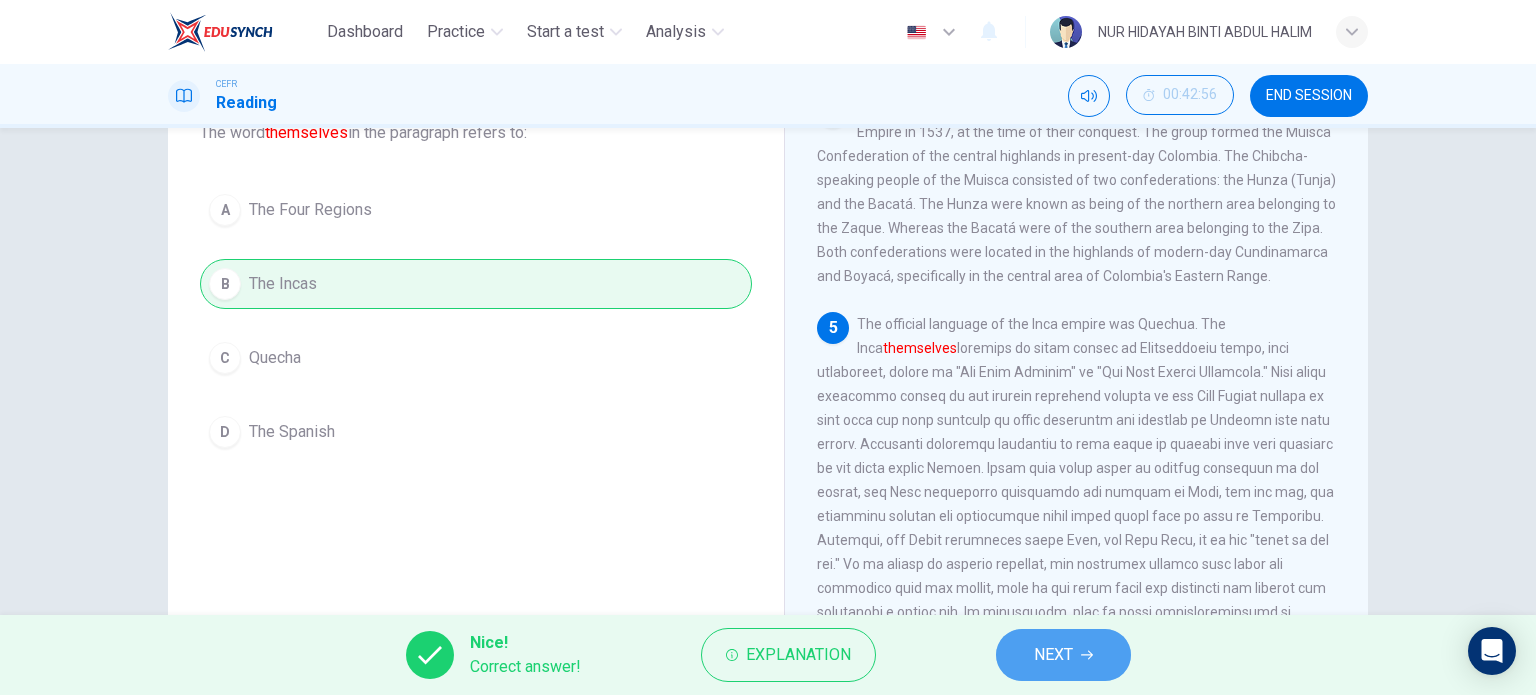 click on "NEXT" at bounding box center (1063, 655) 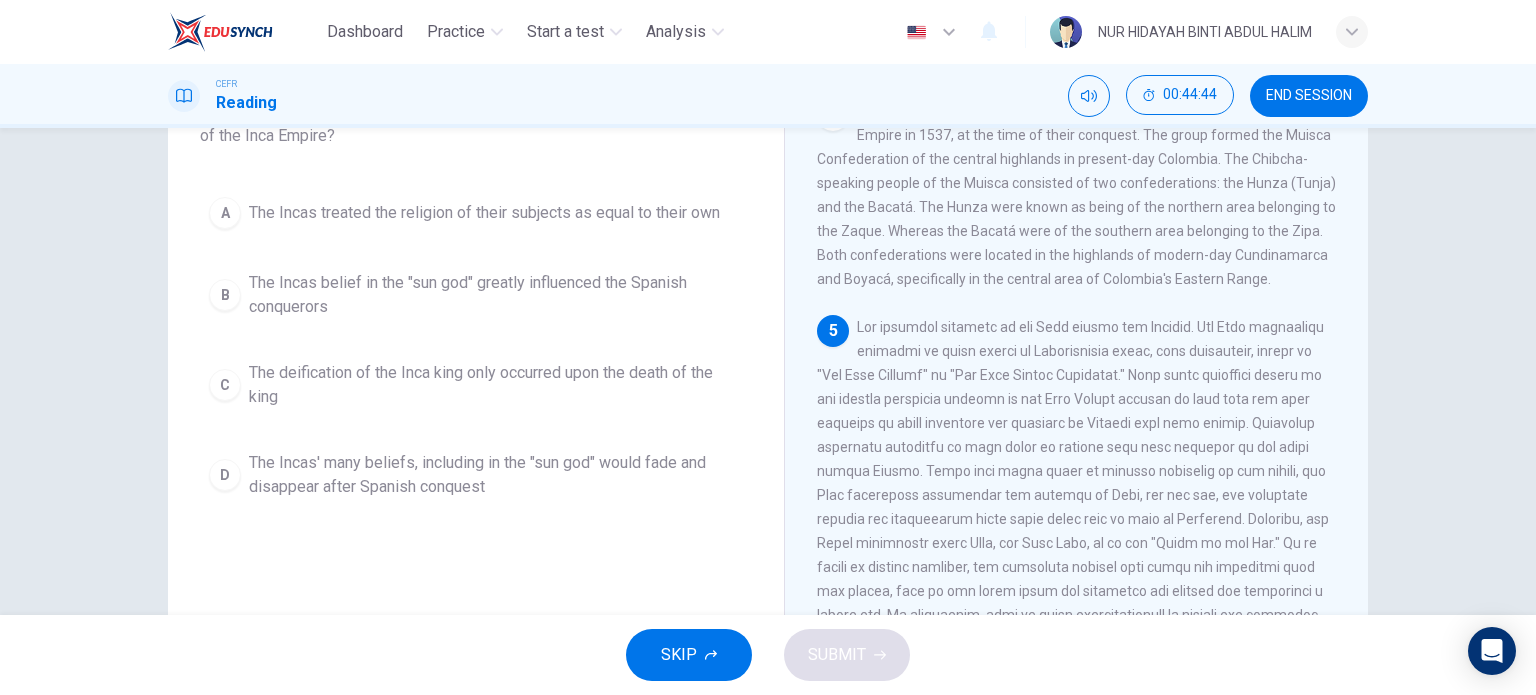 scroll, scrollTop: 159, scrollLeft: 0, axis: vertical 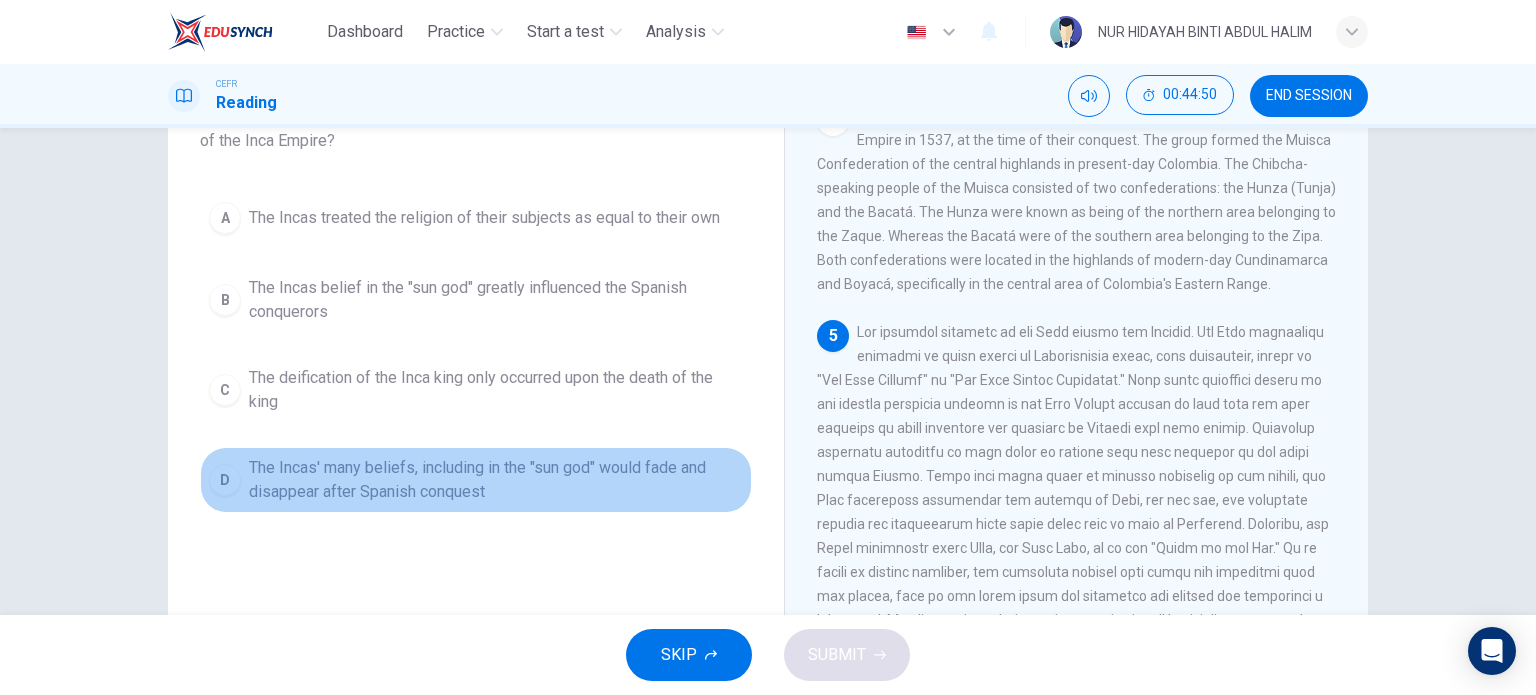click on "The Incas' many beliefs, including in the "sun god" would fade and disappear after Spanish conquest" at bounding box center (484, 218) 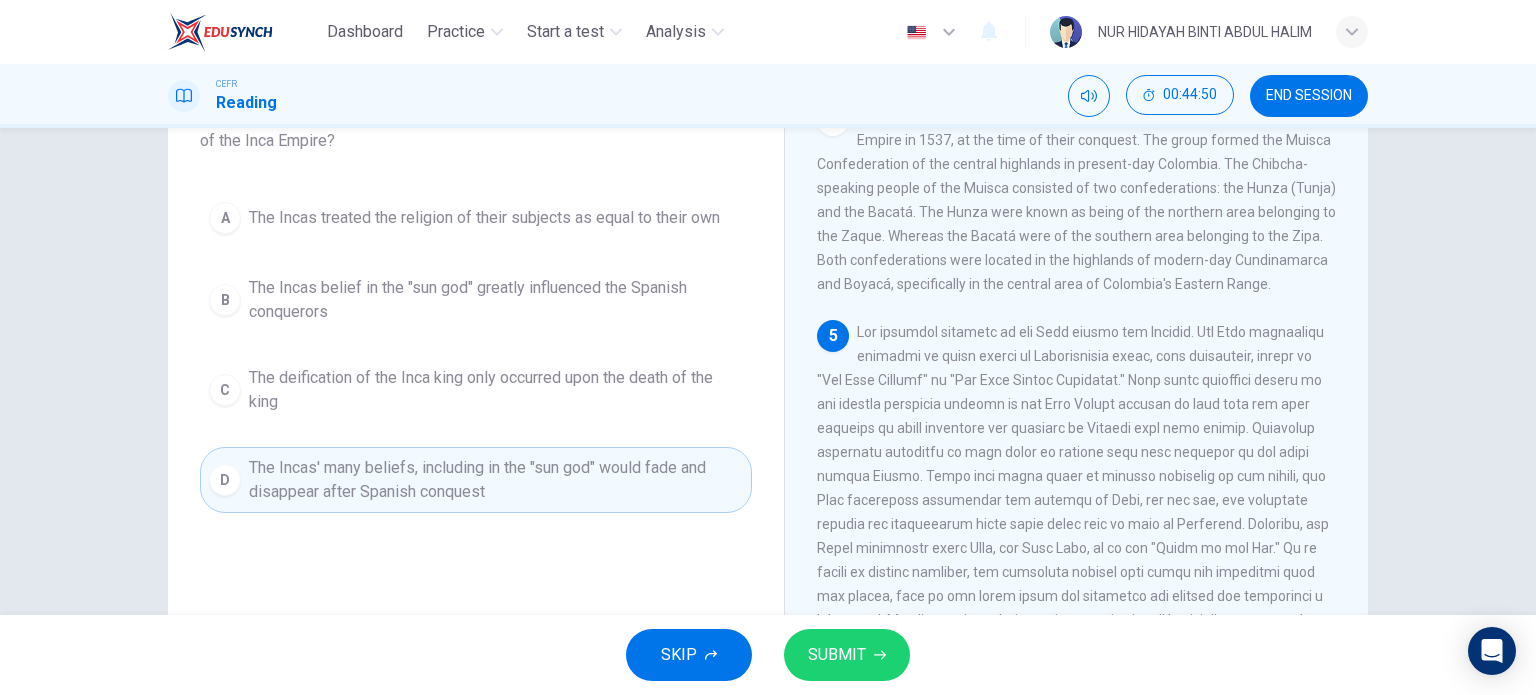 click on "SUBMIT" at bounding box center [837, 655] 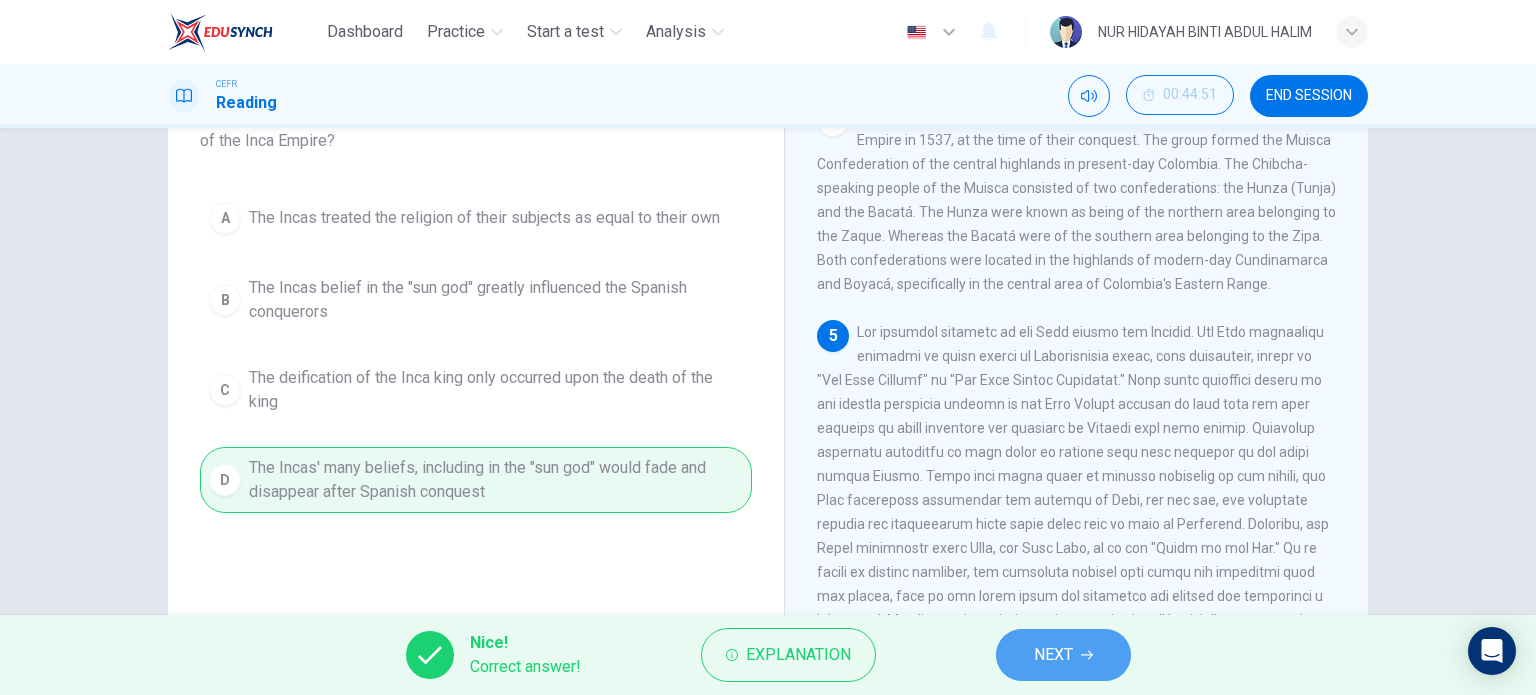click on "NEXT" at bounding box center (1063, 655) 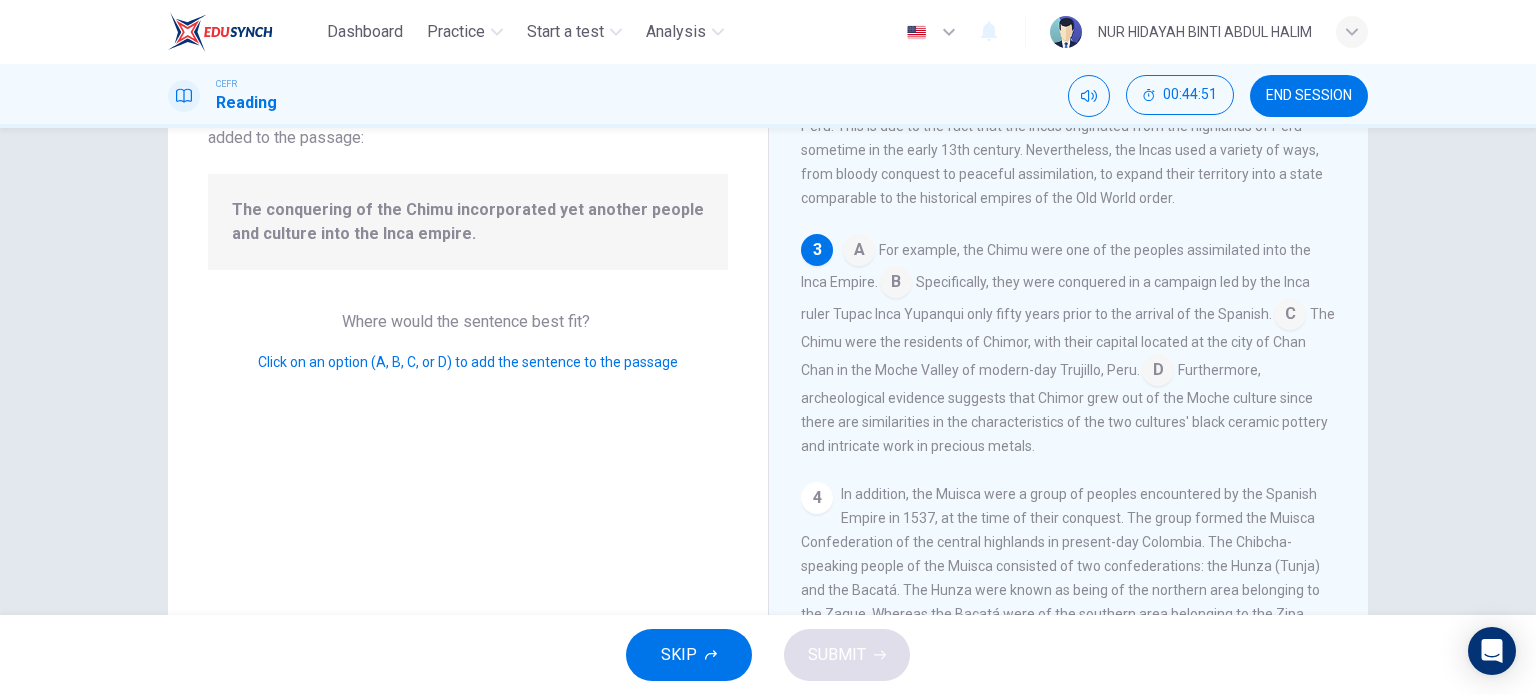 scroll, scrollTop: 541, scrollLeft: 0, axis: vertical 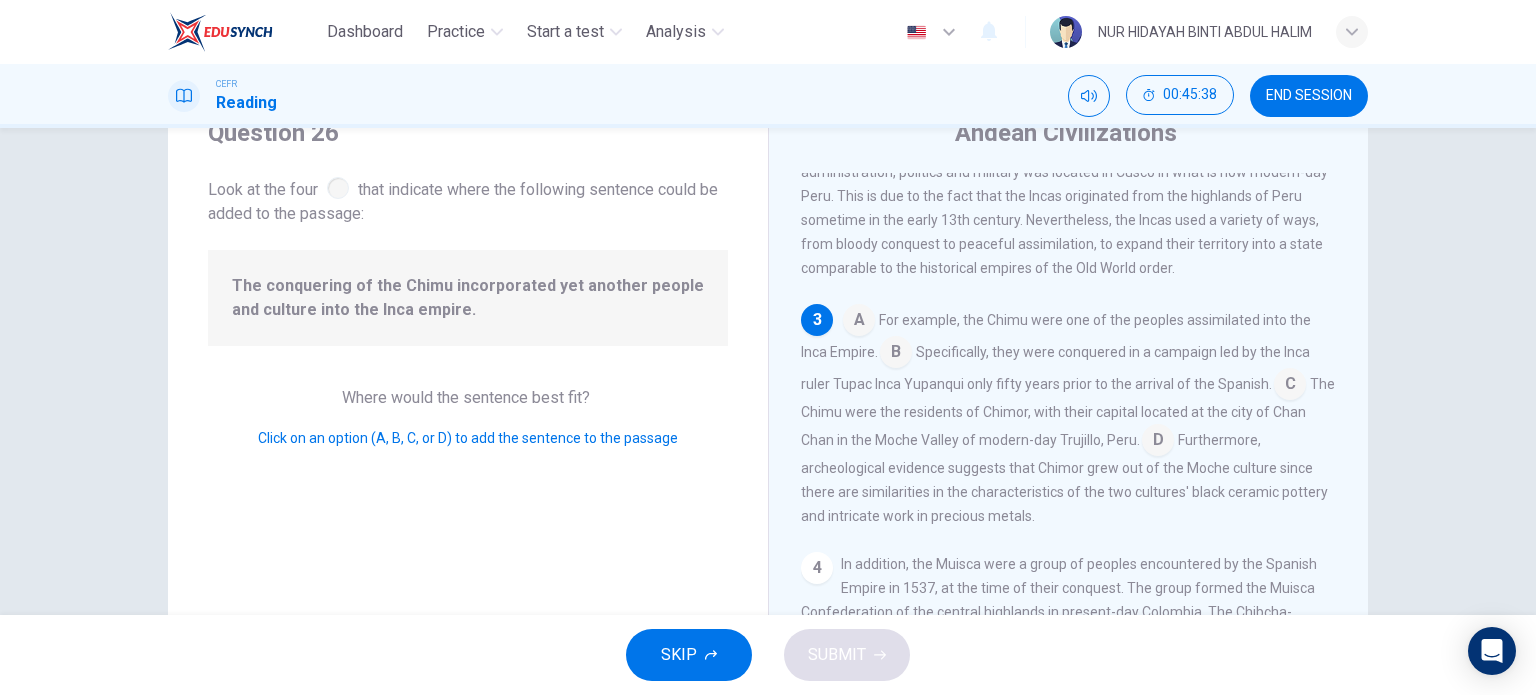 click on "A For example, the Chimu were one of the peoples assimilated into the Inca Empire. B Specifically, they were conquered in a campaign led by the Inca ruler Tupac Inca Yupanqui only fifty years prior to the arrival of the Spanish. C The Chimu were the residents of Chimor, with their capital located at the city of Chan Chan in the Moche Valley of modern-day Trujillo, Peru. D Furthermore, archeological evidence suggests that Chimor grew out of the Moche culture since there are similarities in the characteristics of the two cultures' black ceramic pottery and intricate work in precious metals." at bounding box center [1069, 416] 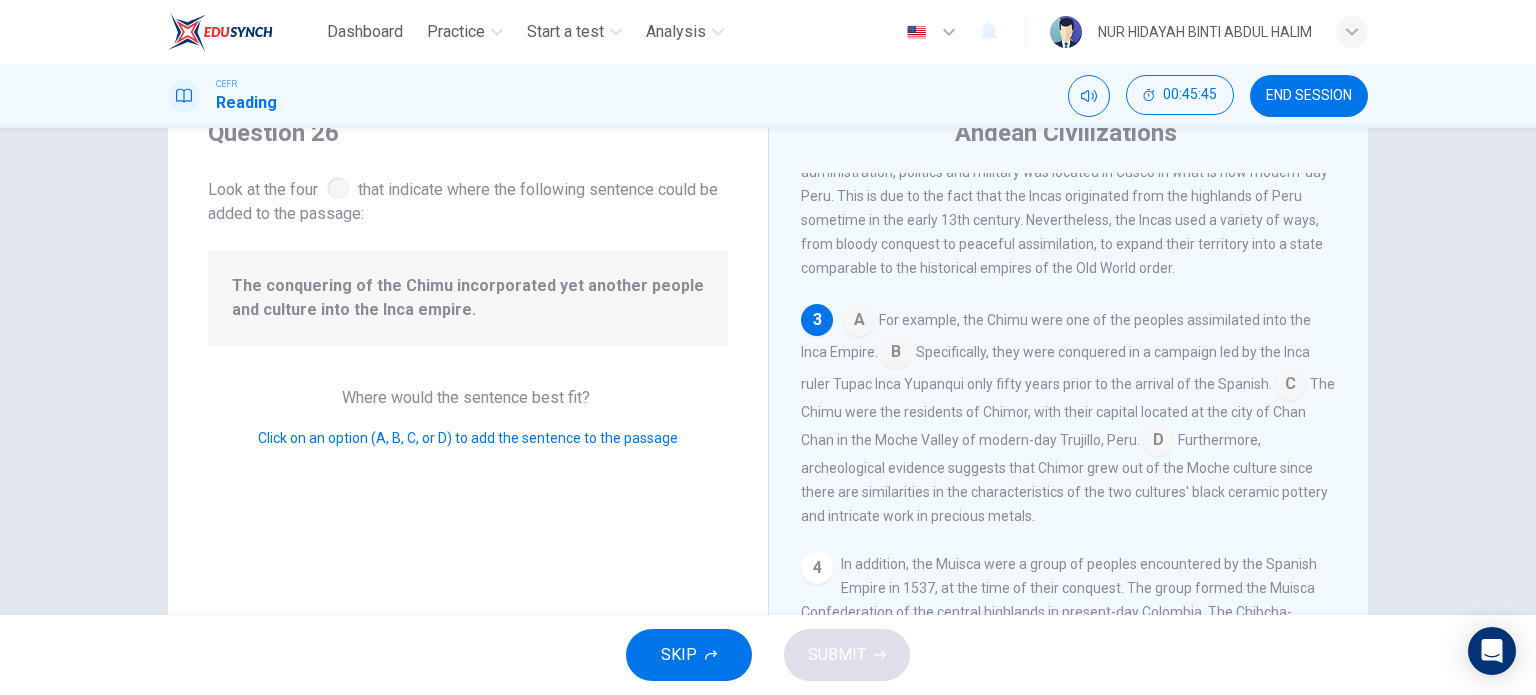 click at bounding box center (859, 322) 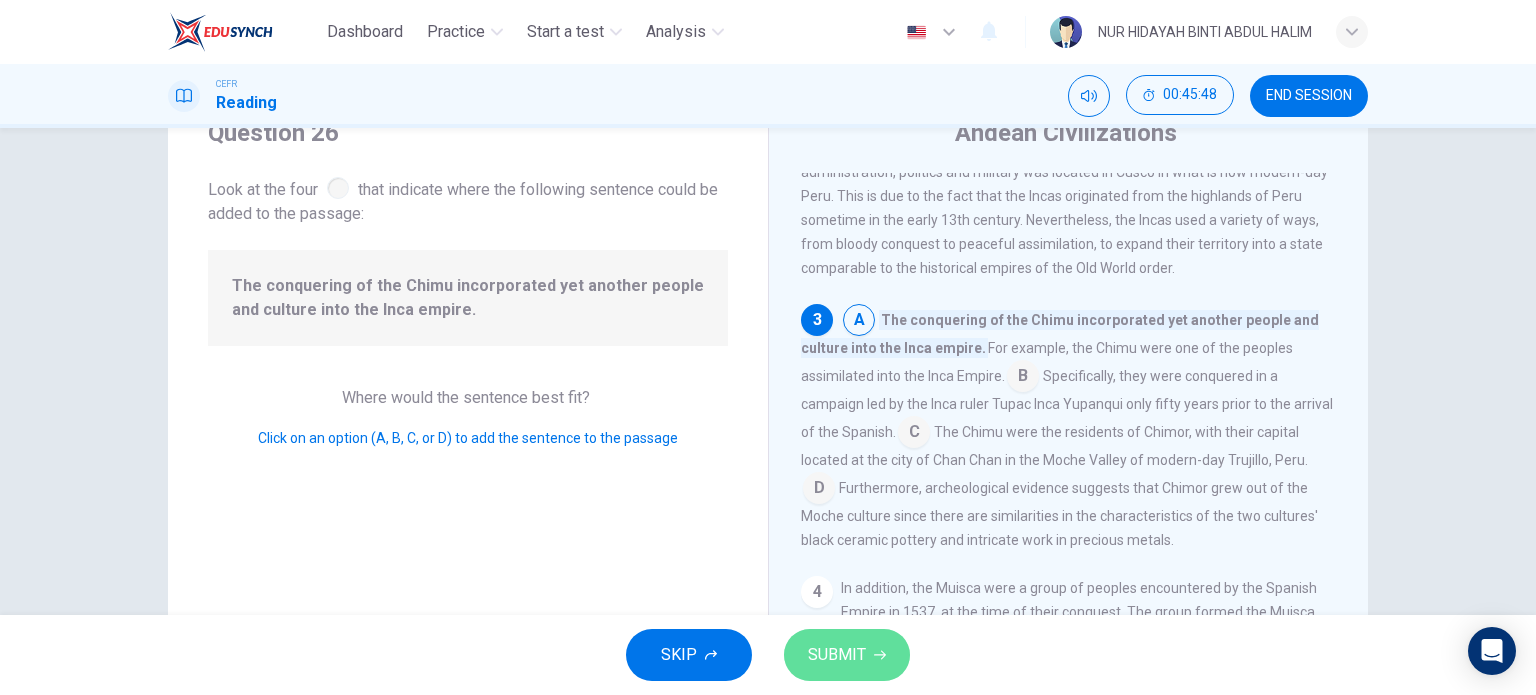 click at bounding box center (880, 655) 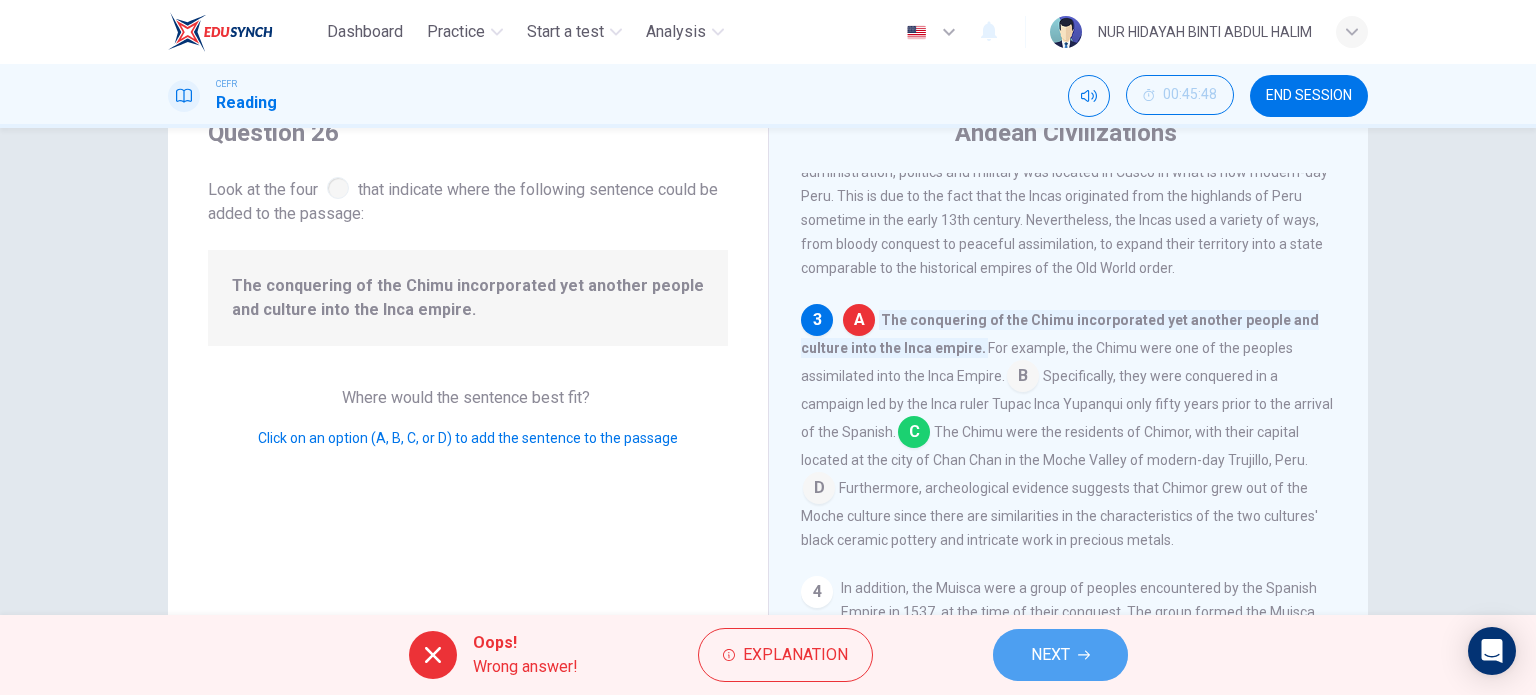 click on "NEXT" at bounding box center (1050, 655) 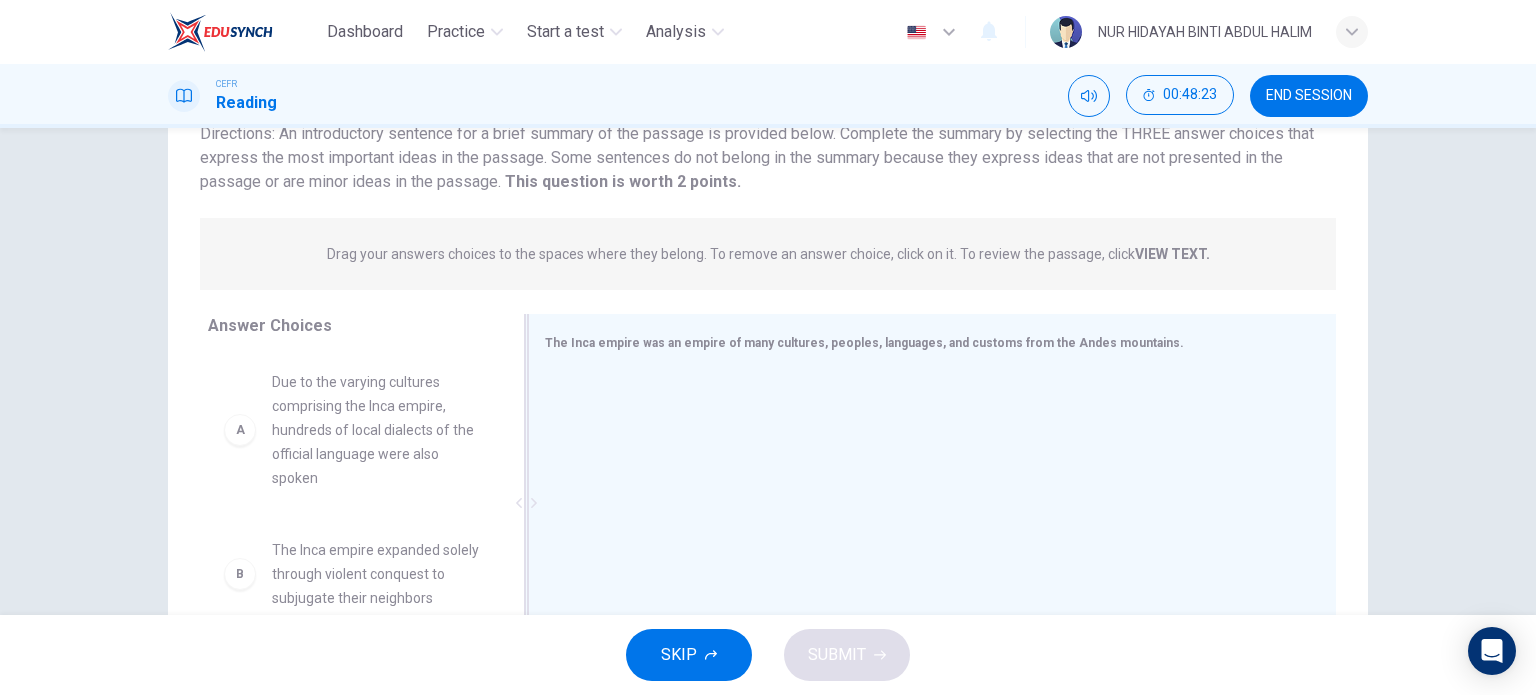 scroll, scrollTop: 227, scrollLeft: 0, axis: vertical 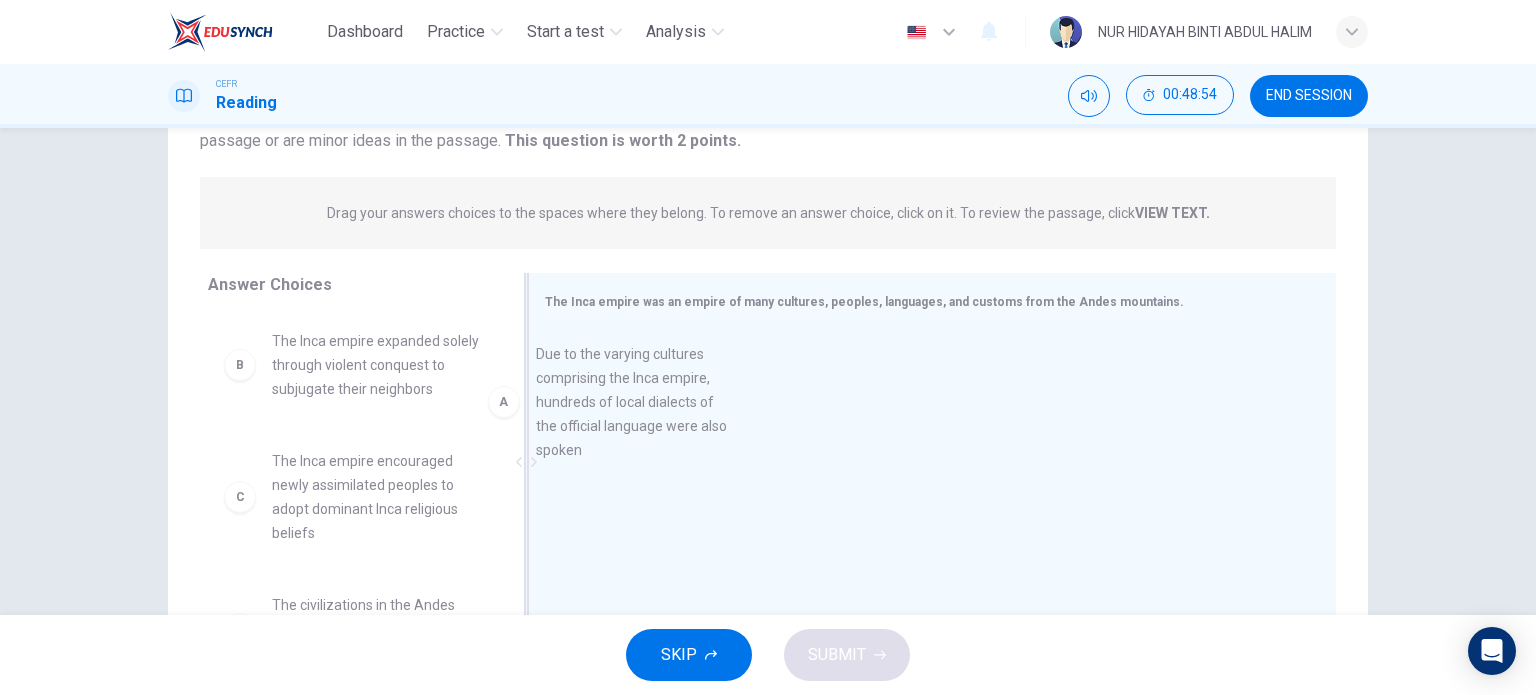 drag, startPoint x: 329, startPoint y: 417, endPoint x: 609, endPoint y: 433, distance: 280.45676 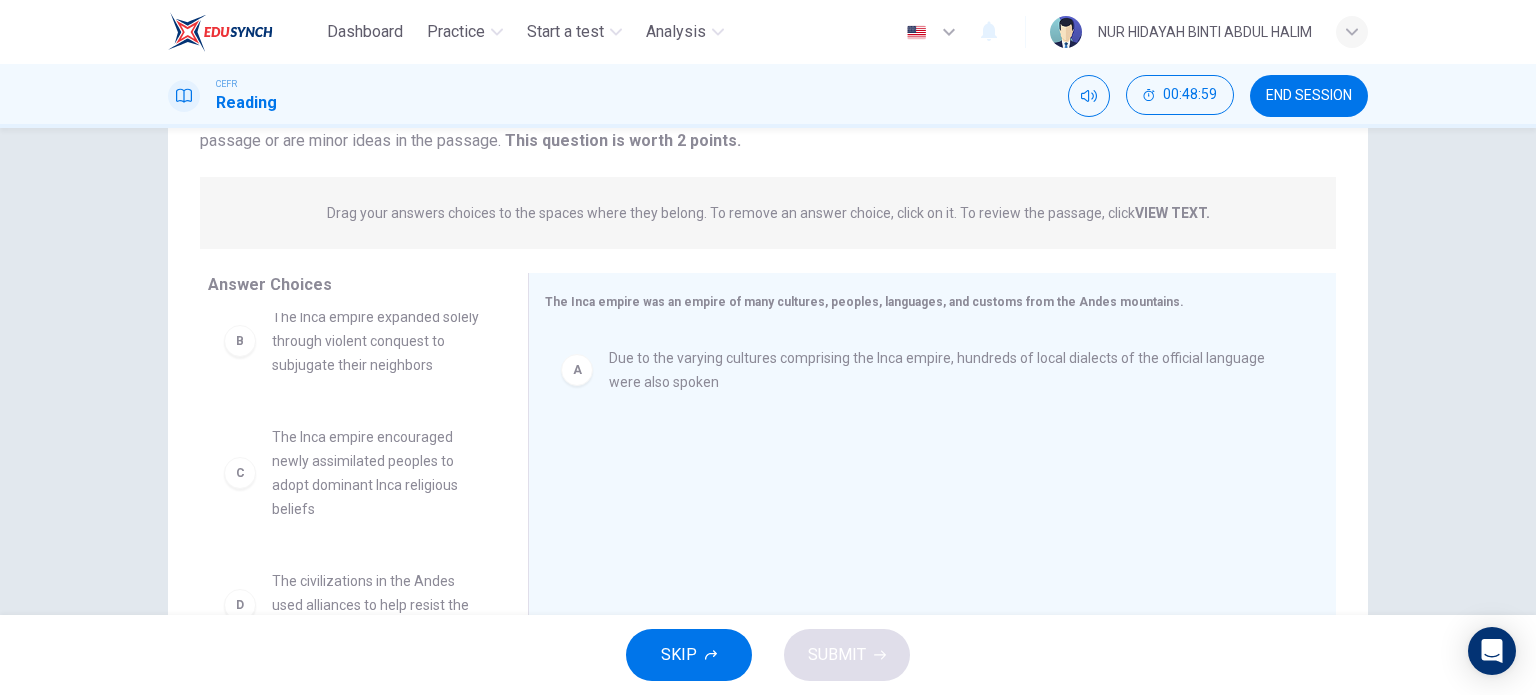 scroll, scrollTop: 26, scrollLeft: 0, axis: vertical 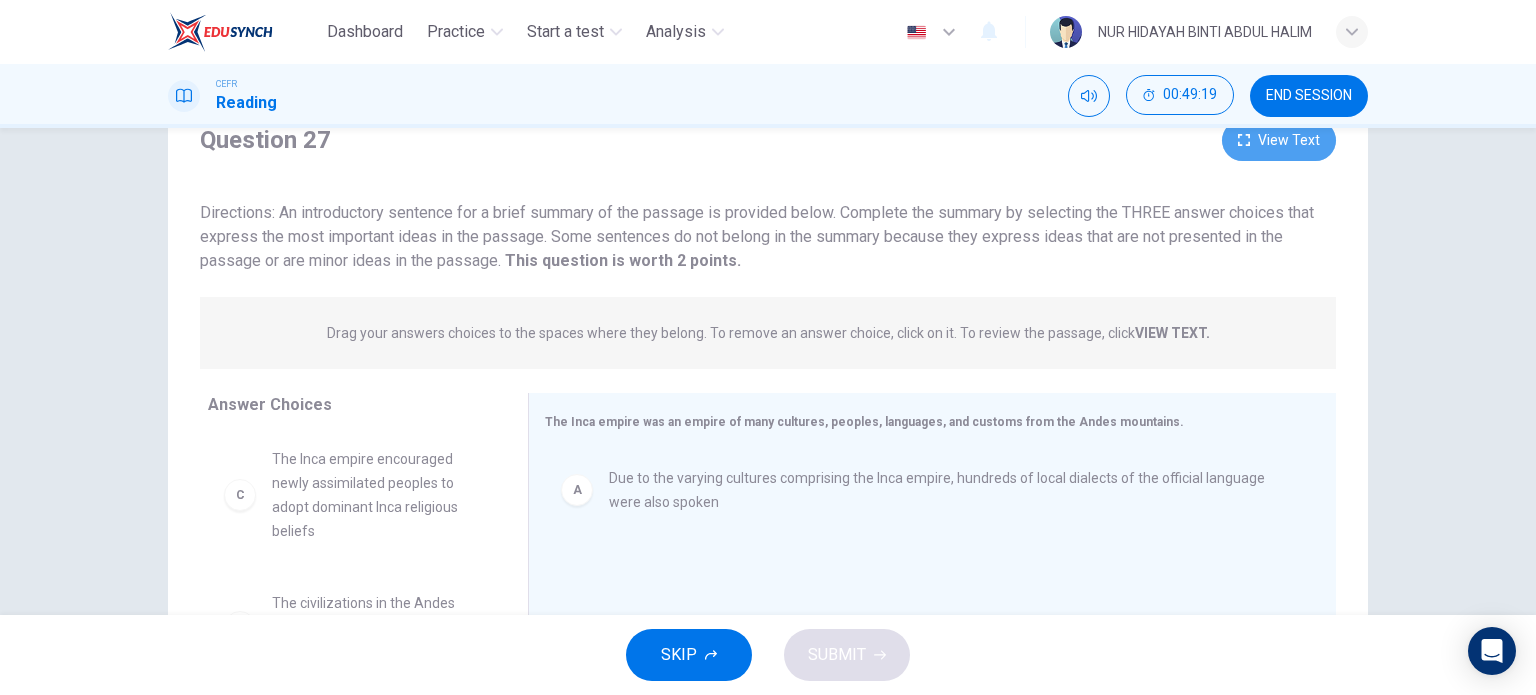 click on "View Text" at bounding box center [1279, 140] 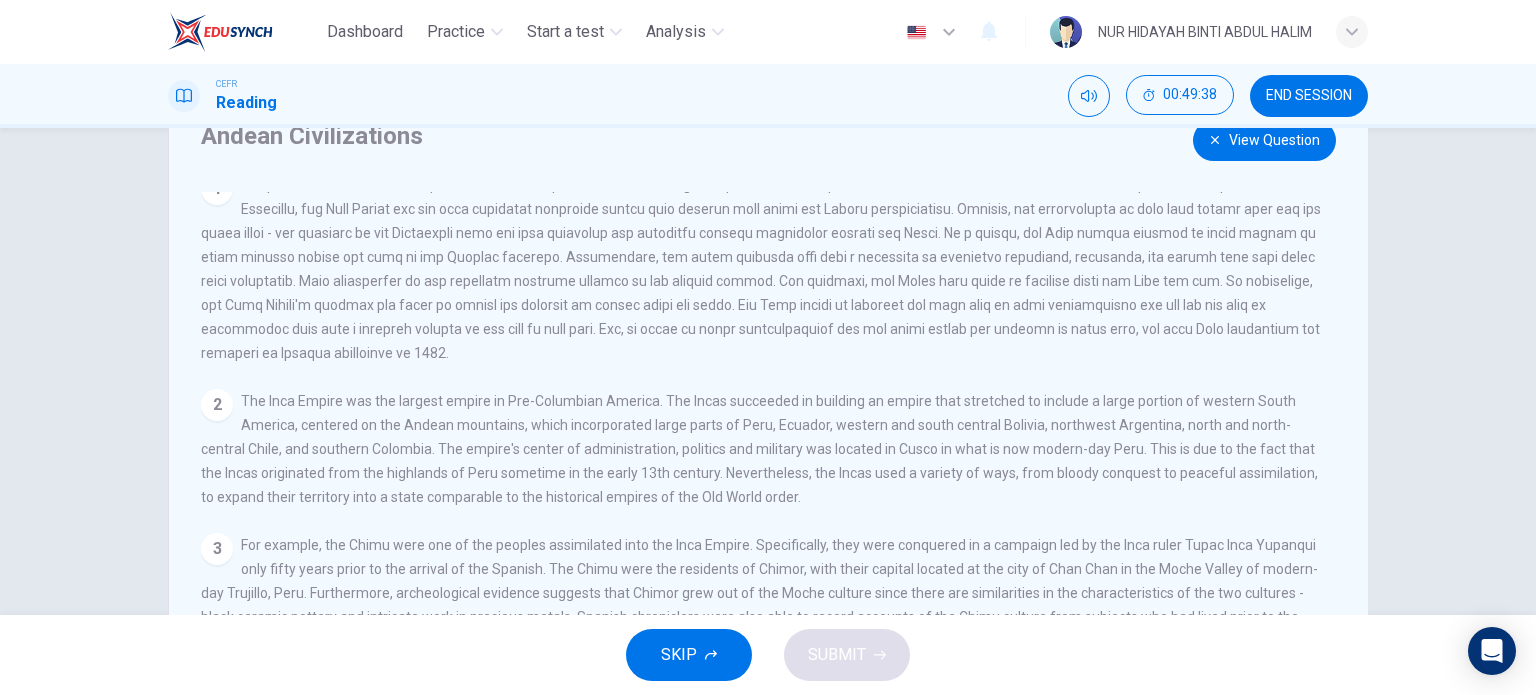 scroll, scrollTop: 0, scrollLeft: 0, axis: both 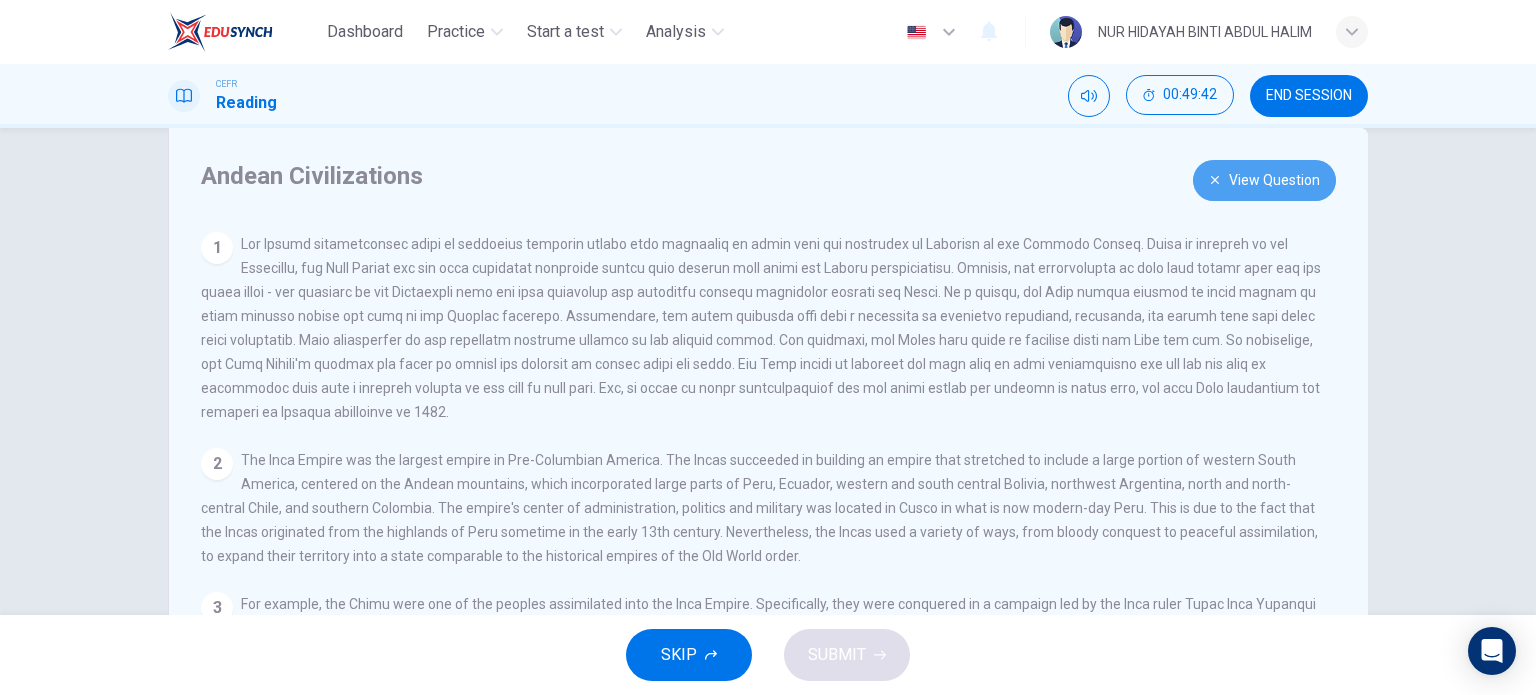 click on "View Question" at bounding box center [1264, 180] 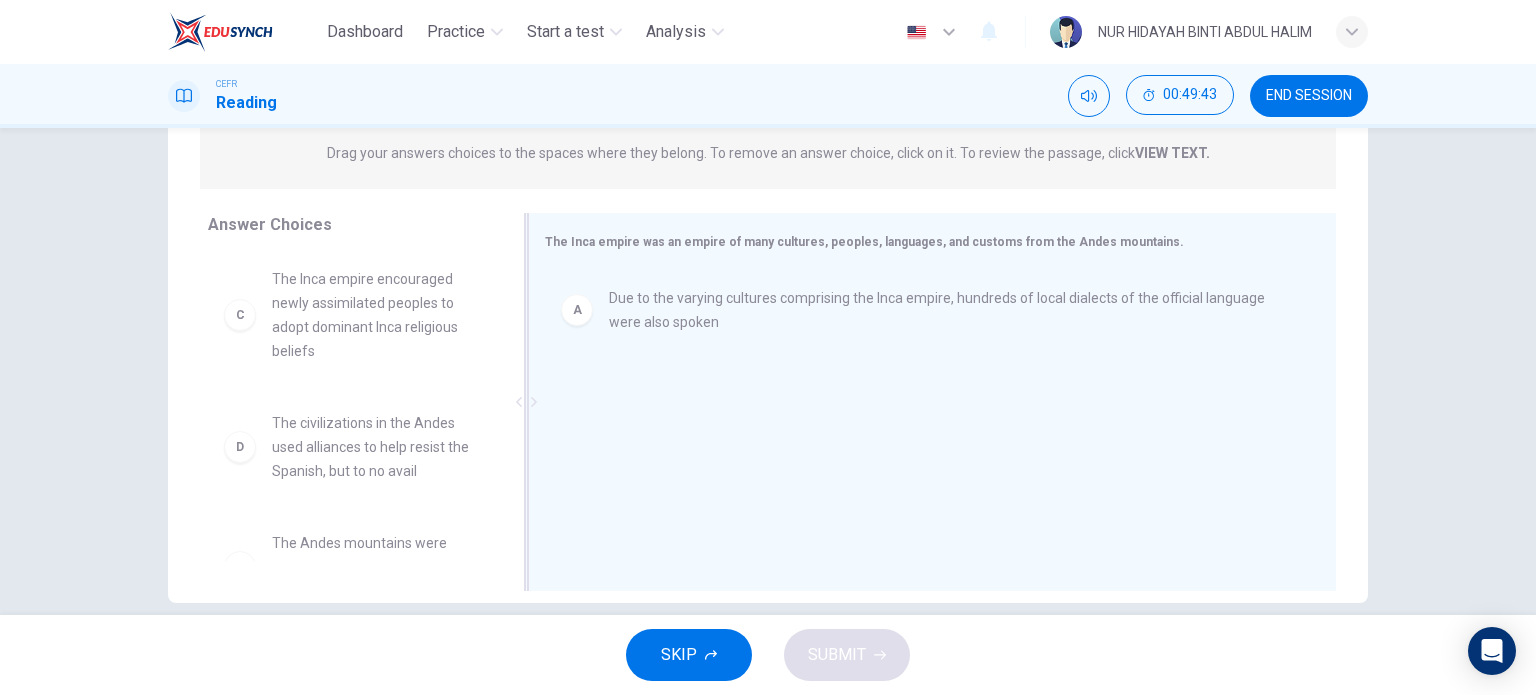 scroll, scrollTop: 262, scrollLeft: 0, axis: vertical 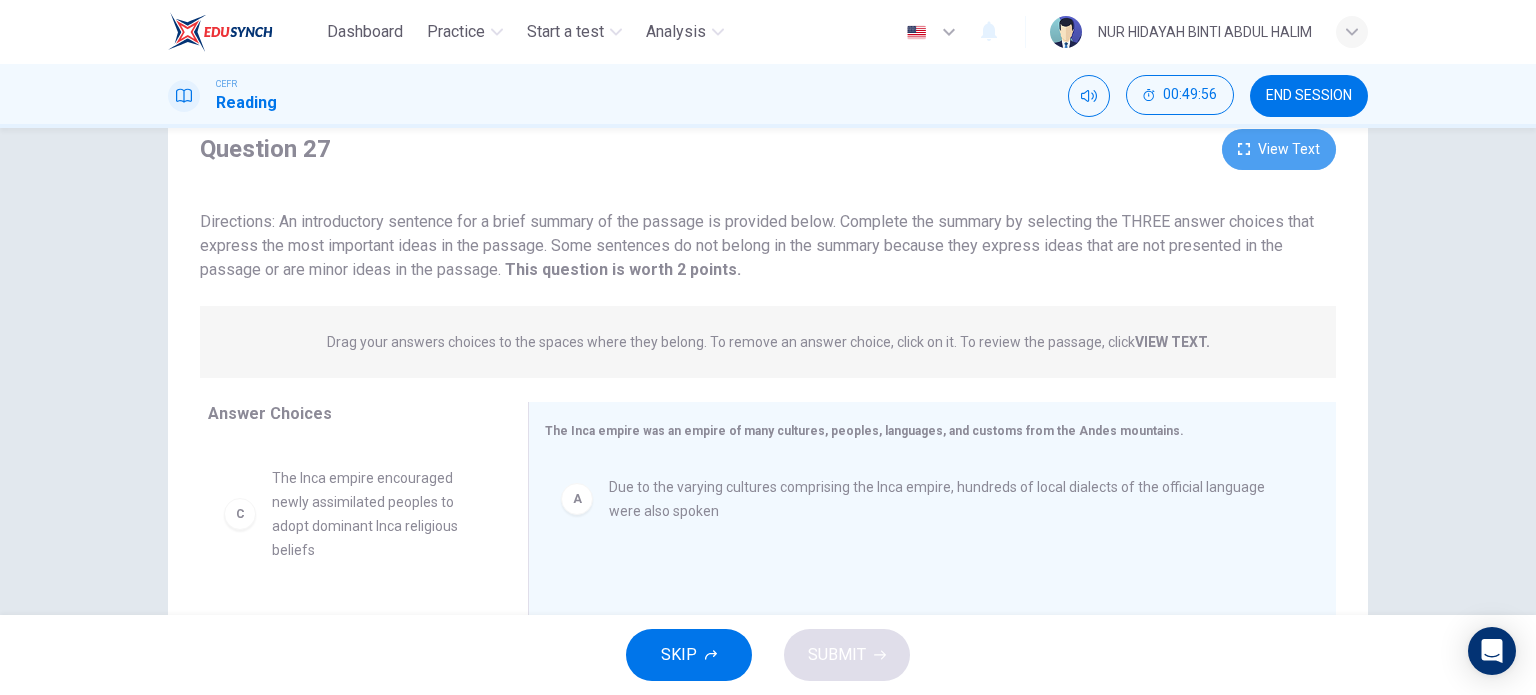 click on "View Text" at bounding box center (1279, 149) 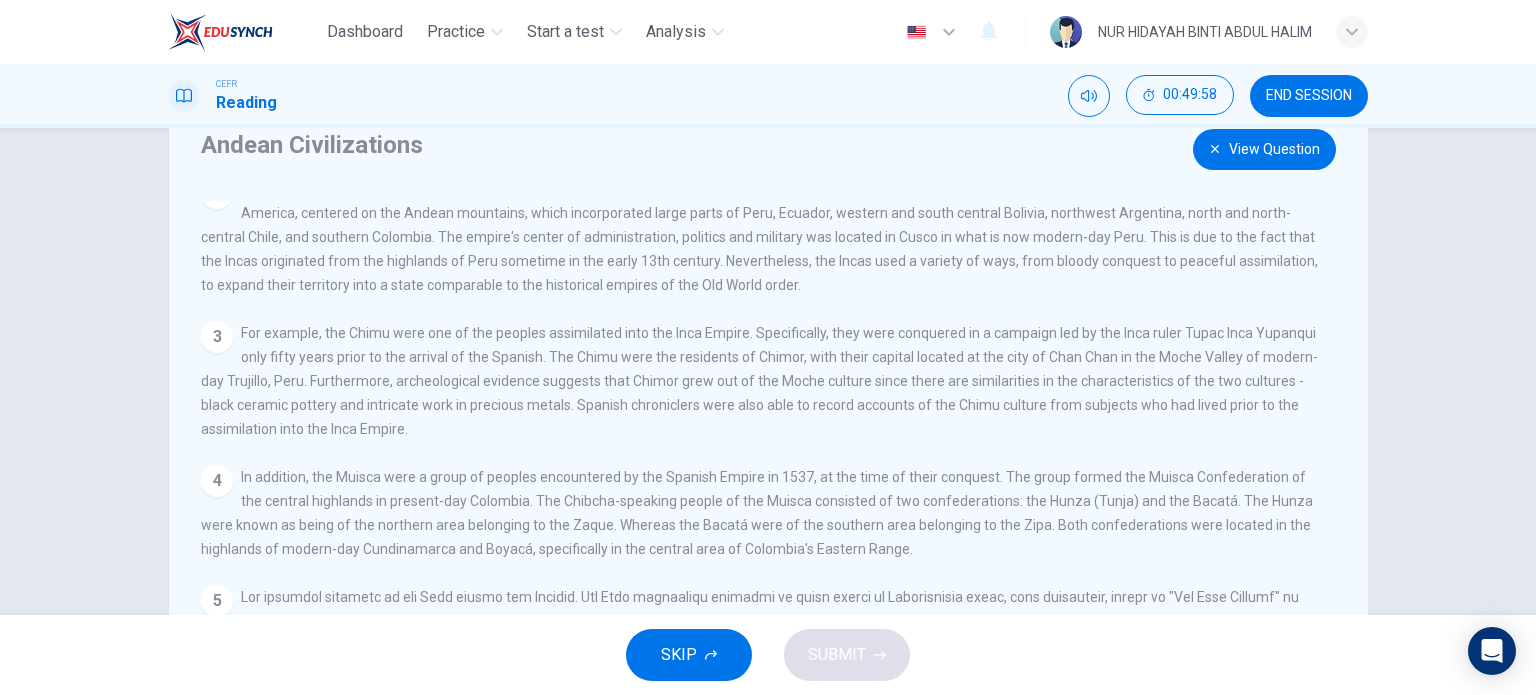 scroll, scrollTop: 264, scrollLeft: 0, axis: vertical 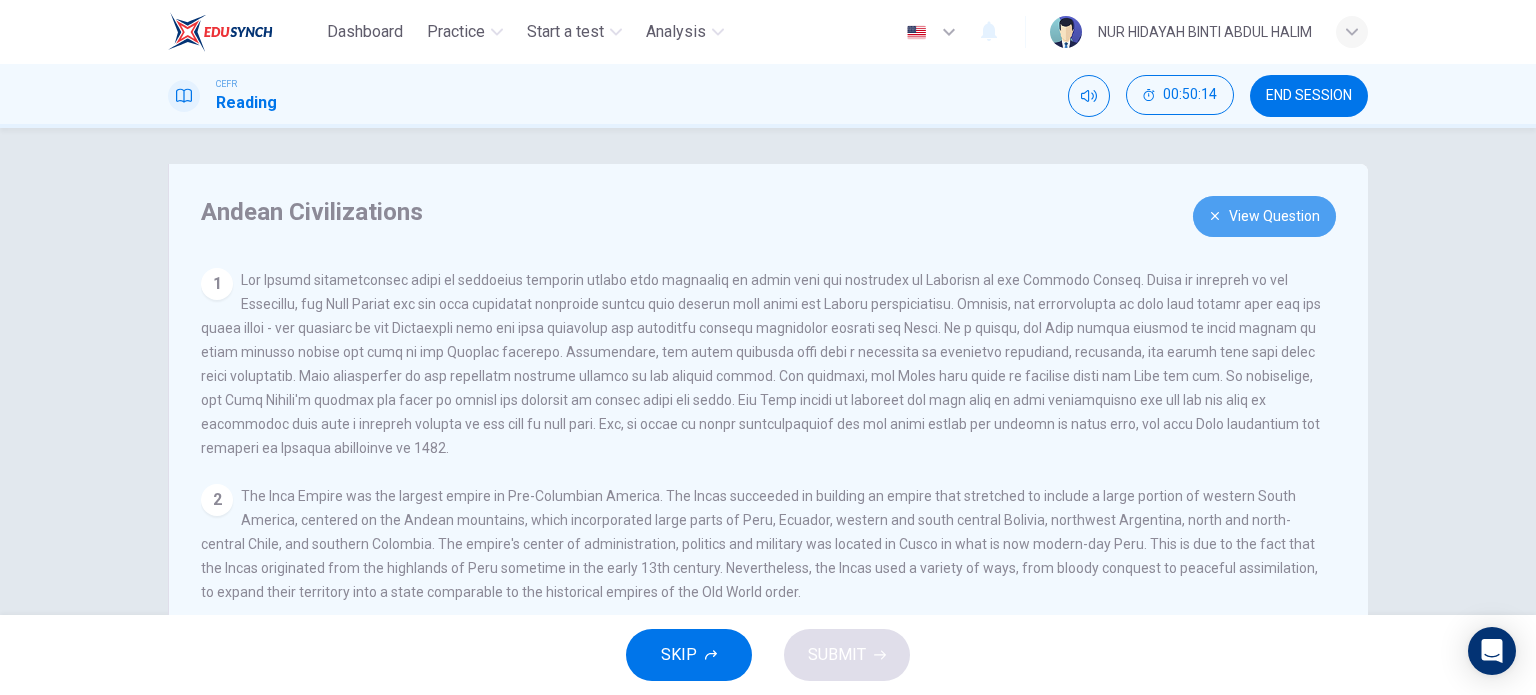 click on "View Question" at bounding box center [1264, 216] 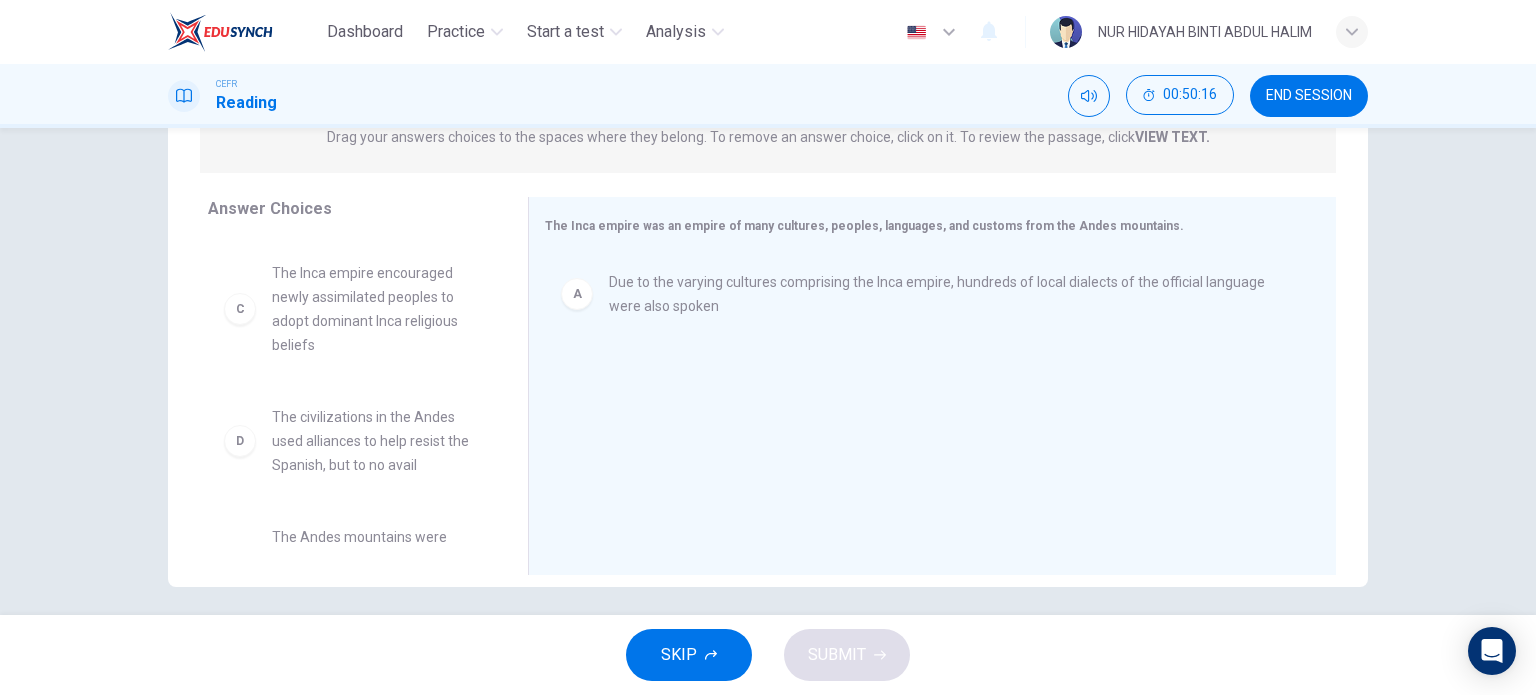 scroll, scrollTop: 288, scrollLeft: 0, axis: vertical 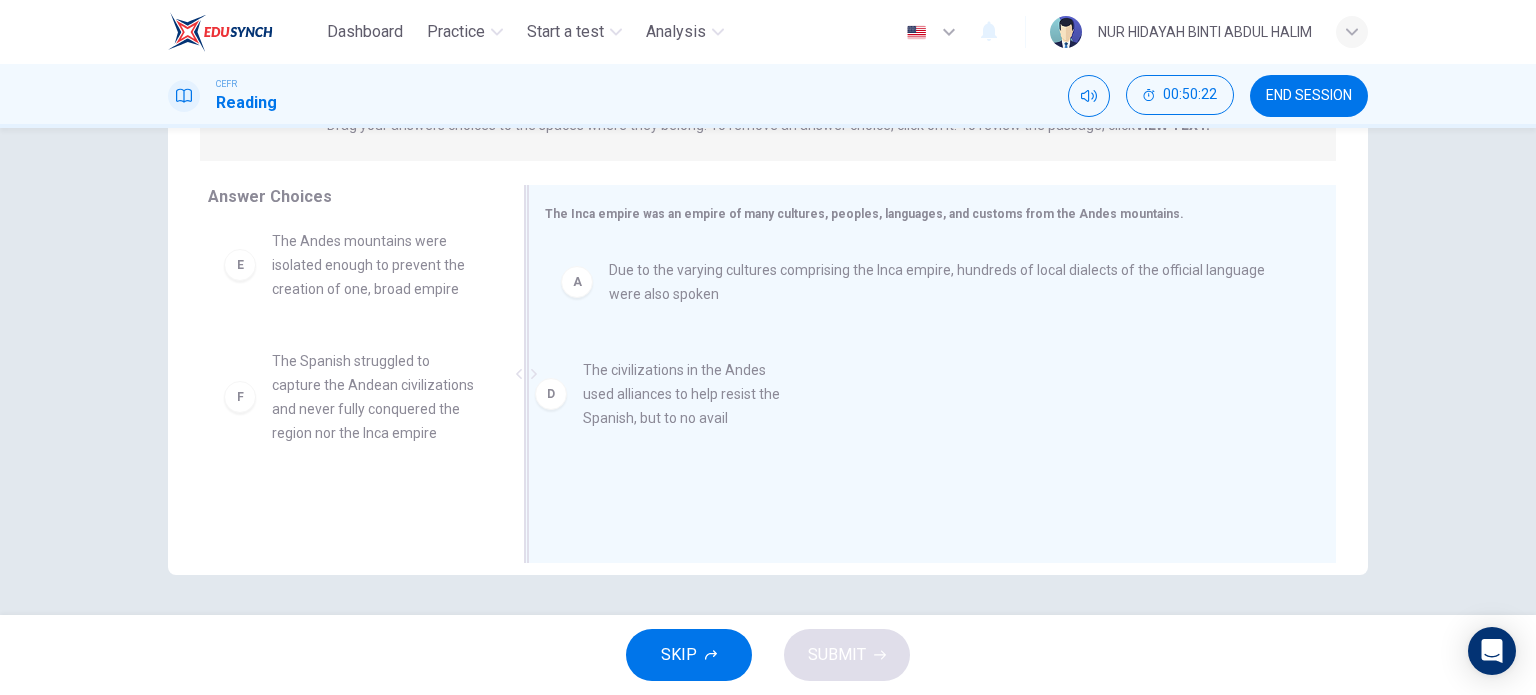 drag, startPoint x: 393, startPoint y: 263, endPoint x: 748, endPoint y: 415, distance: 386.17224 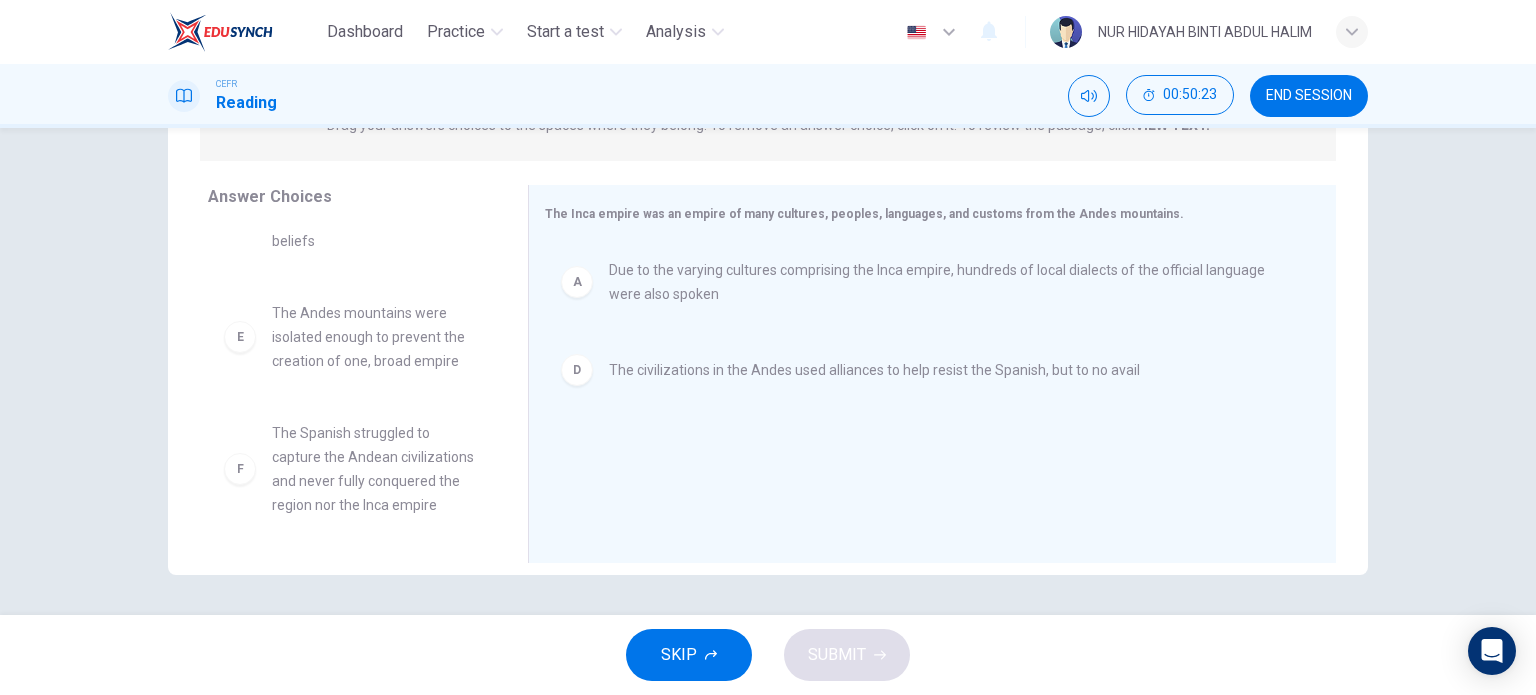 scroll, scrollTop: 228, scrollLeft: 0, axis: vertical 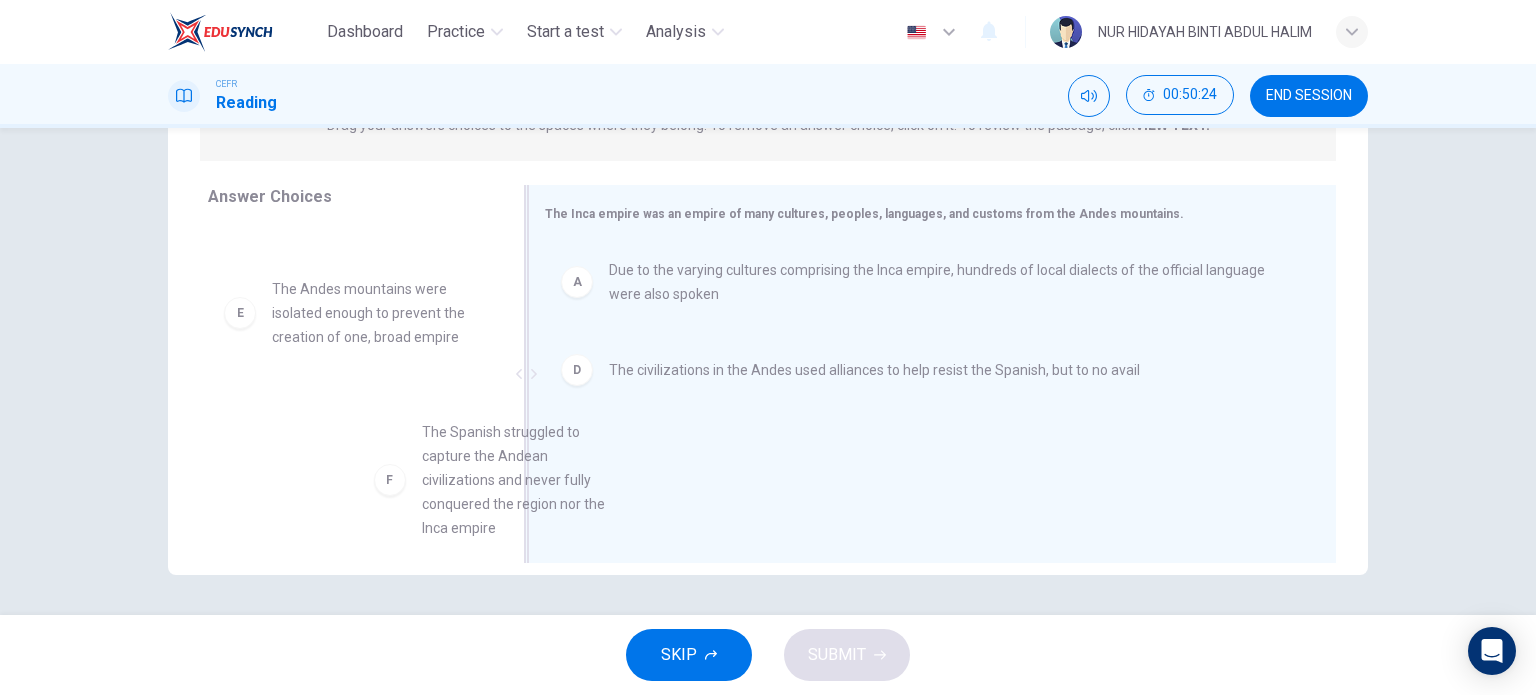 drag, startPoint x: 380, startPoint y: 473, endPoint x: 724, endPoint y: 503, distance: 345.30566 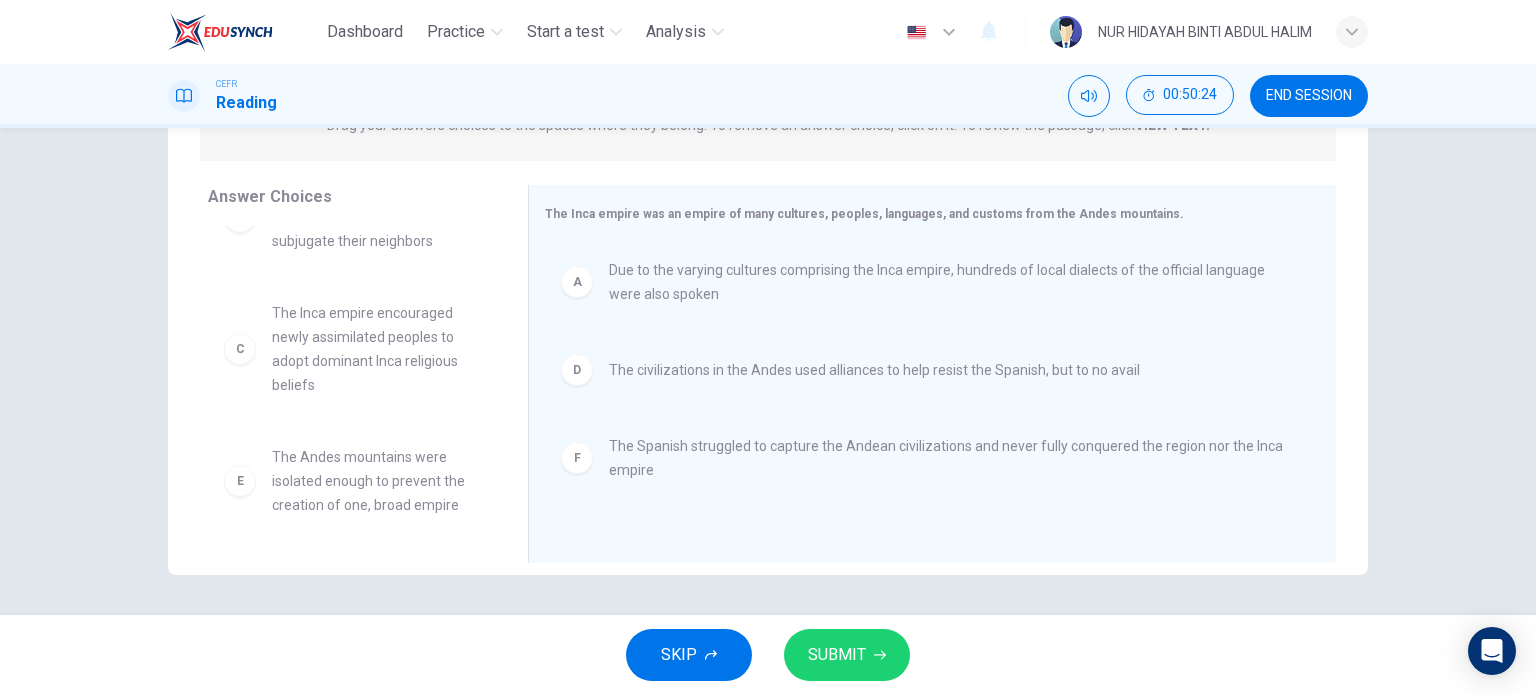 scroll, scrollTop: 60, scrollLeft: 0, axis: vertical 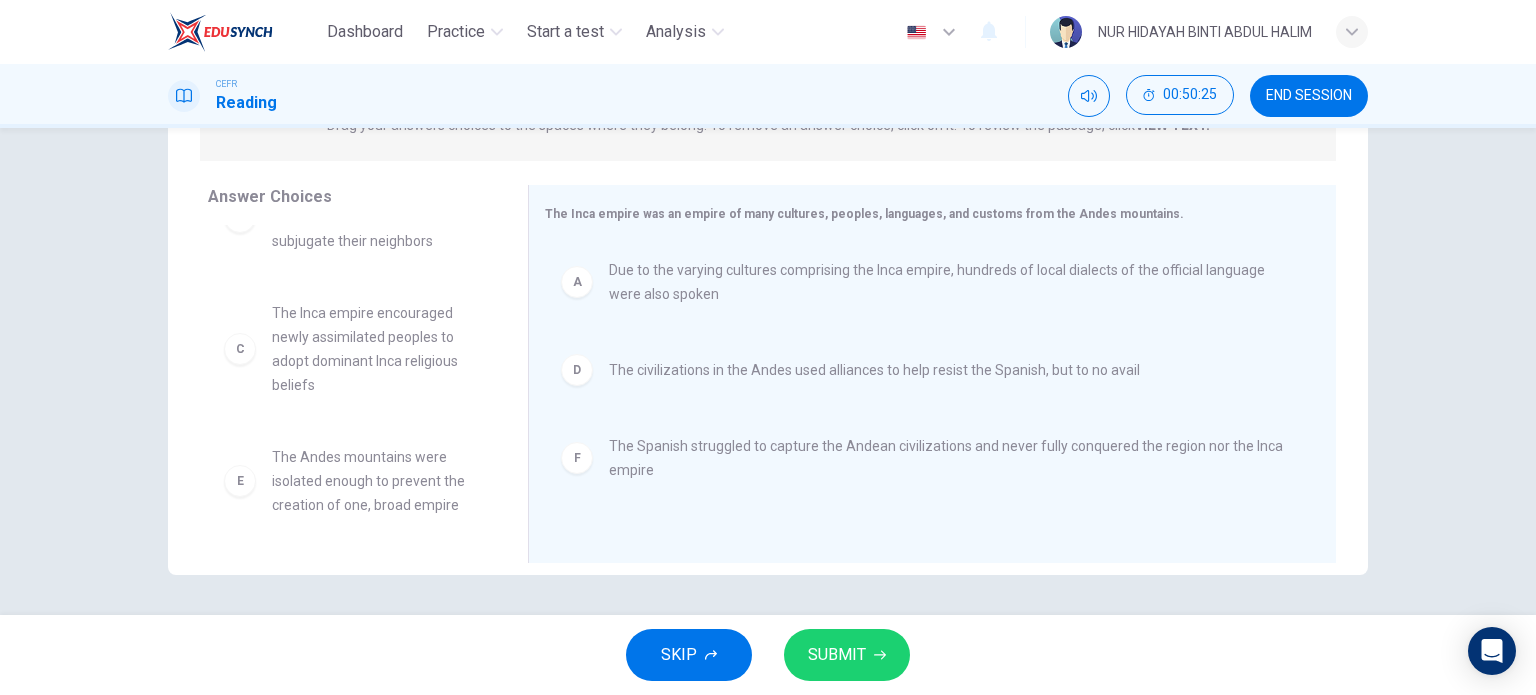 click on "SUBMIT" at bounding box center [847, 655] 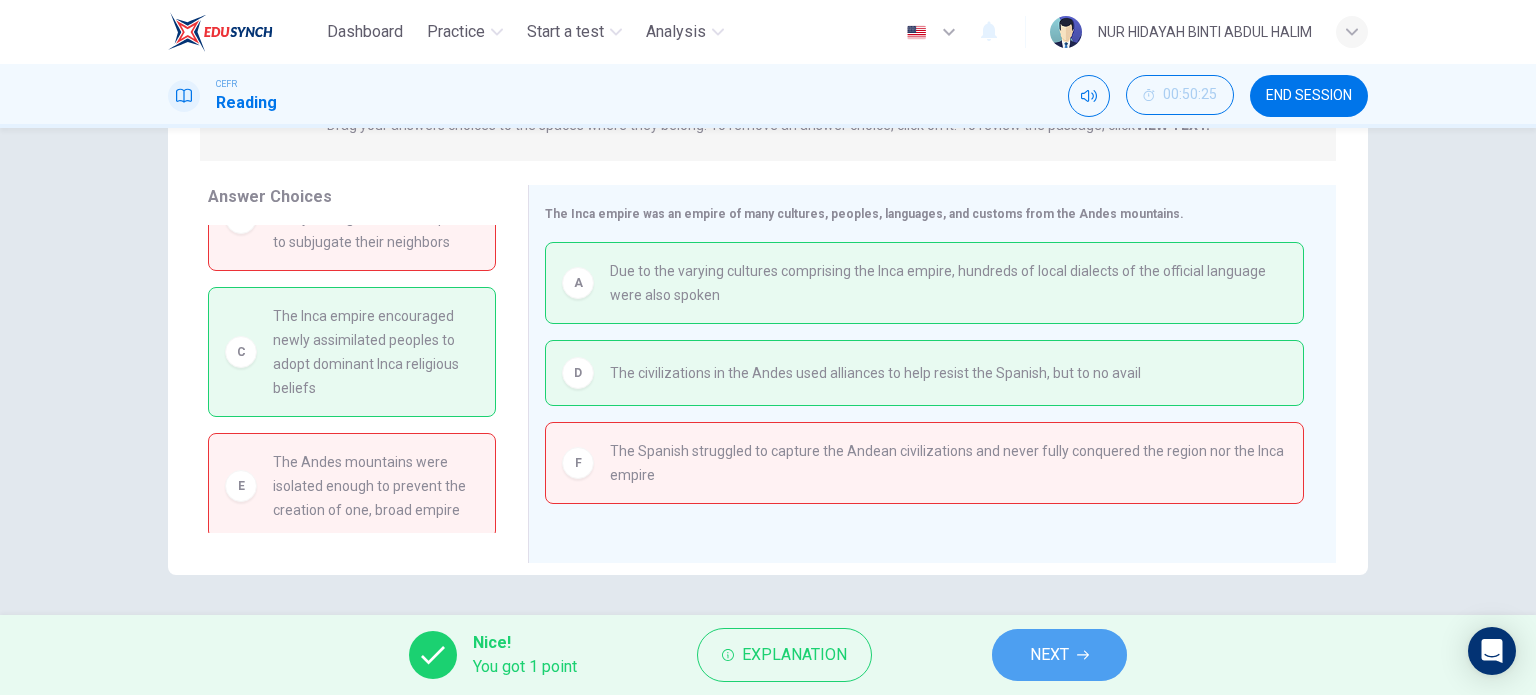 click on "NEXT" at bounding box center (1049, 655) 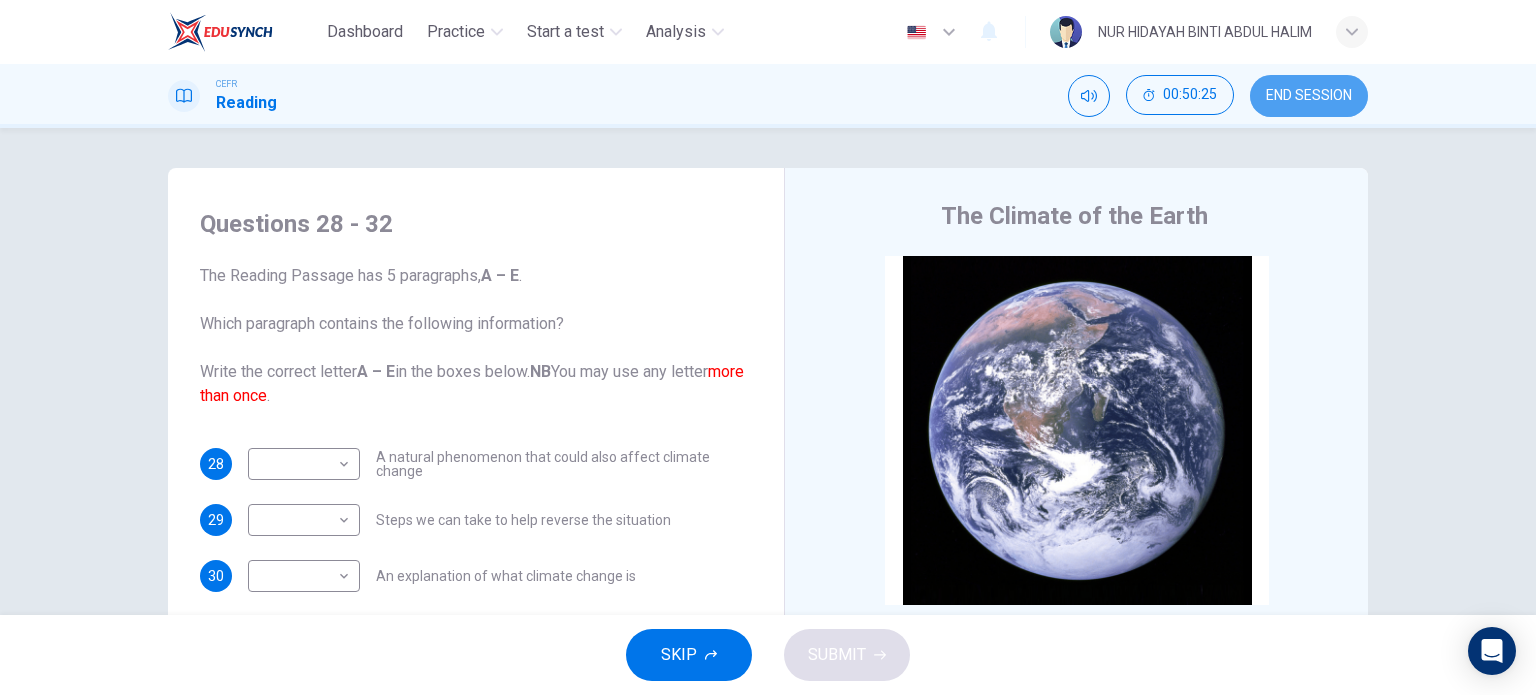 click on "END SESSION" at bounding box center (1309, 96) 